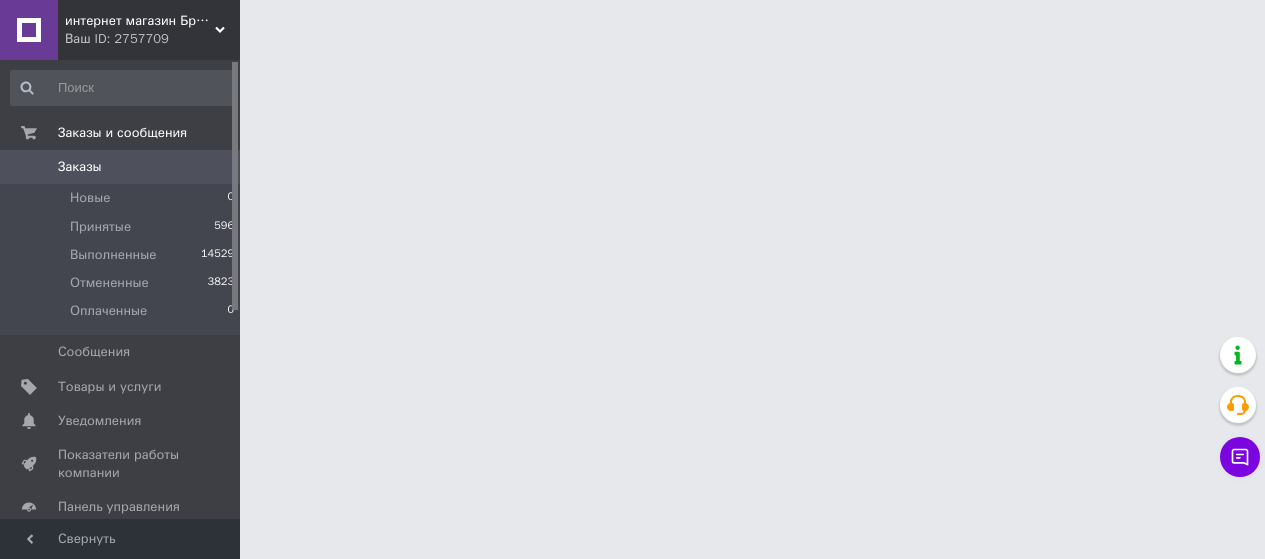 scroll, scrollTop: 0, scrollLeft: 0, axis: both 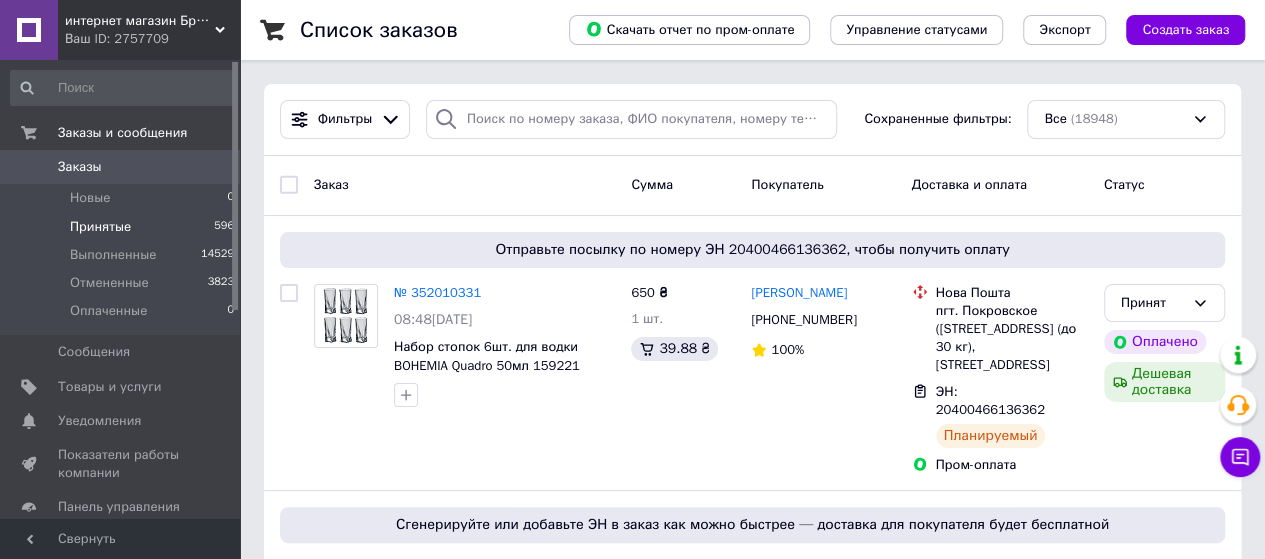 click on "Принятые" at bounding box center (100, 227) 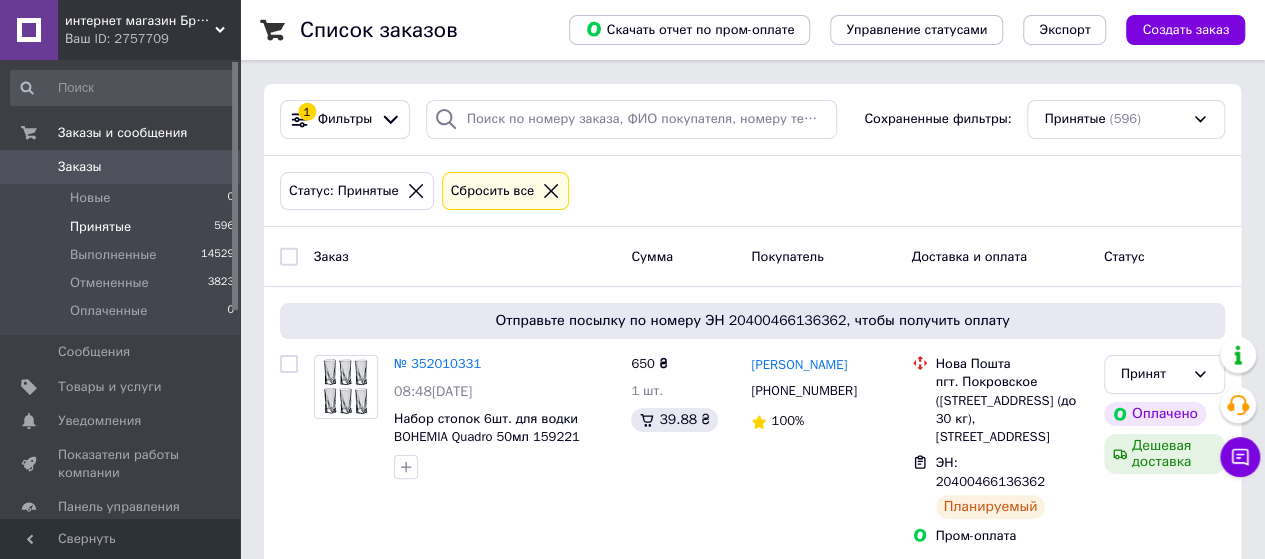 click on "интернет магазин Бренд-Посуд" at bounding box center [140, 21] 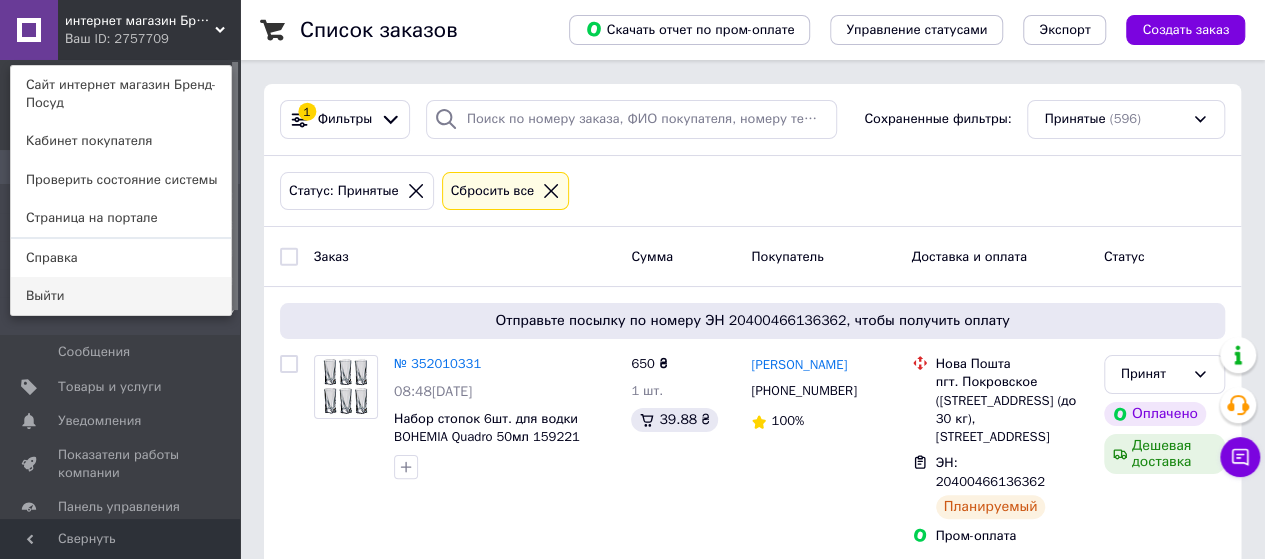 click on "Выйти" at bounding box center [121, 296] 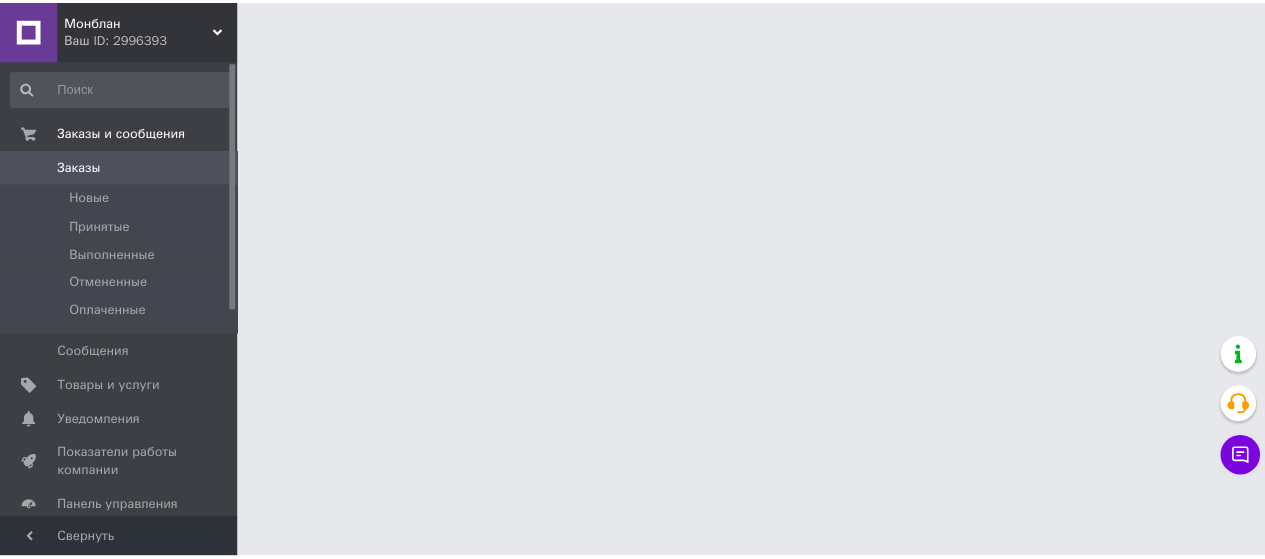 scroll, scrollTop: 0, scrollLeft: 0, axis: both 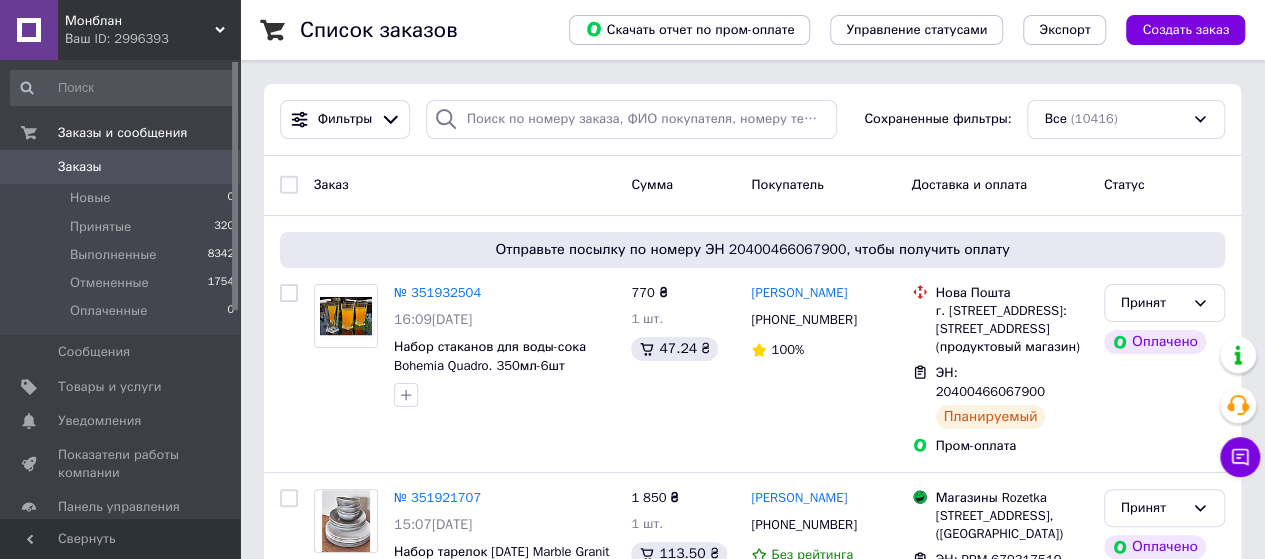 click on "Заказы" at bounding box center (121, 167) 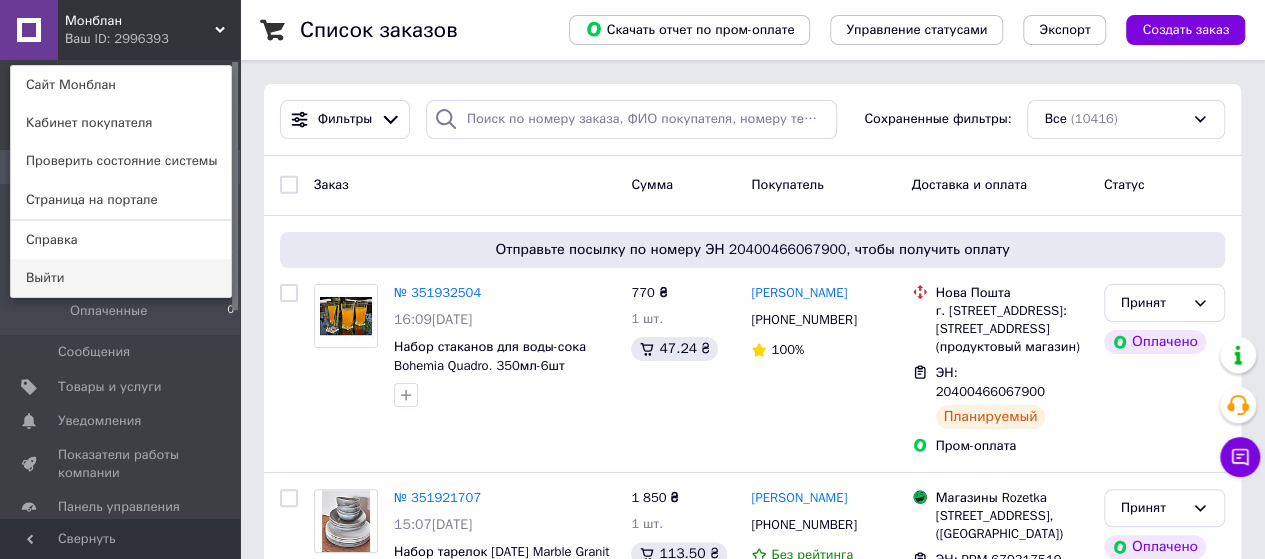 click on "Выйти" at bounding box center [121, 278] 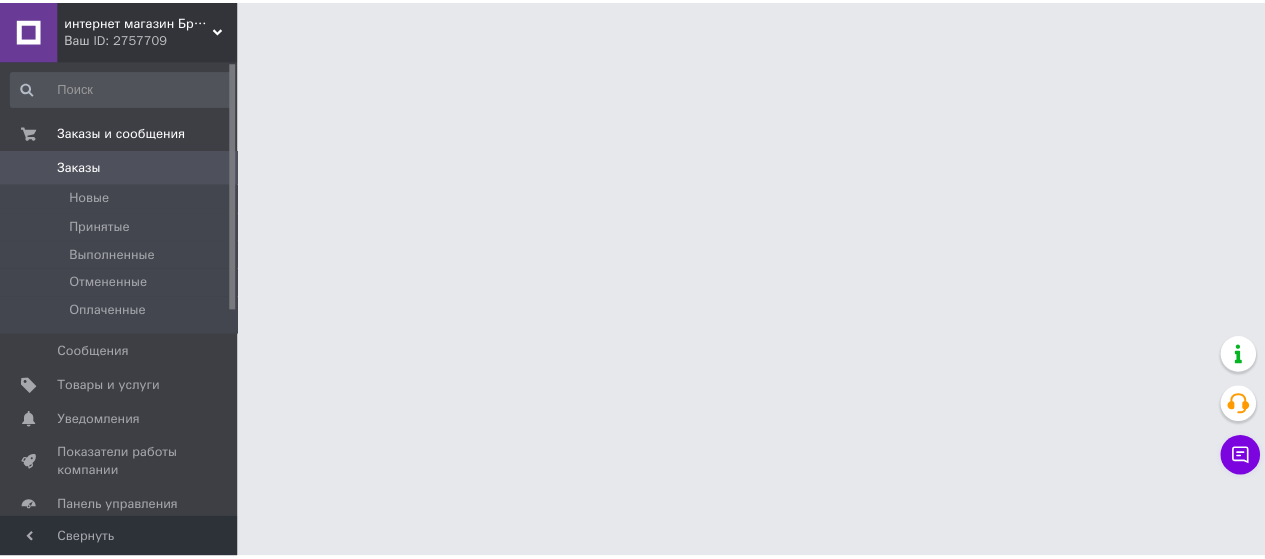 scroll, scrollTop: 0, scrollLeft: 0, axis: both 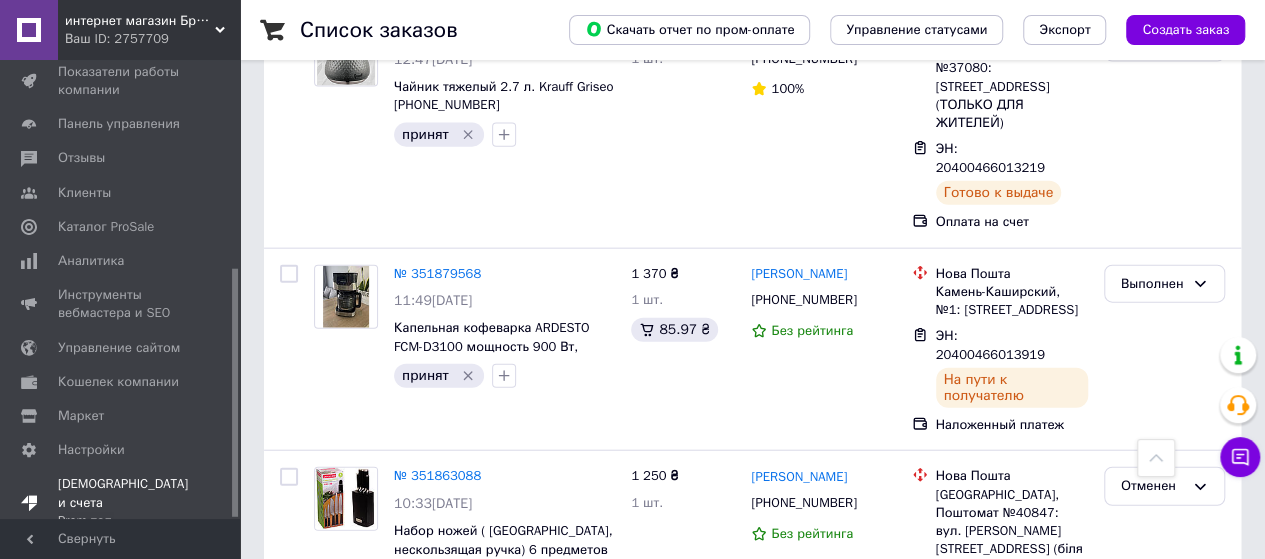 drag, startPoint x: 234, startPoint y: 290, endPoint x: 213, endPoint y: 511, distance: 221.9955 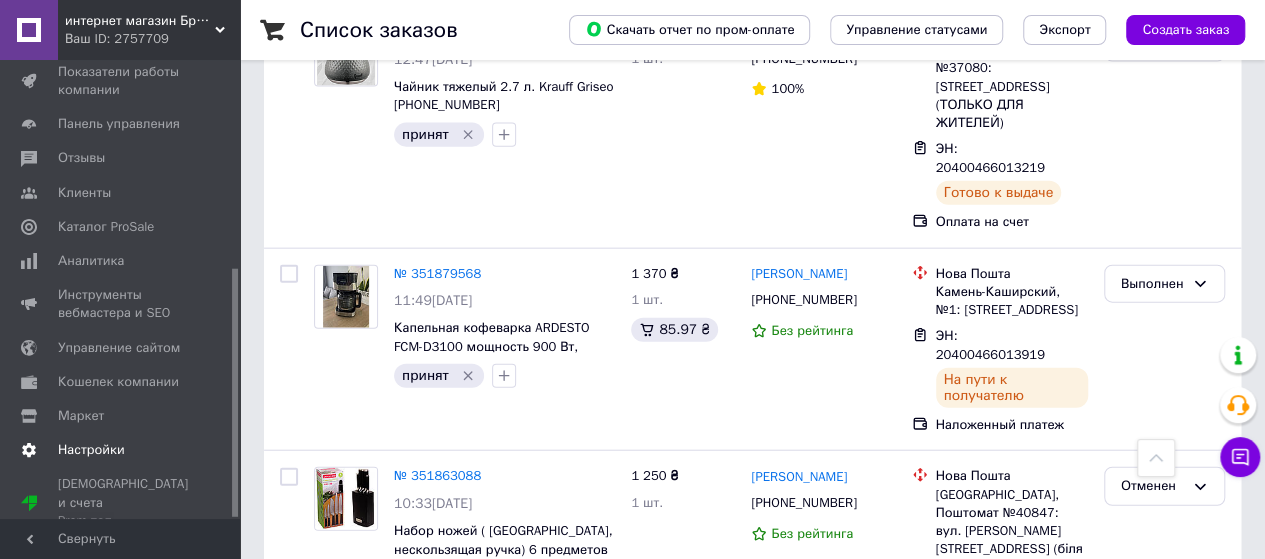 click on "Настройки" at bounding box center (121, 450) 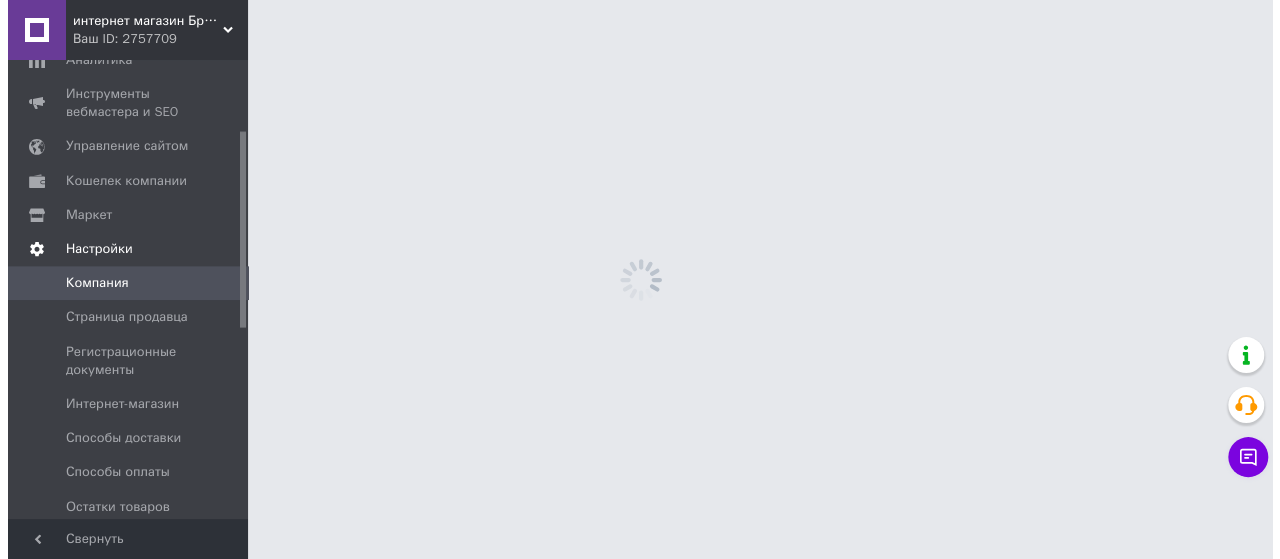 scroll, scrollTop: 0, scrollLeft: 0, axis: both 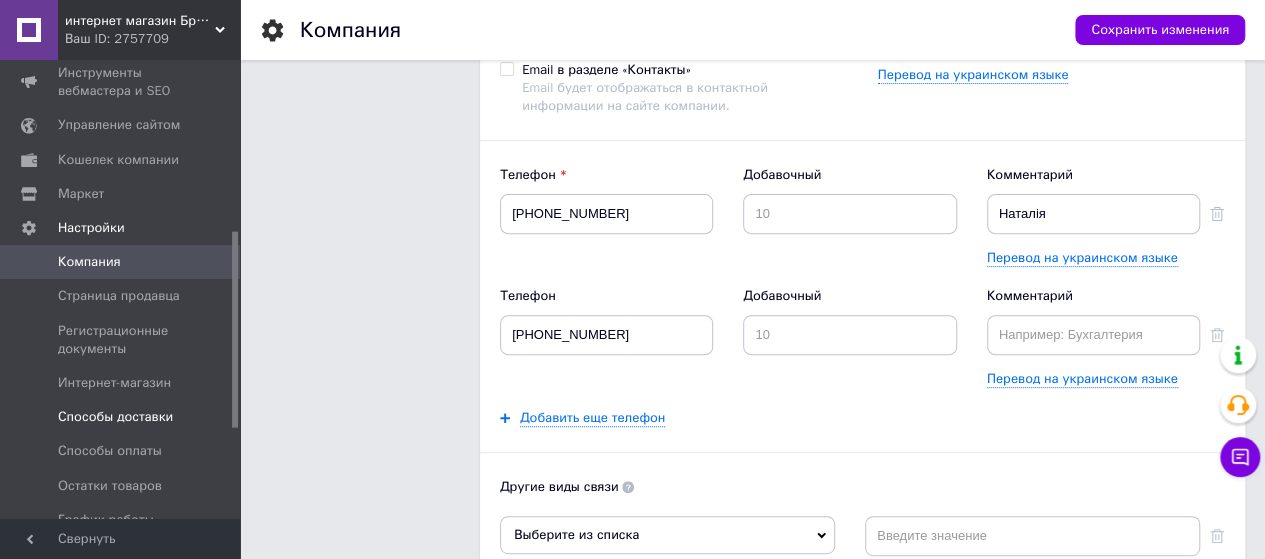 drag, startPoint x: 232, startPoint y: 305, endPoint x: 227, endPoint y: 407, distance: 102.122475 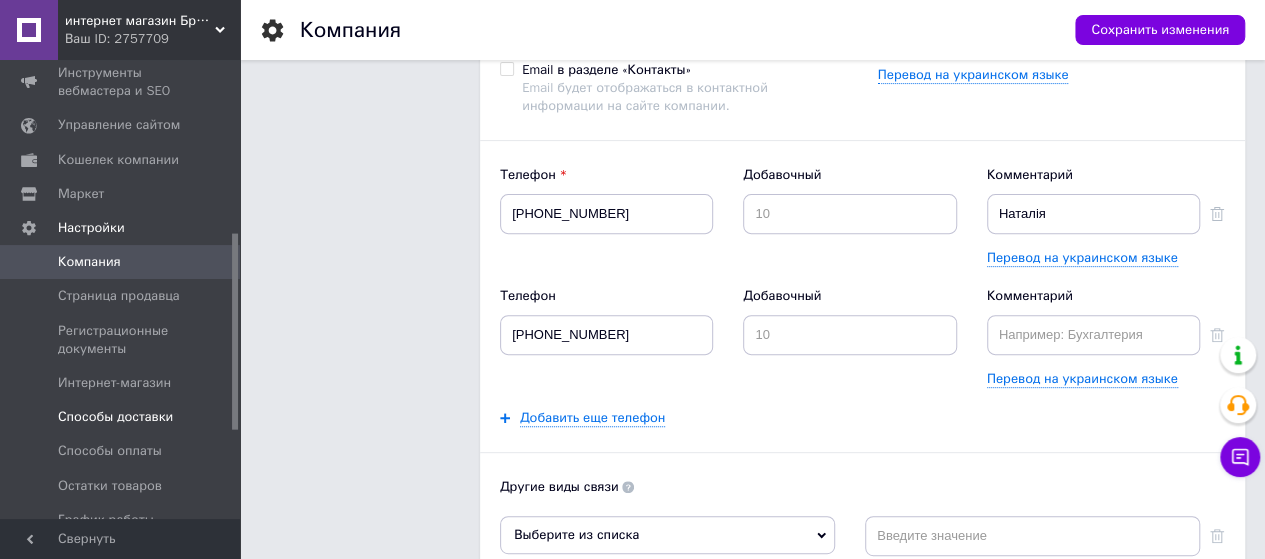 click on "Способы доставки" at bounding box center (115, 417) 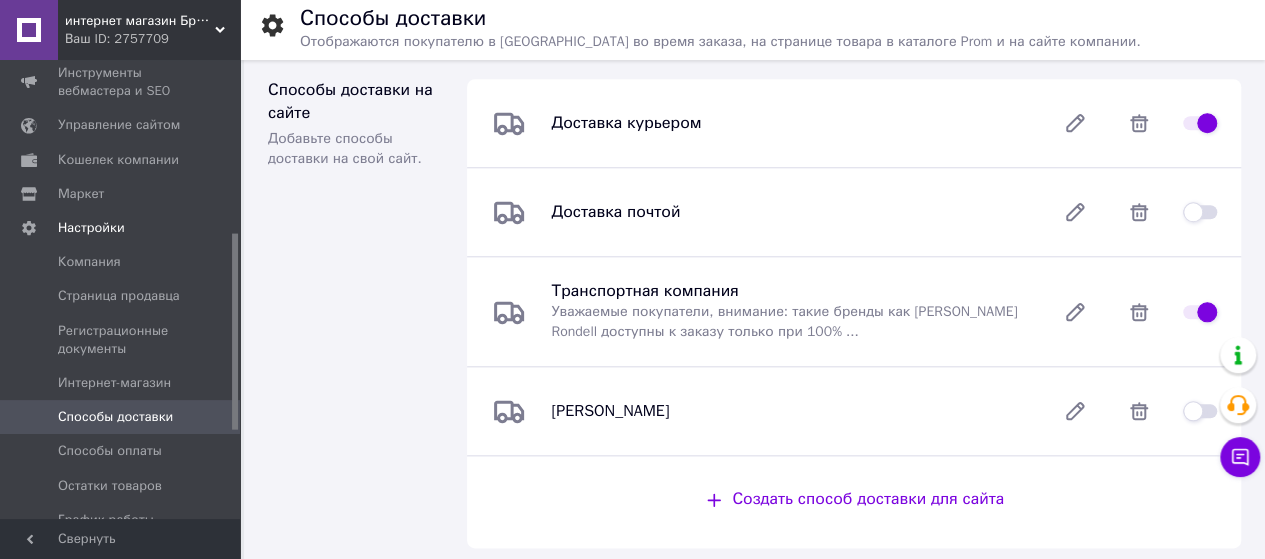 scroll, scrollTop: 911, scrollLeft: 0, axis: vertical 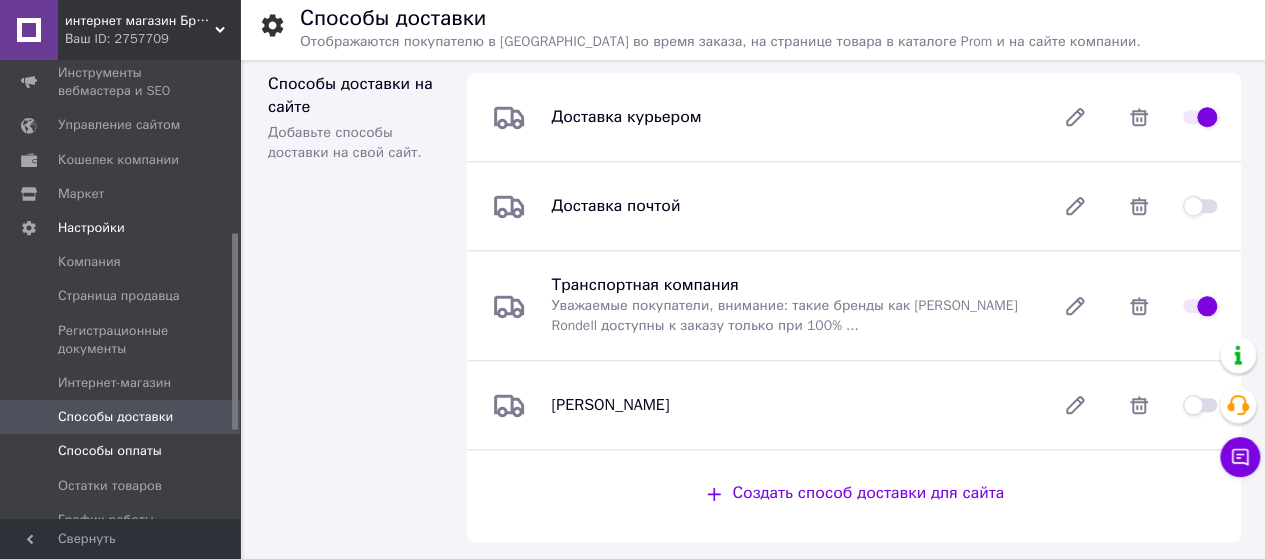 click on "Способы оплаты" at bounding box center [110, 451] 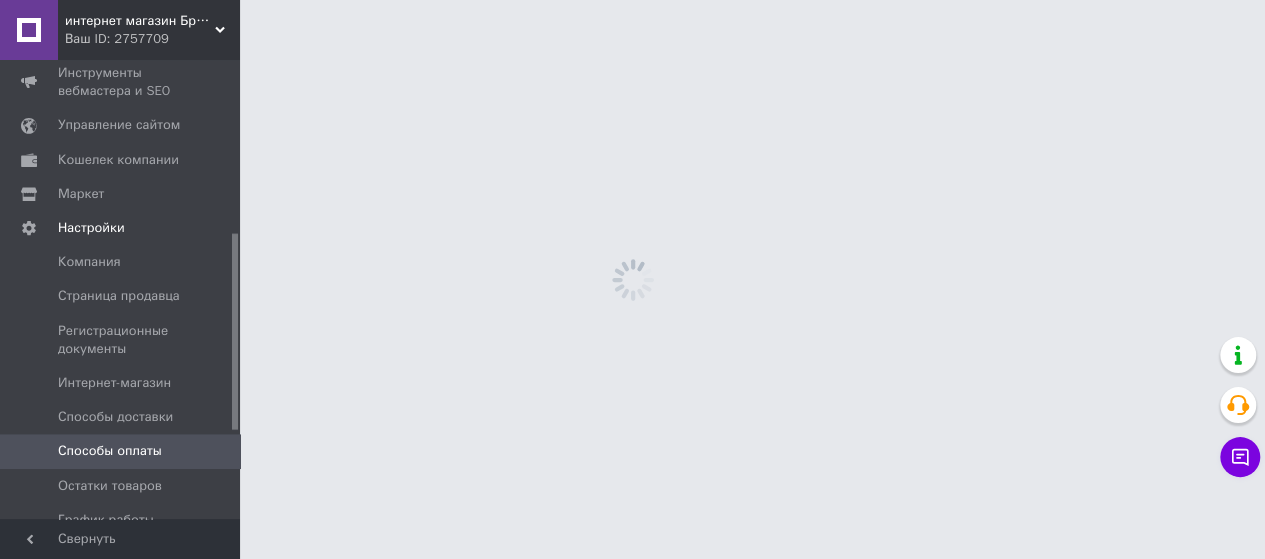 scroll, scrollTop: 0, scrollLeft: 0, axis: both 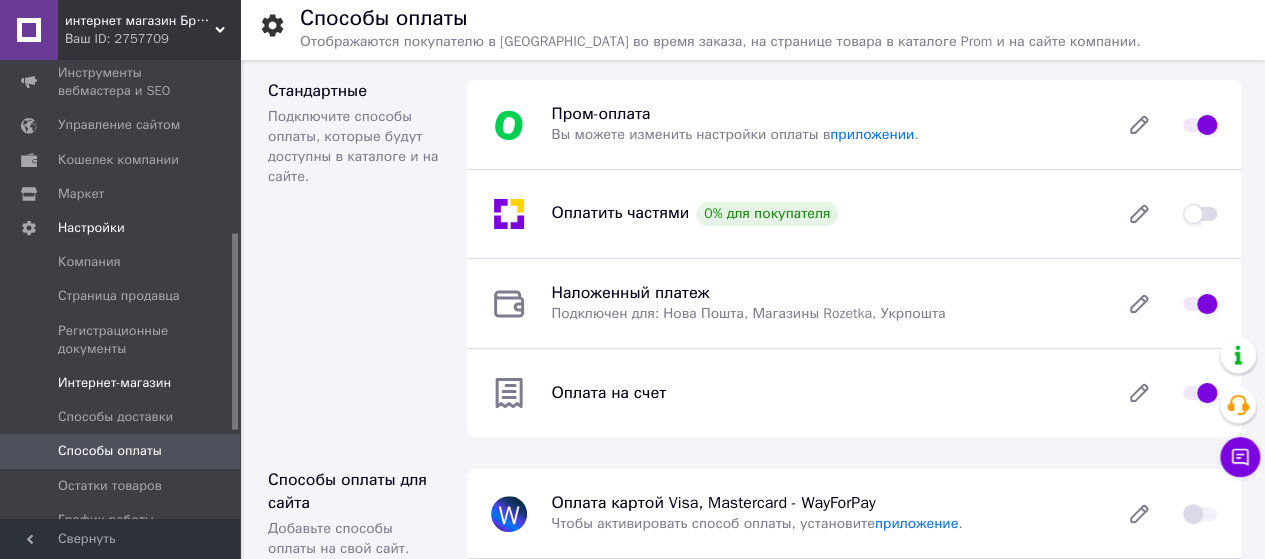 click on "Интернет-магазин" at bounding box center (114, 383) 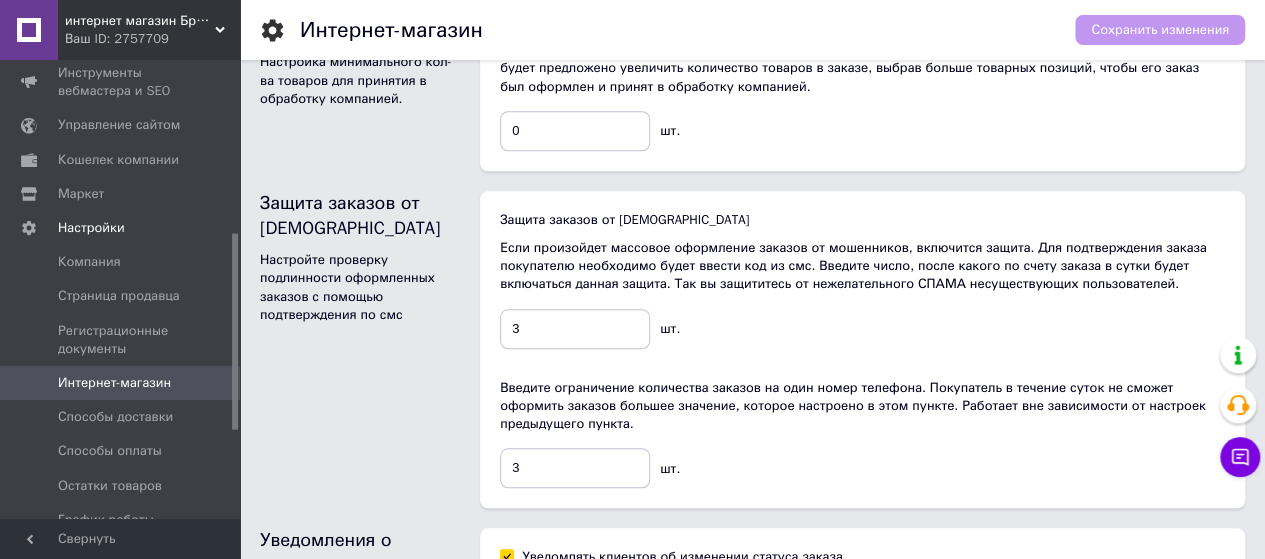 scroll, scrollTop: 805, scrollLeft: 0, axis: vertical 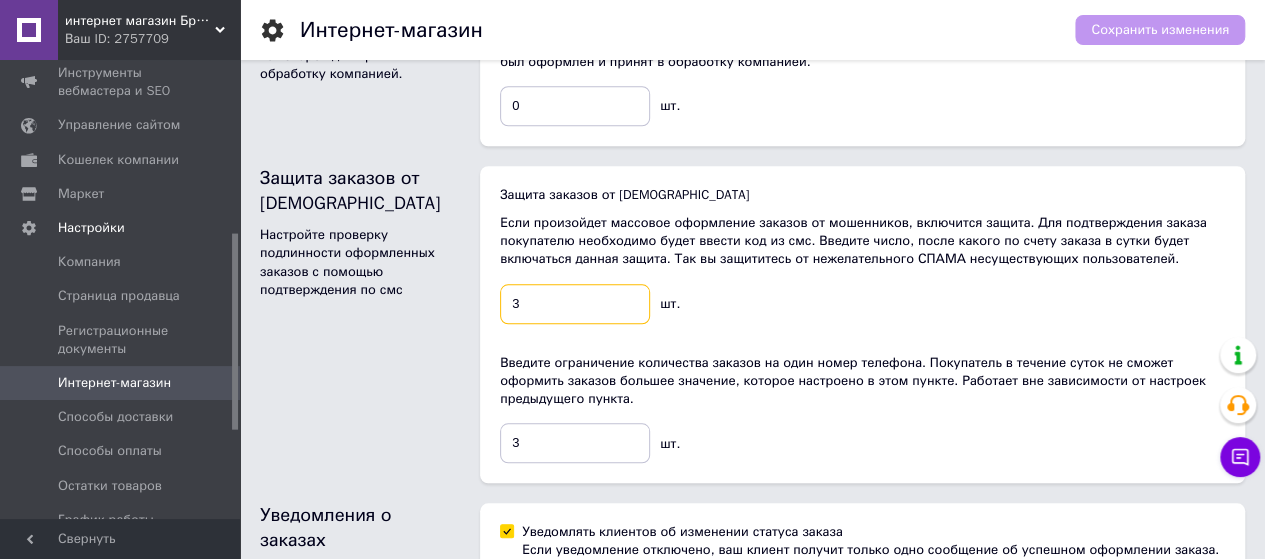 click on "3" at bounding box center [575, 304] 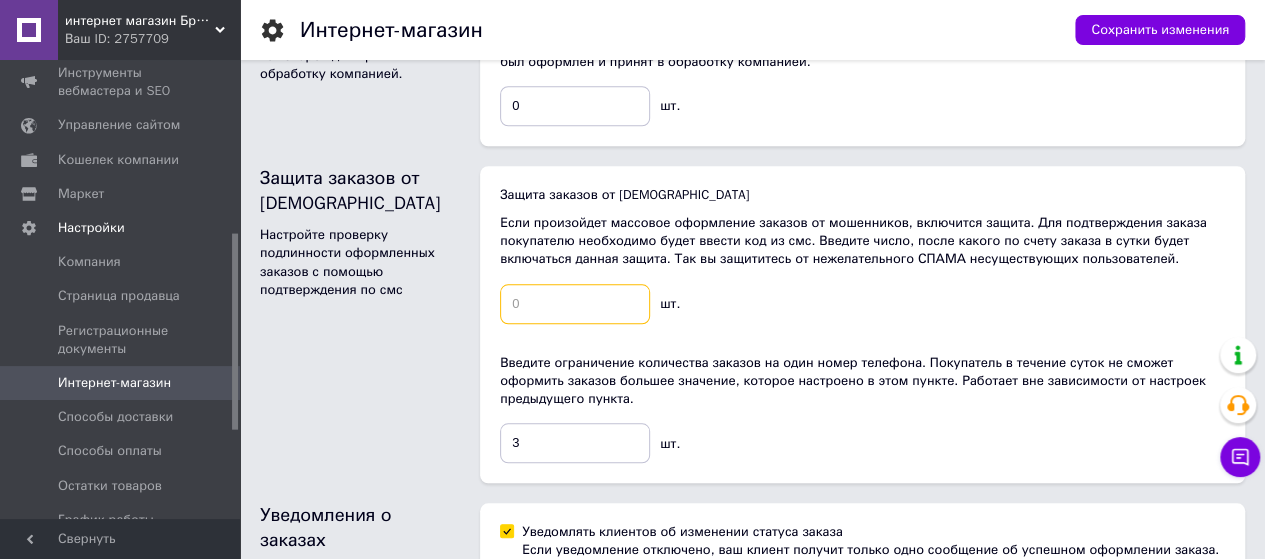 type 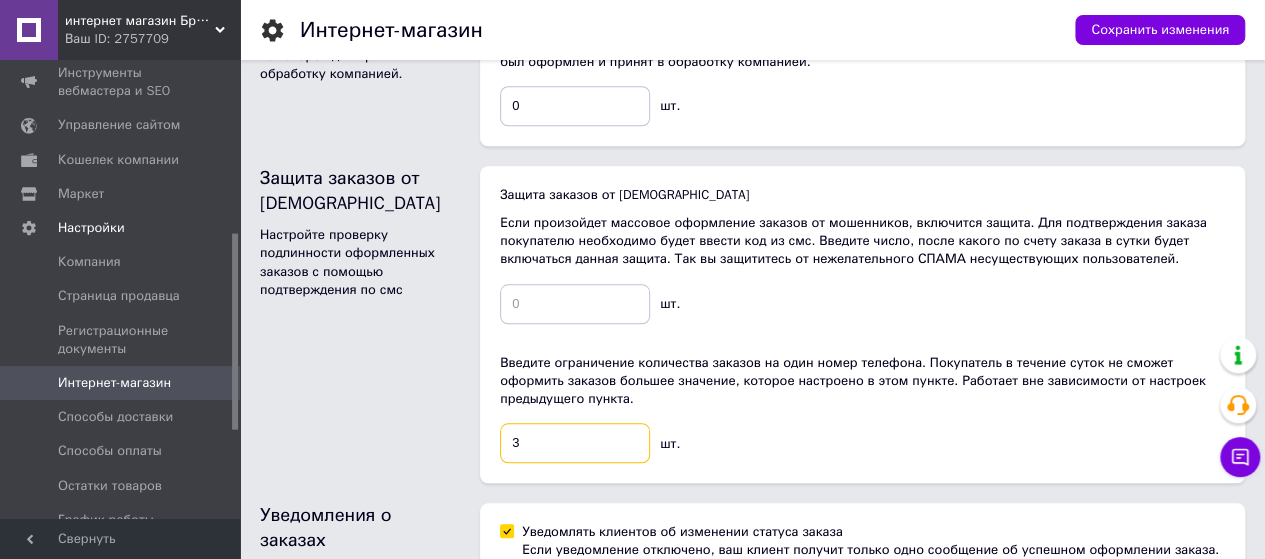 click on "3" at bounding box center (575, 443) 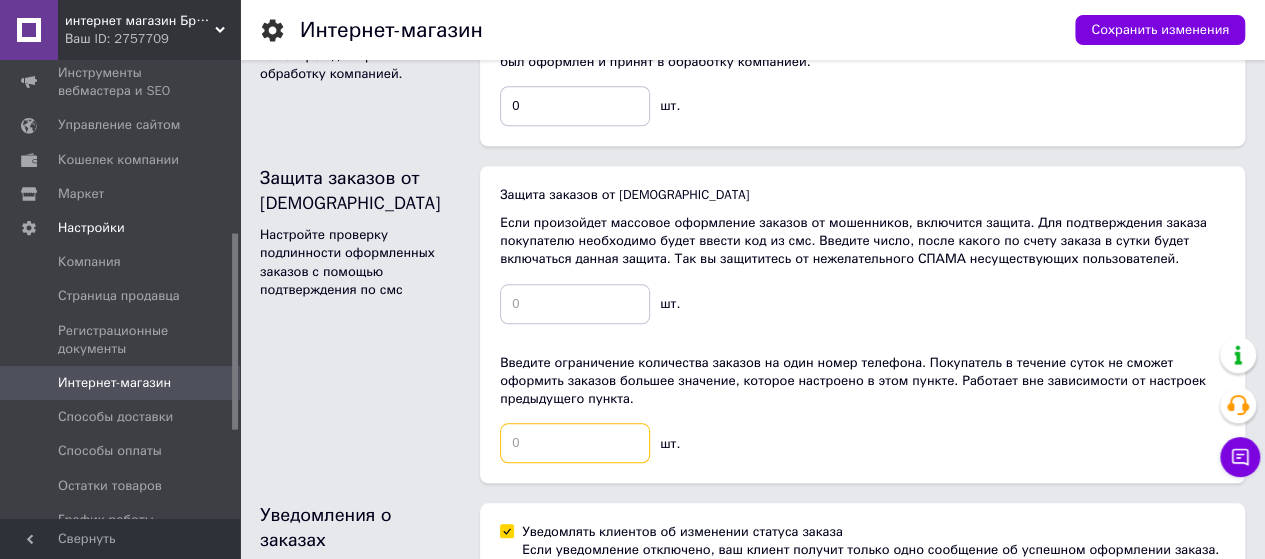type 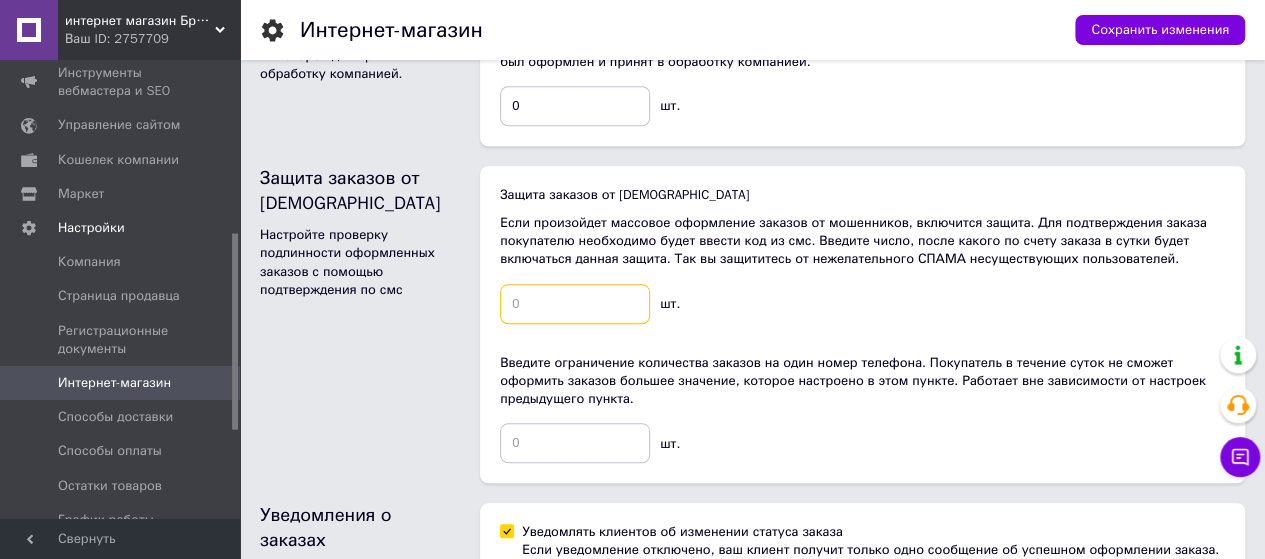 click at bounding box center (575, 304) 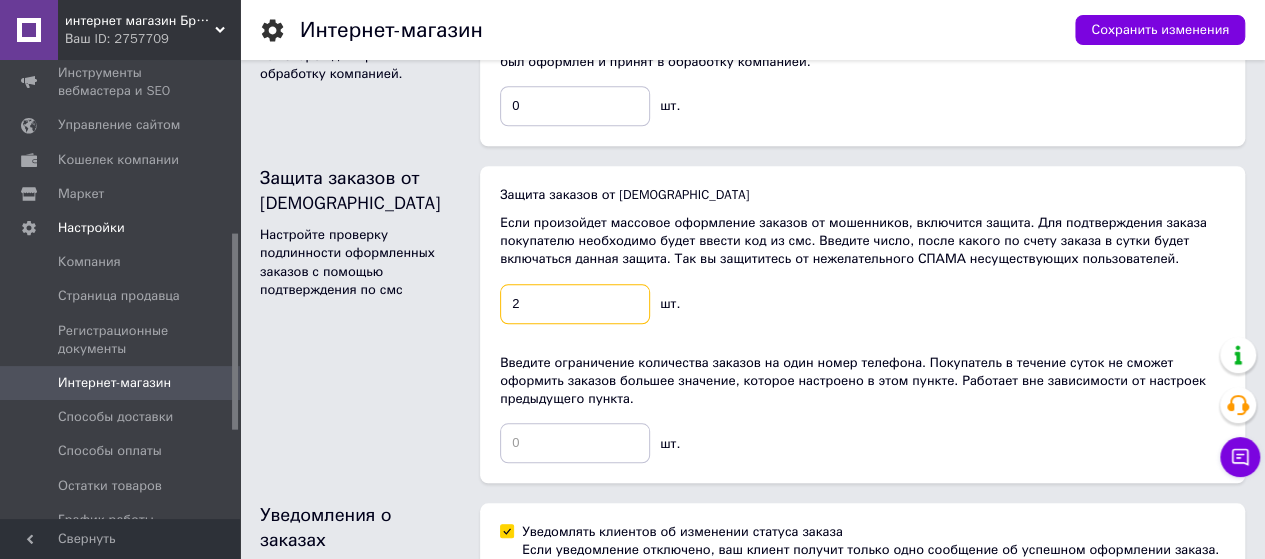 type on "2" 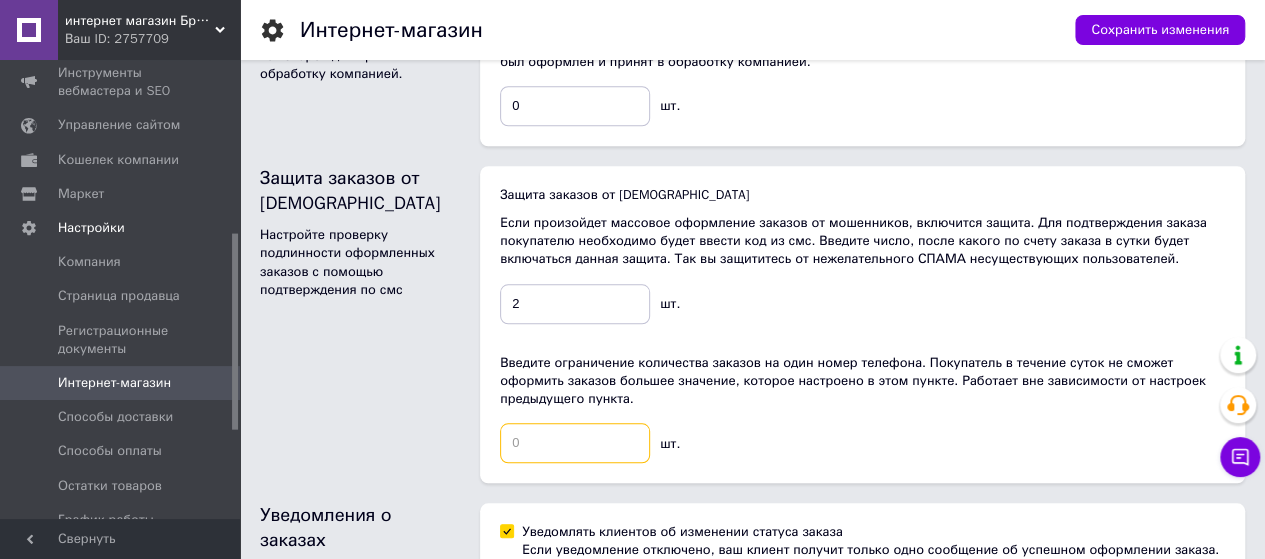 click at bounding box center (575, 443) 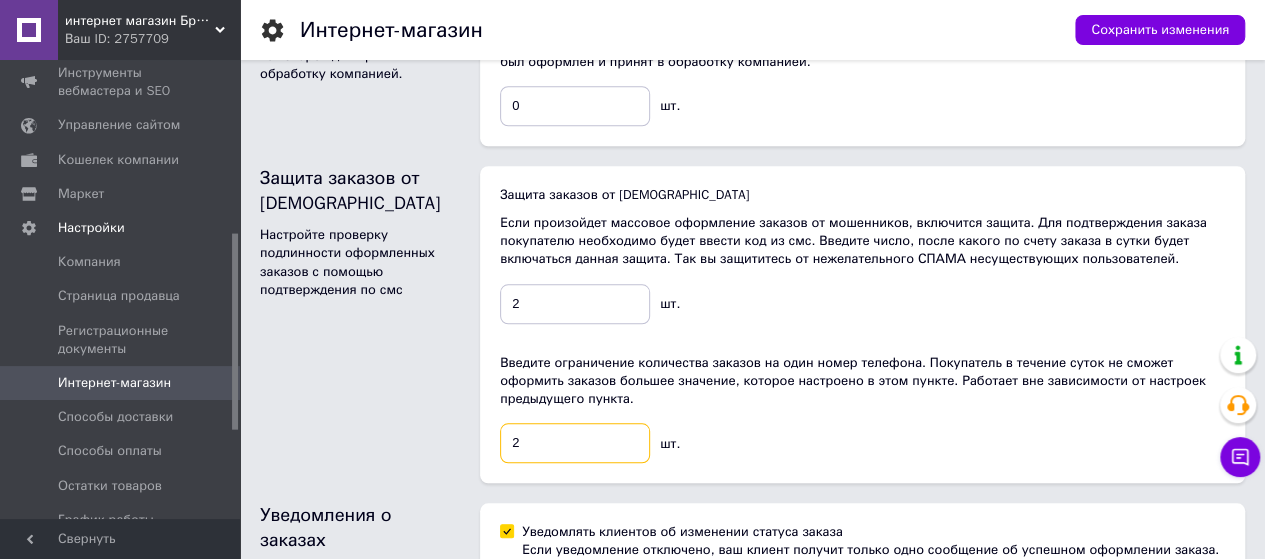 type on "2" 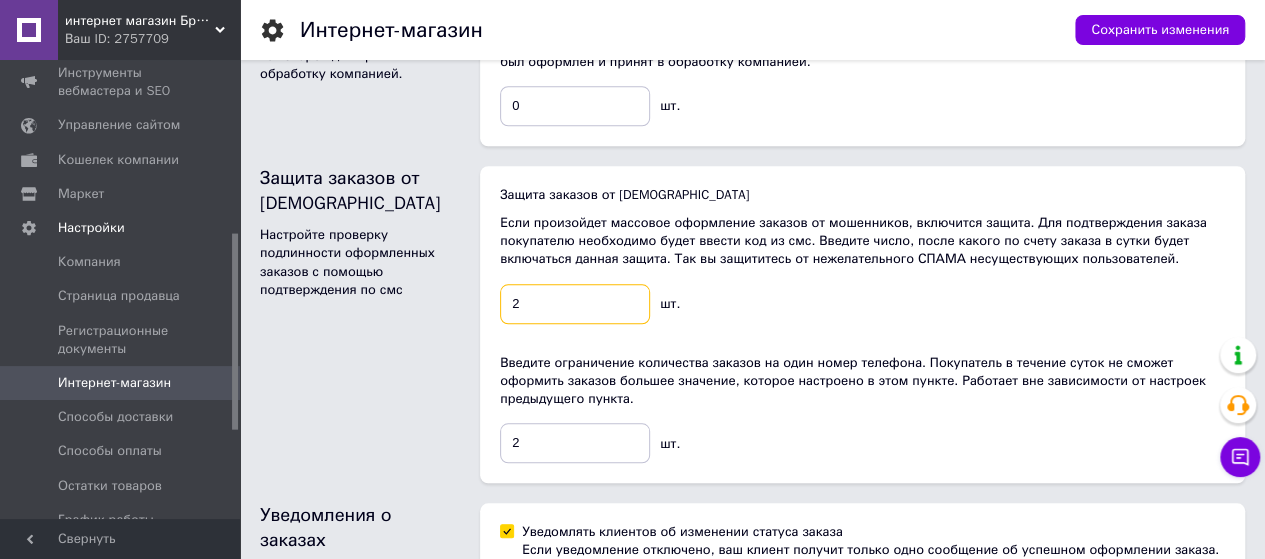 click on "2" at bounding box center (575, 304) 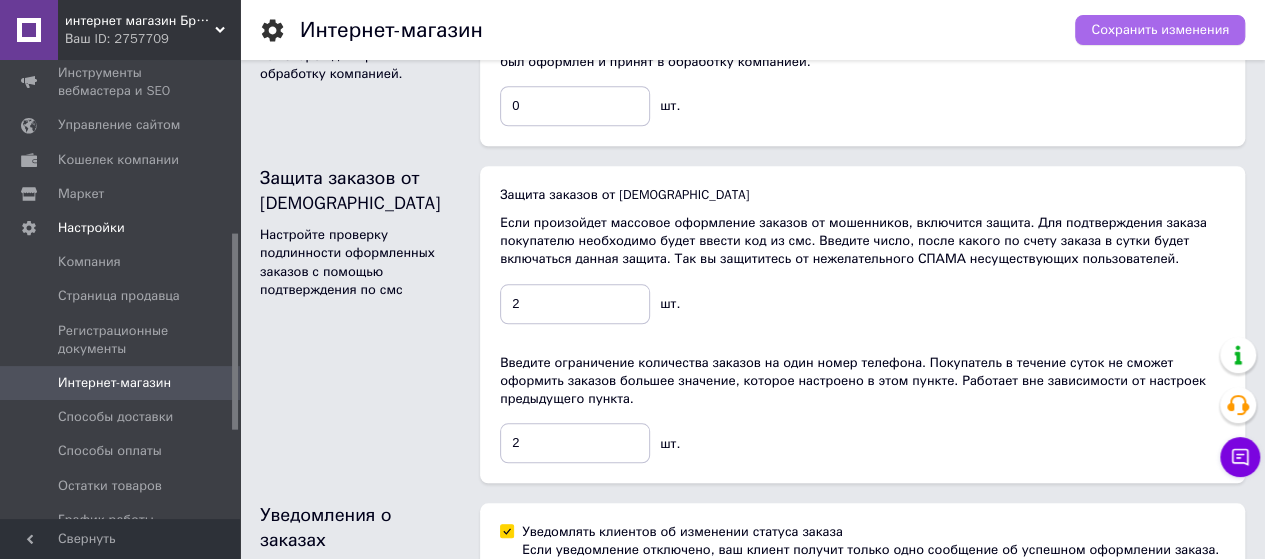 click on "Сохранить изменения" at bounding box center (1160, 30) 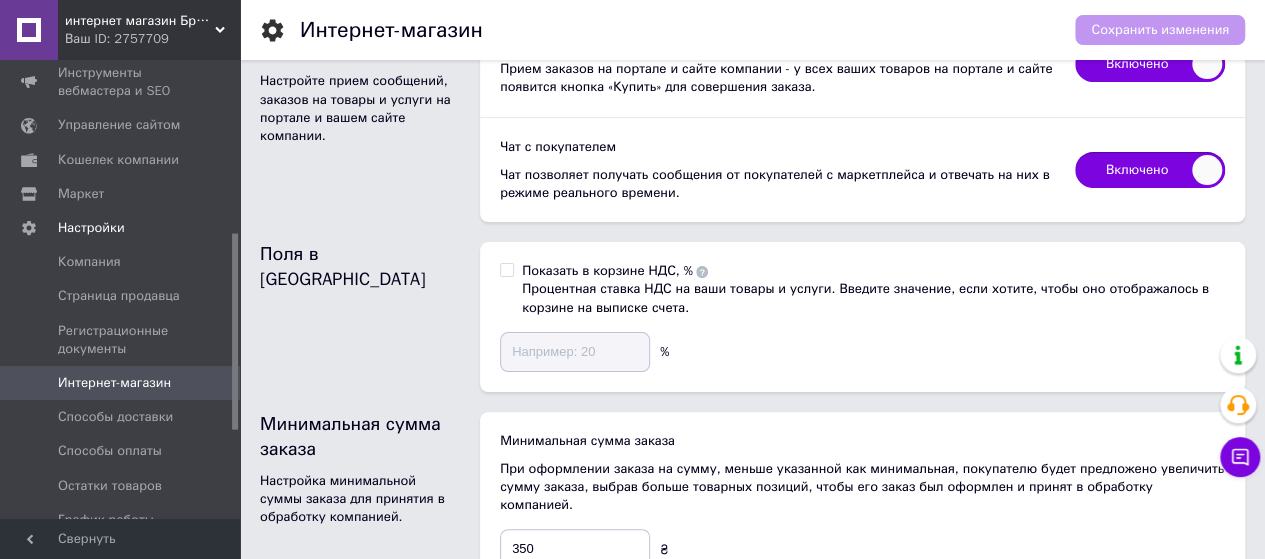 scroll, scrollTop: 0, scrollLeft: 0, axis: both 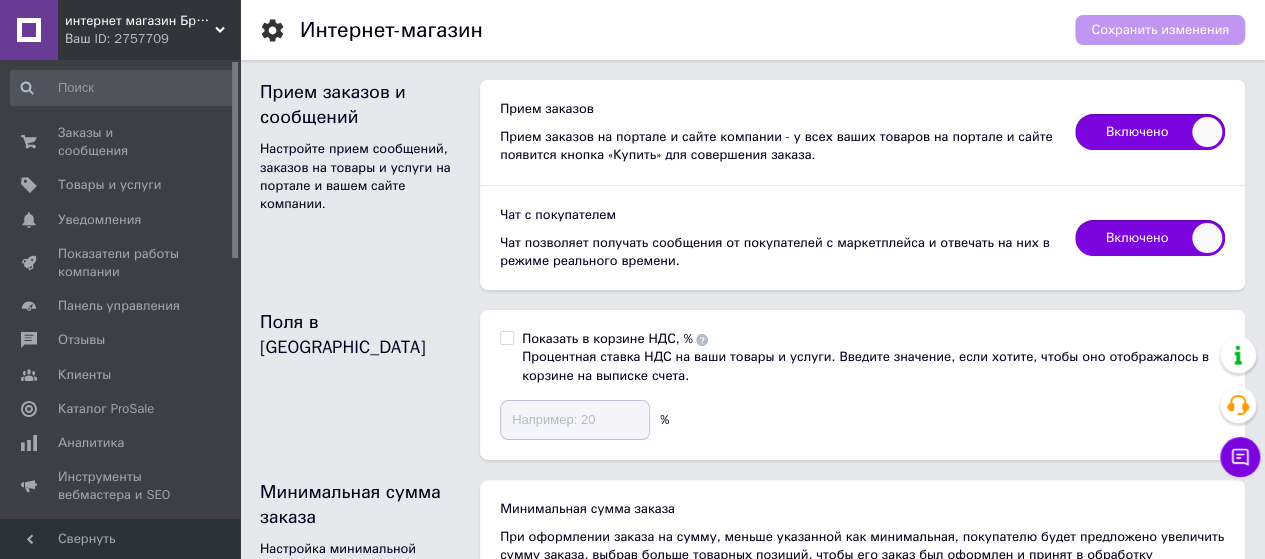 drag, startPoint x: 236, startPoint y: 292, endPoint x: 199, endPoint y: 39, distance: 255.69122 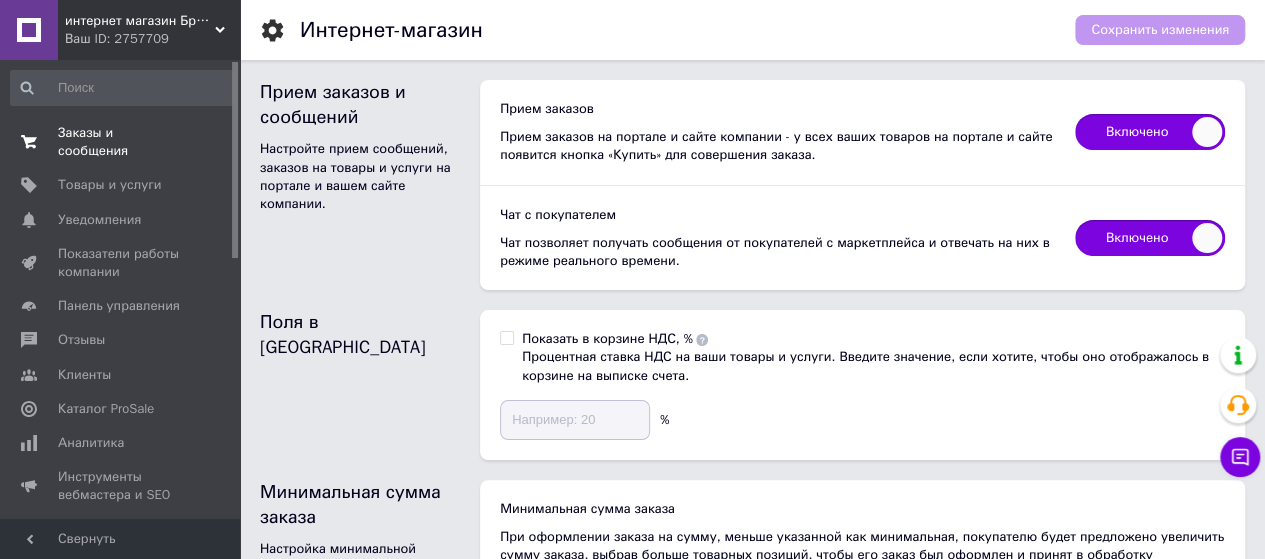 click on "Заказы и сообщения" at bounding box center (121, 142) 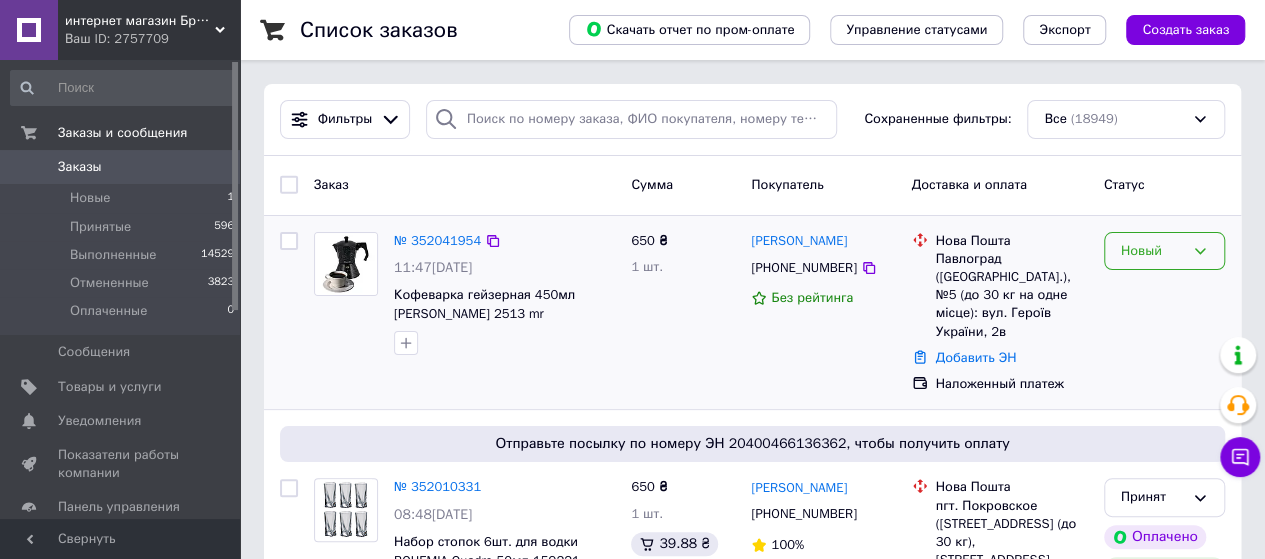 click on "Новый" at bounding box center [1152, 251] 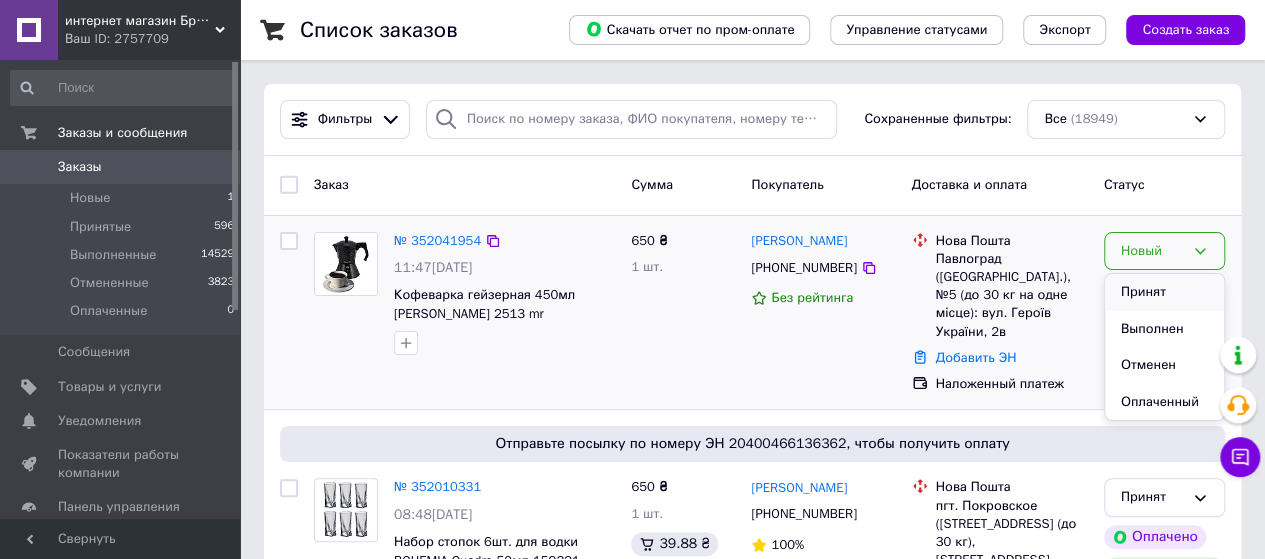 click on "Принят" at bounding box center (1164, 292) 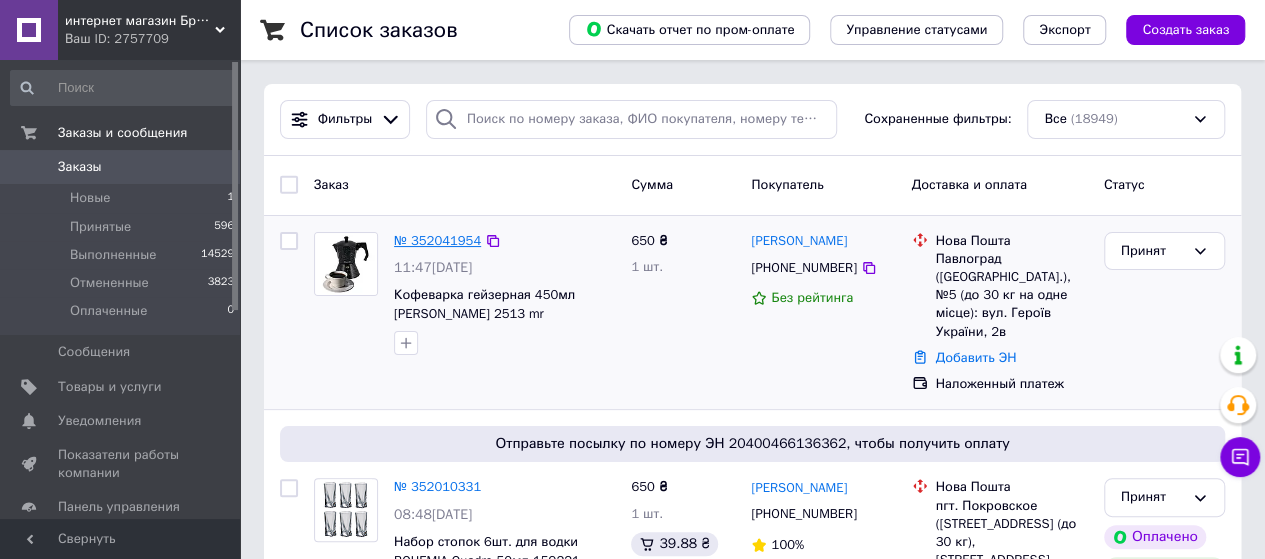 click on "№ 352041954" at bounding box center (437, 240) 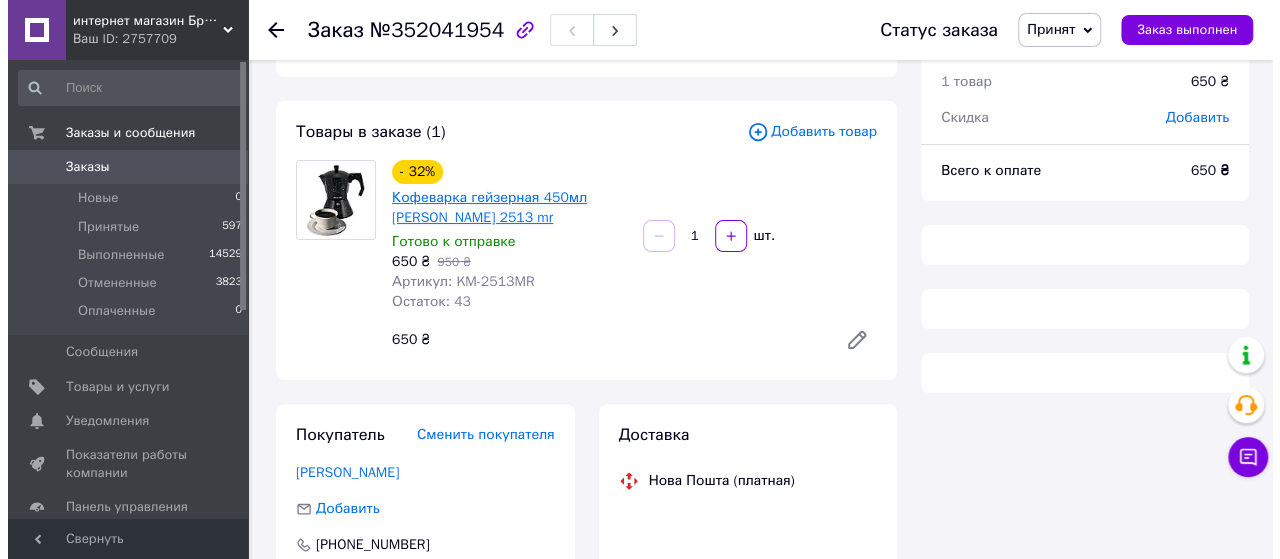 scroll, scrollTop: 89, scrollLeft: 0, axis: vertical 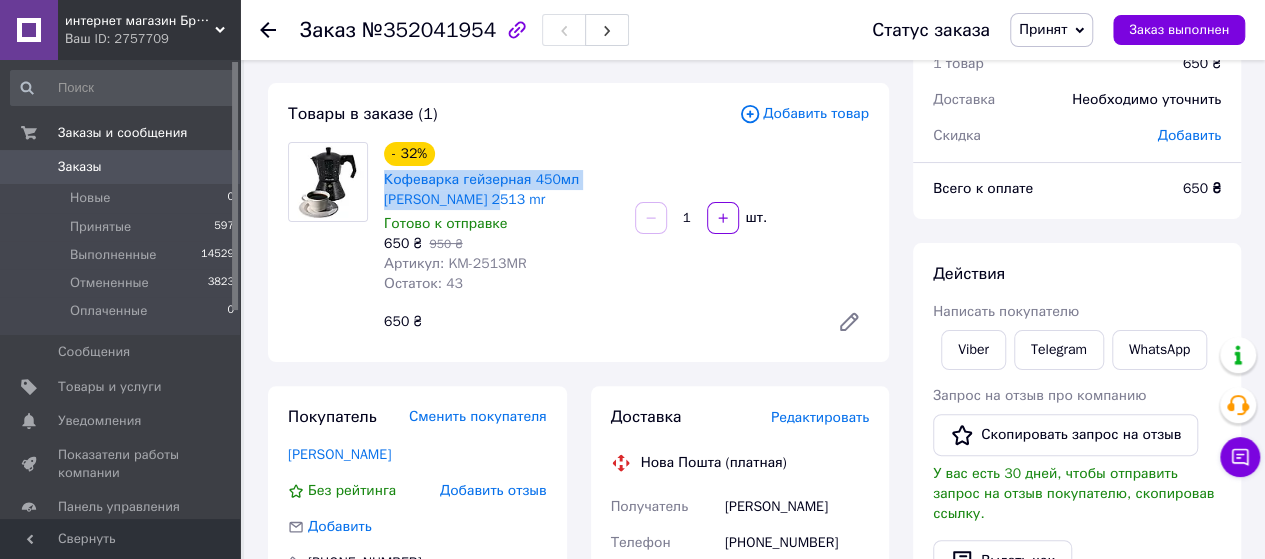 drag, startPoint x: 378, startPoint y: 175, endPoint x: 456, endPoint y: 195, distance: 80.523285 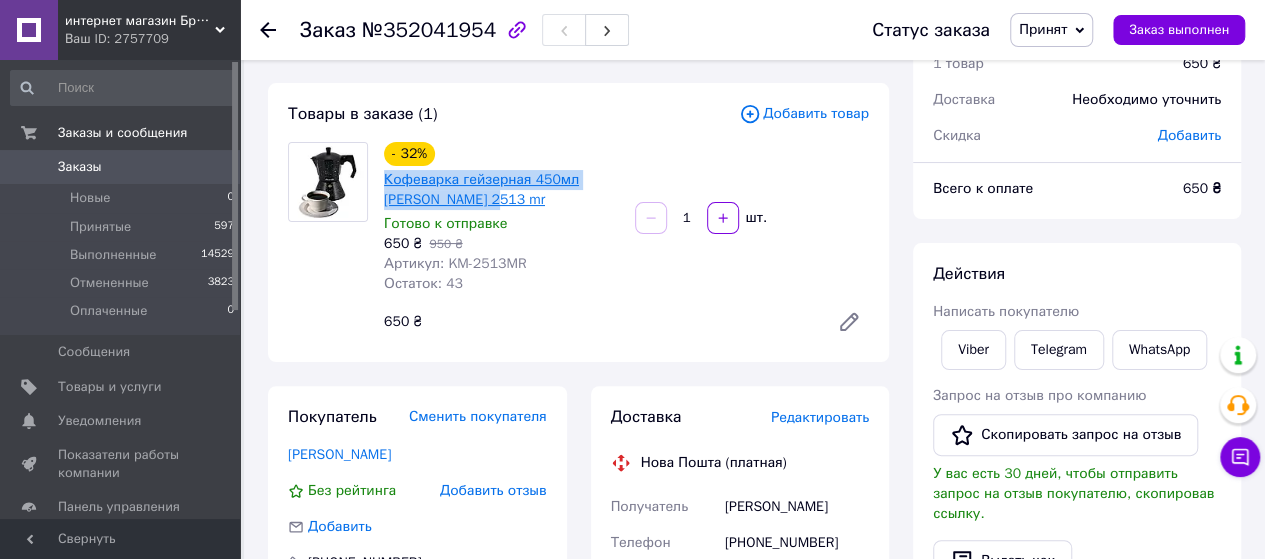 copy on "Кофеварка гейзерная 450мл [PERSON_NAME] 2513 mr" 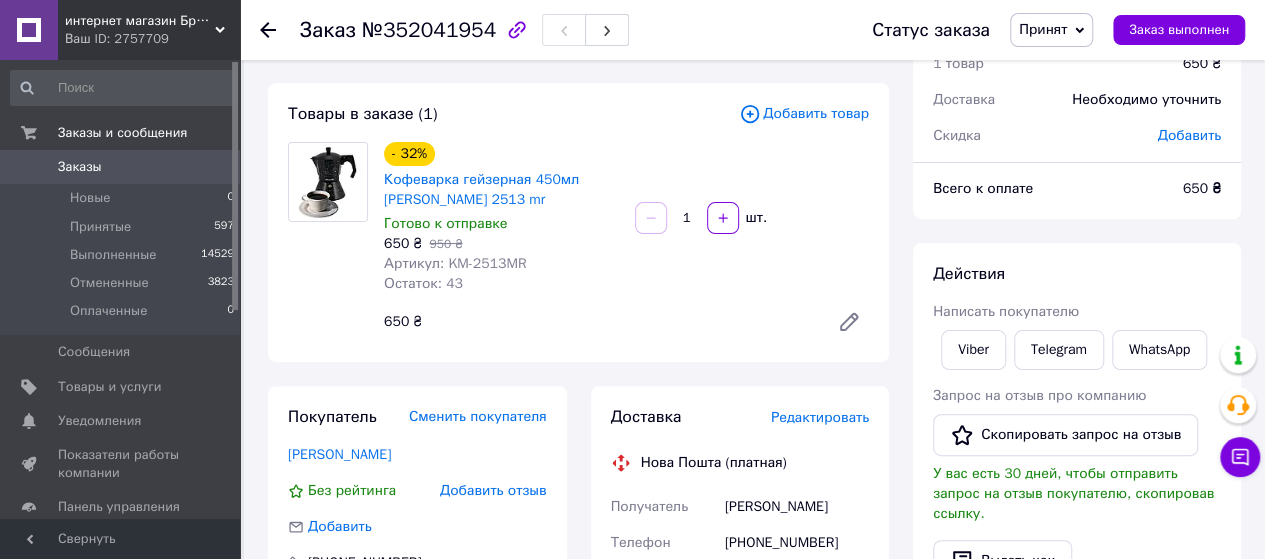 click on "Редактировать" at bounding box center (820, 417) 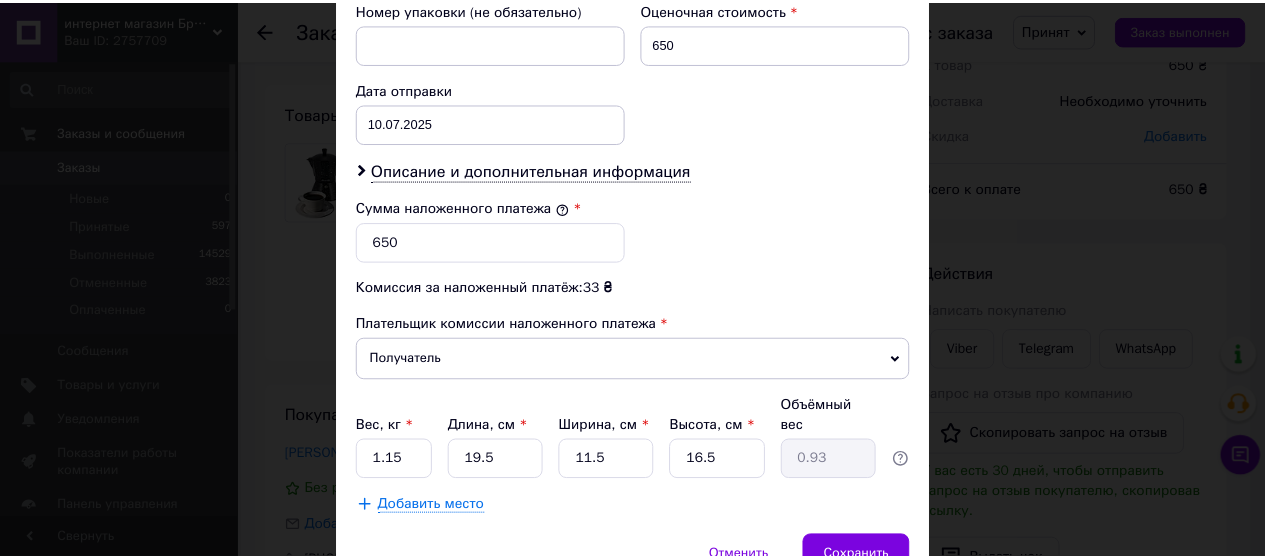 scroll, scrollTop: 956, scrollLeft: 0, axis: vertical 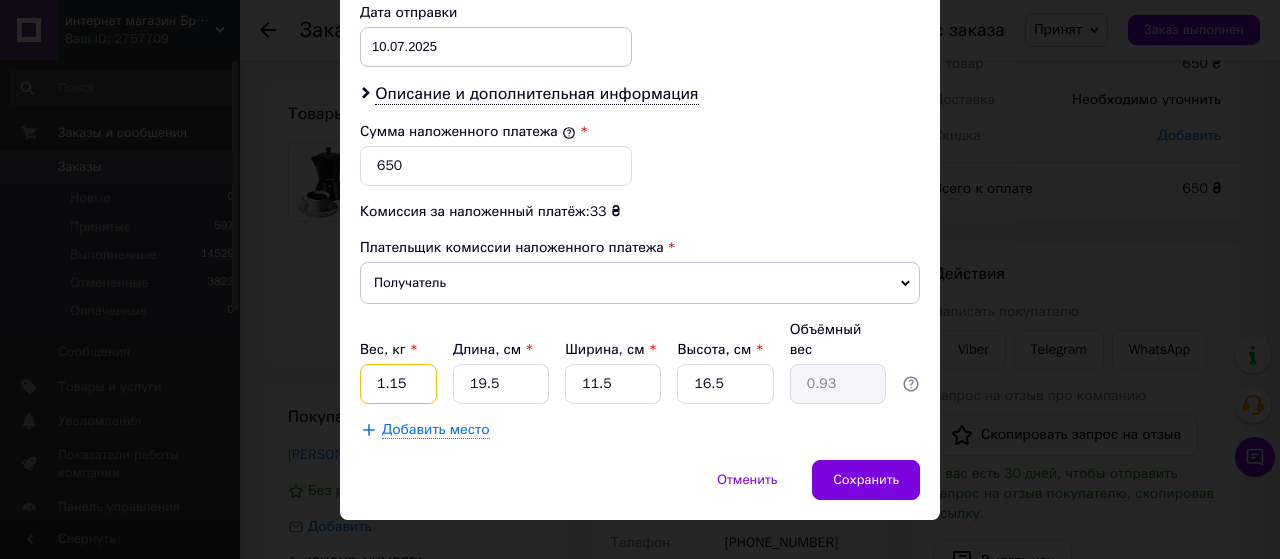 drag, startPoint x: 411, startPoint y: 359, endPoint x: 360, endPoint y: 364, distance: 51.24451 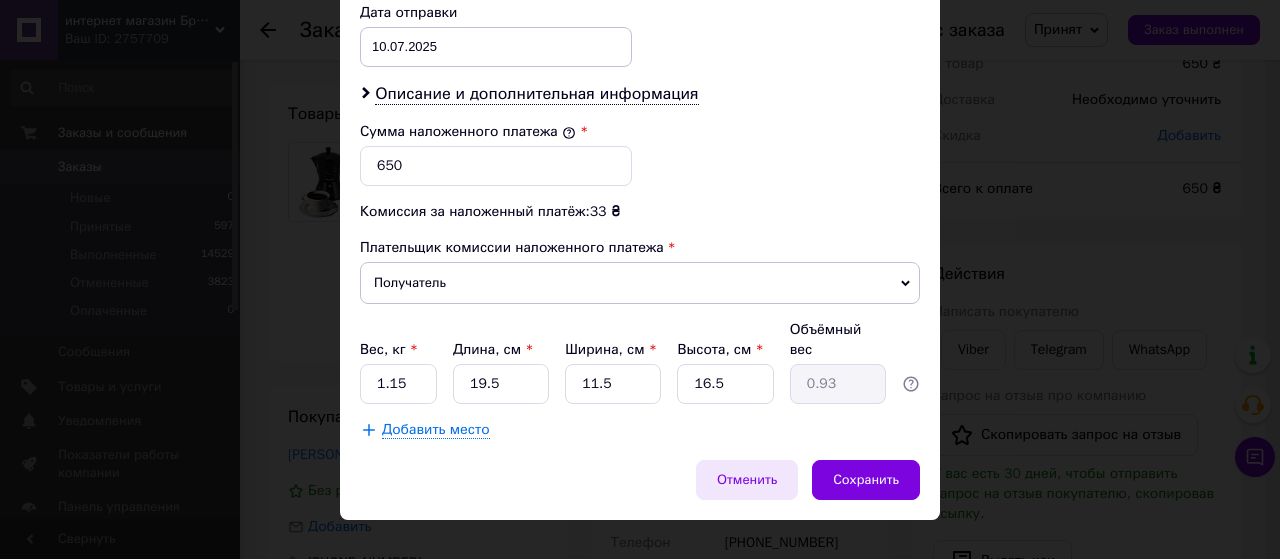 click on "Отменить" at bounding box center (747, 480) 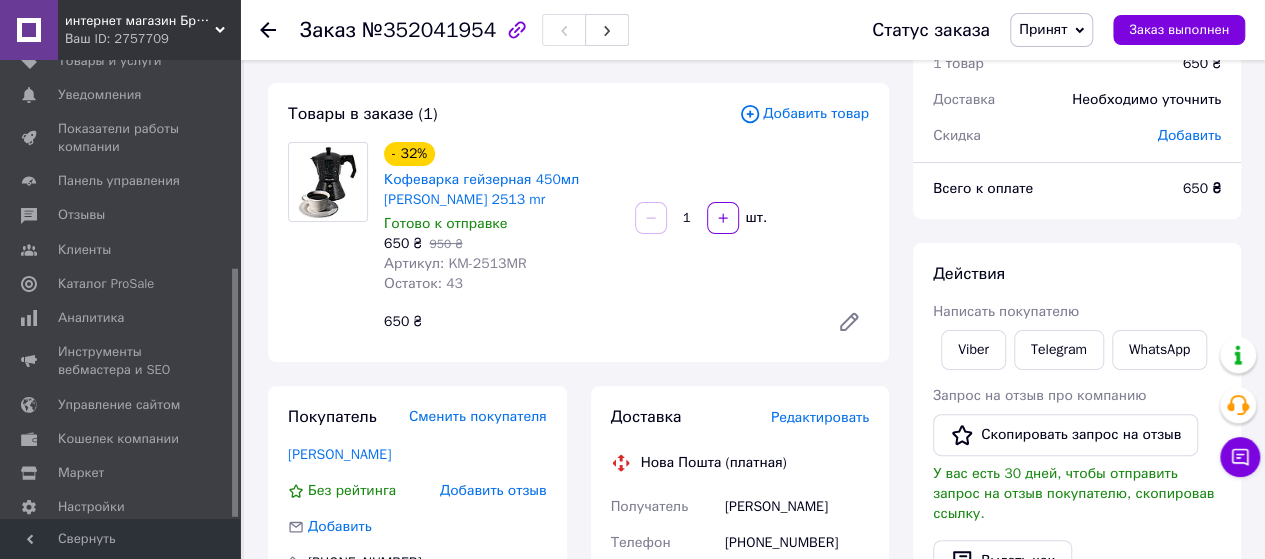 scroll, scrollTop: 383, scrollLeft: 0, axis: vertical 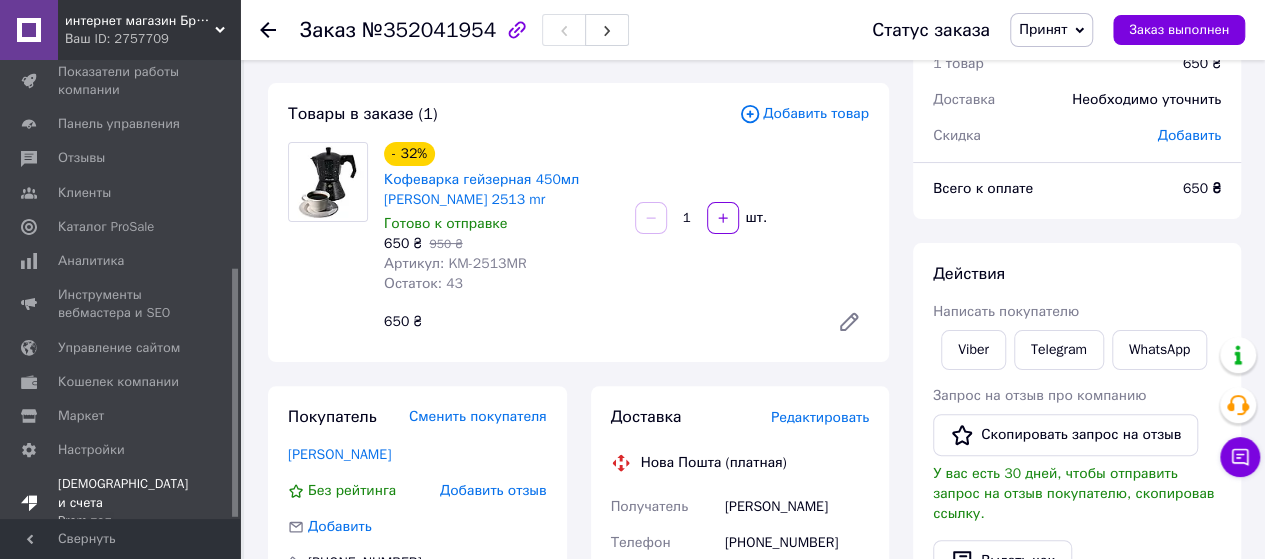 drag, startPoint x: 233, startPoint y: 285, endPoint x: 177, endPoint y: 509, distance: 230.89392 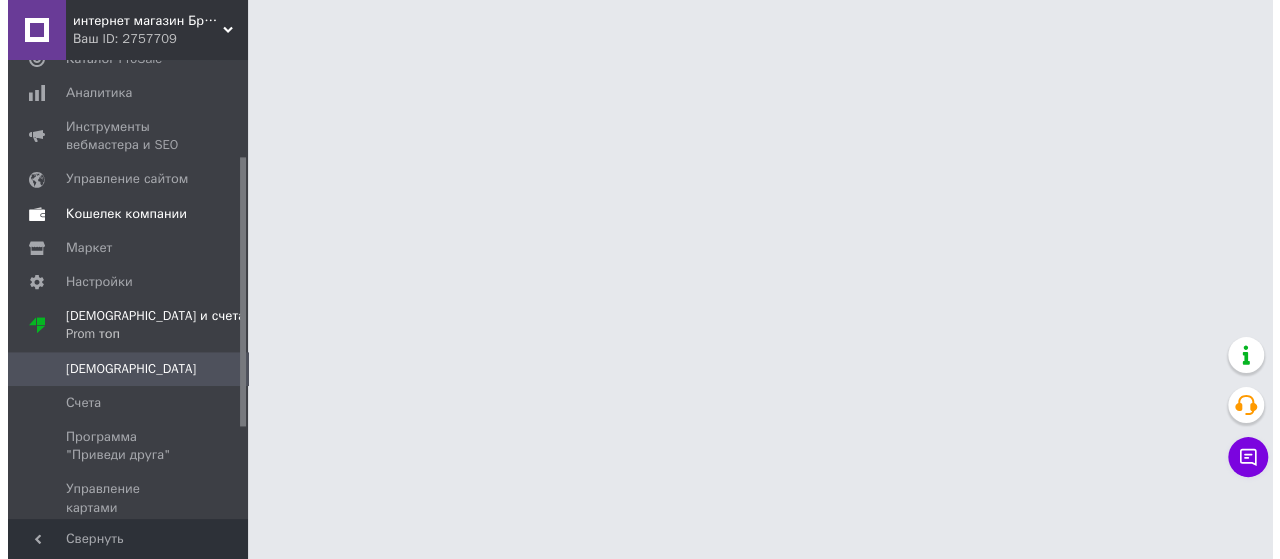 scroll, scrollTop: 0, scrollLeft: 0, axis: both 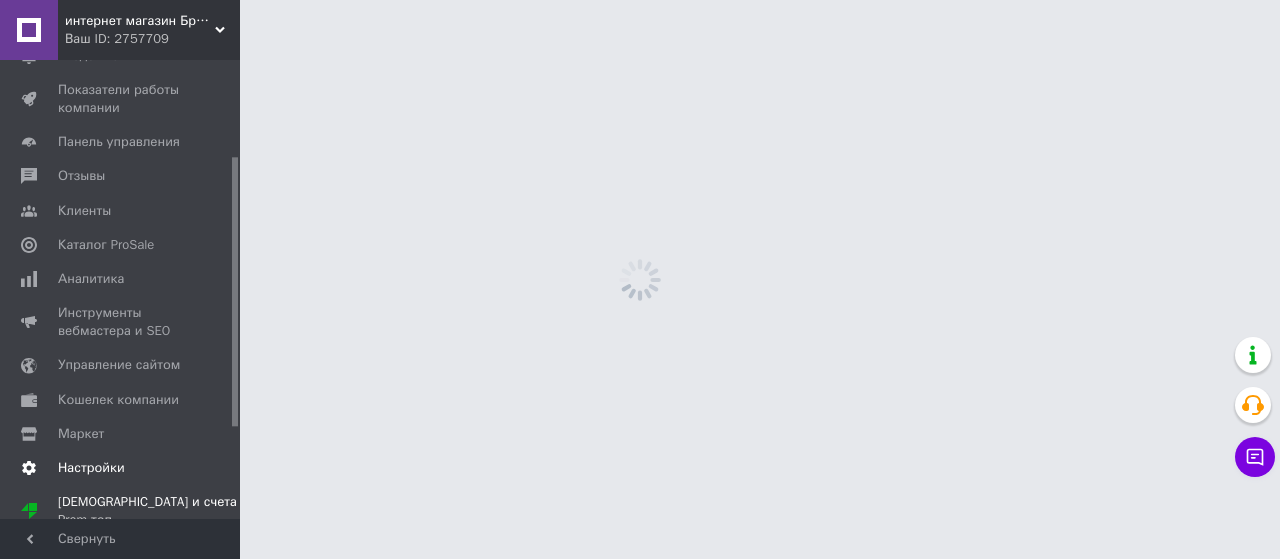 click on "Настройки" at bounding box center (91, 468) 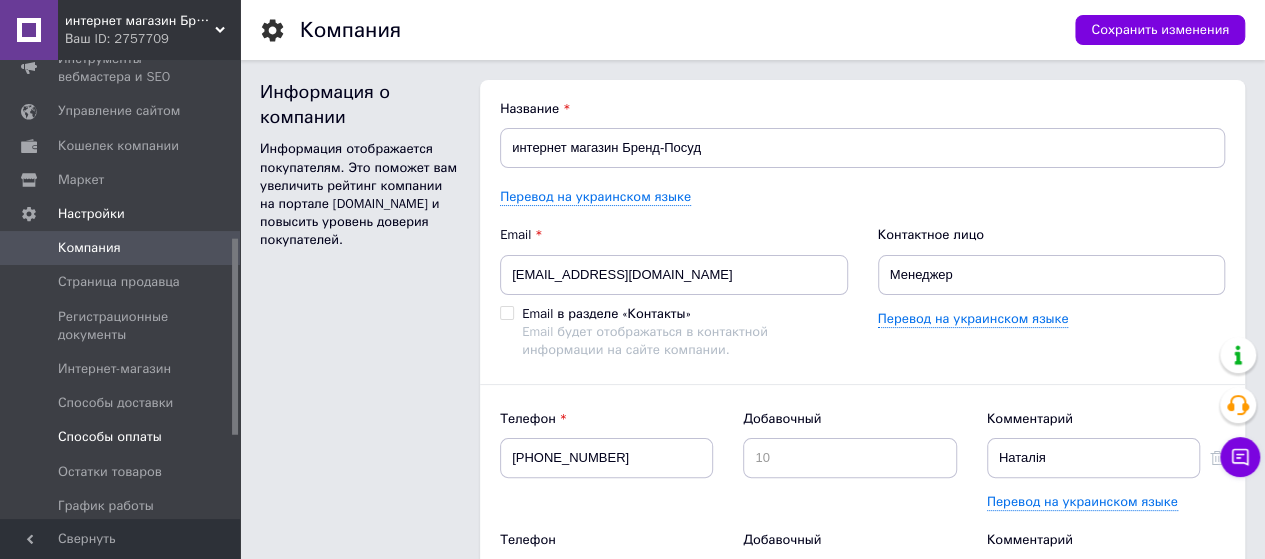 drag, startPoint x: 234, startPoint y: 298, endPoint x: 210, endPoint y: 407, distance: 111.61093 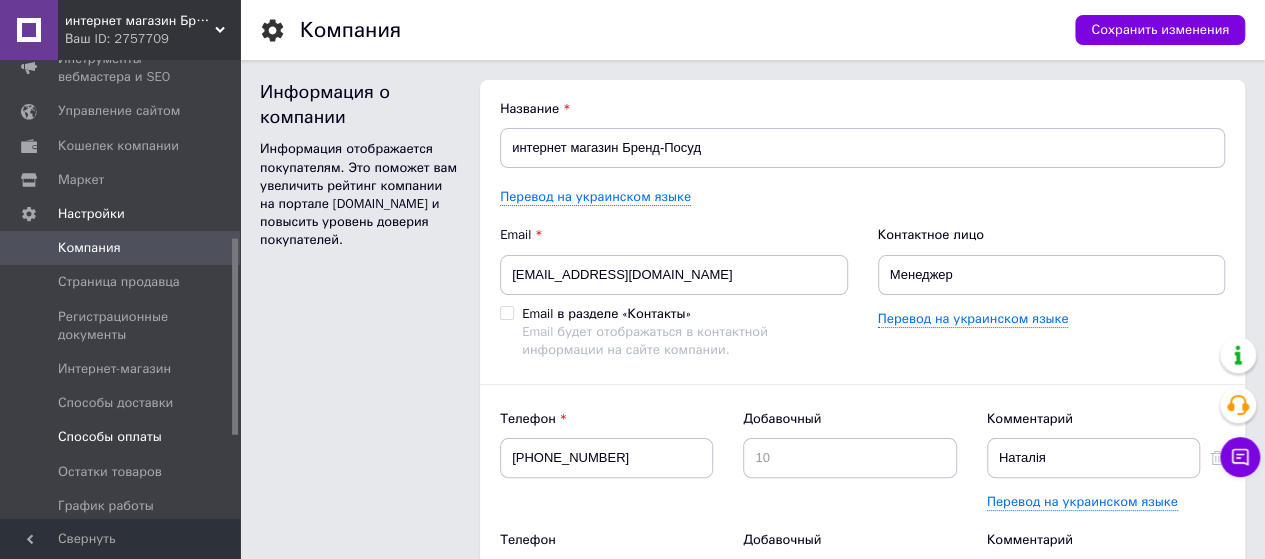 click on "Заказы и сообщения 0 0 Товары и услуги Уведомления 0 0 Показатели работы компании Панель управления Отзывы Клиенты Каталог ProSale Аналитика Инструменты вебмастера и SEO Управление сайтом Кошелек компании Маркет Настройки Компания Страница продавца Регистрационные документы Интернет-магазин Способы доставки Способы оплаты Остатки товаров График работы Возврат и гарантия Профиль Менеджеры Управление API-токенами Тарифы и счета Prom топ" at bounding box center (120, 289) 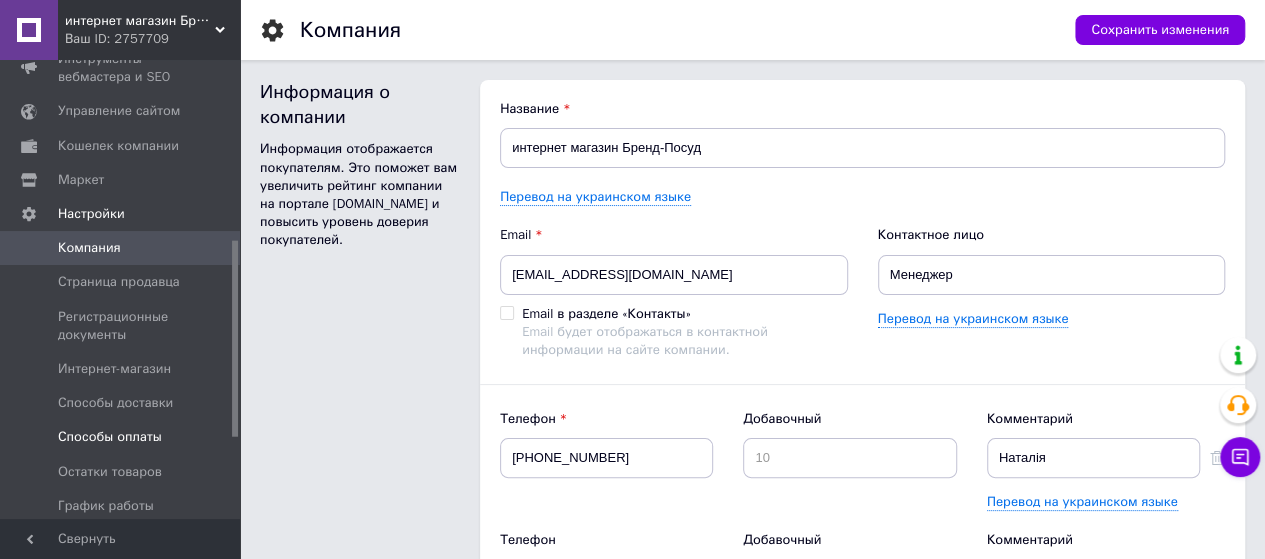 scroll, scrollTop: 421, scrollLeft: 0, axis: vertical 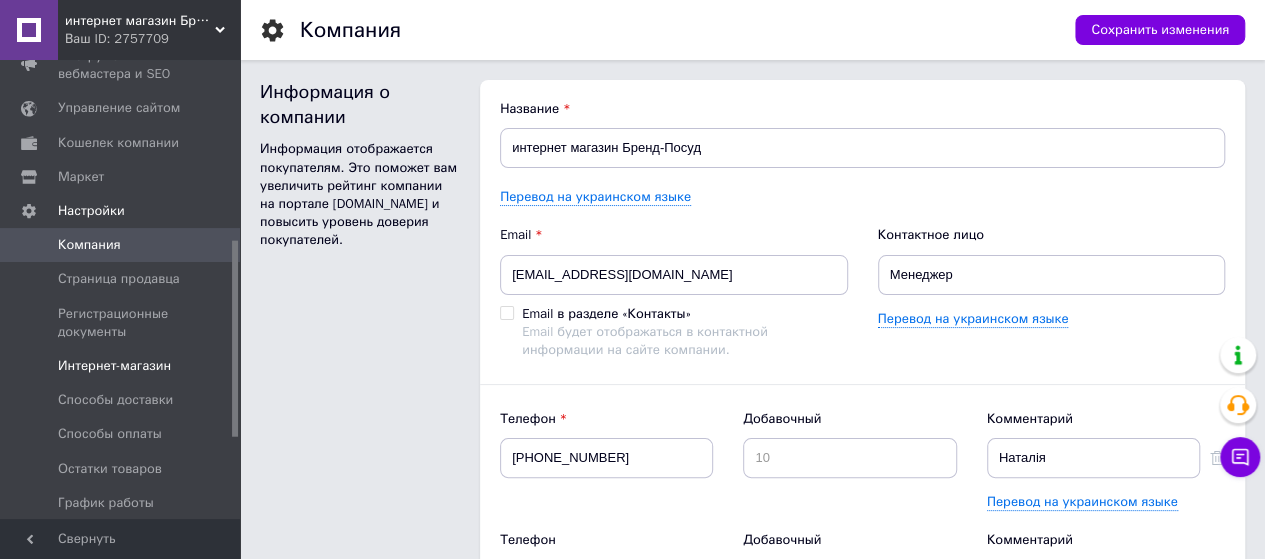 click on "Интернет-магазин" at bounding box center [114, 366] 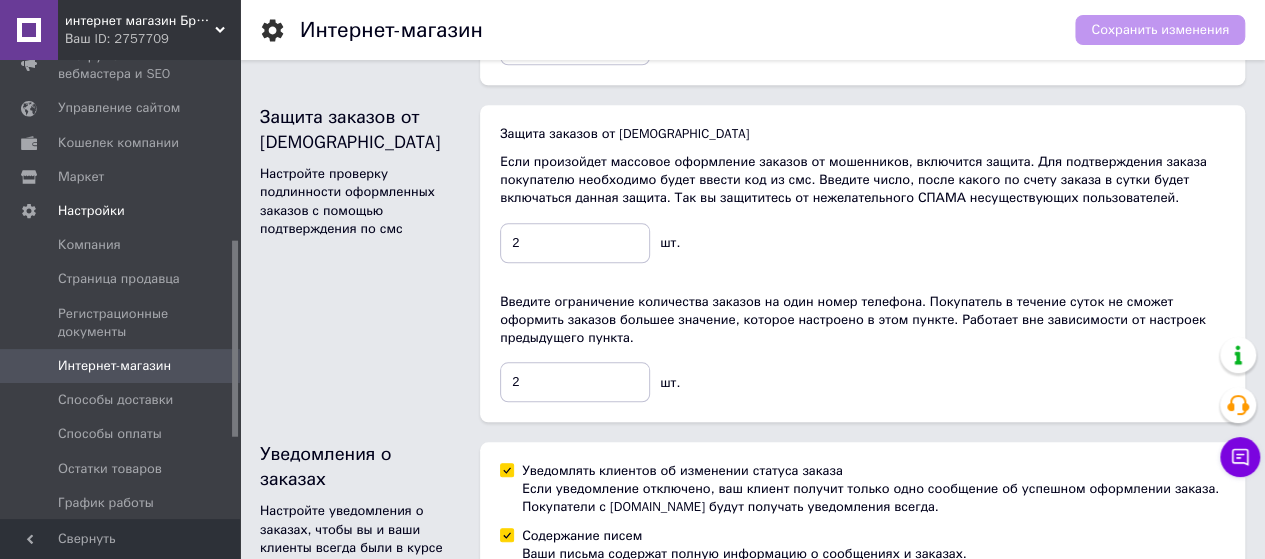 scroll, scrollTop: 871, scrollLeft: 0, axis: vertical 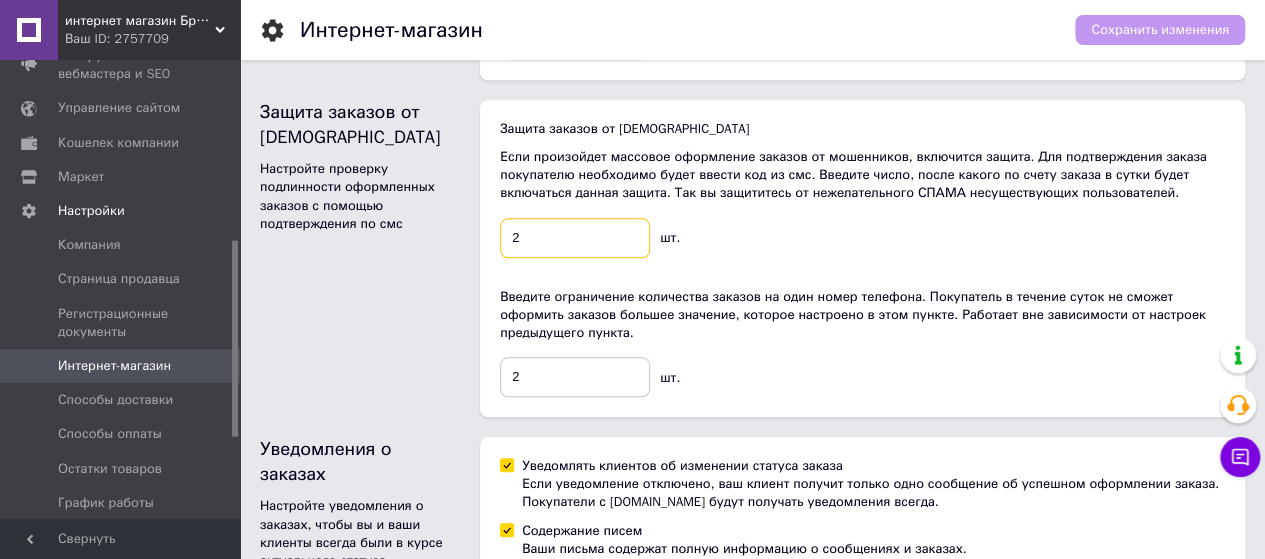 drag, startPoint x: 541, startPoint y: 215, endPoint x: 488, endPoint y: 221, distance: 53.338543 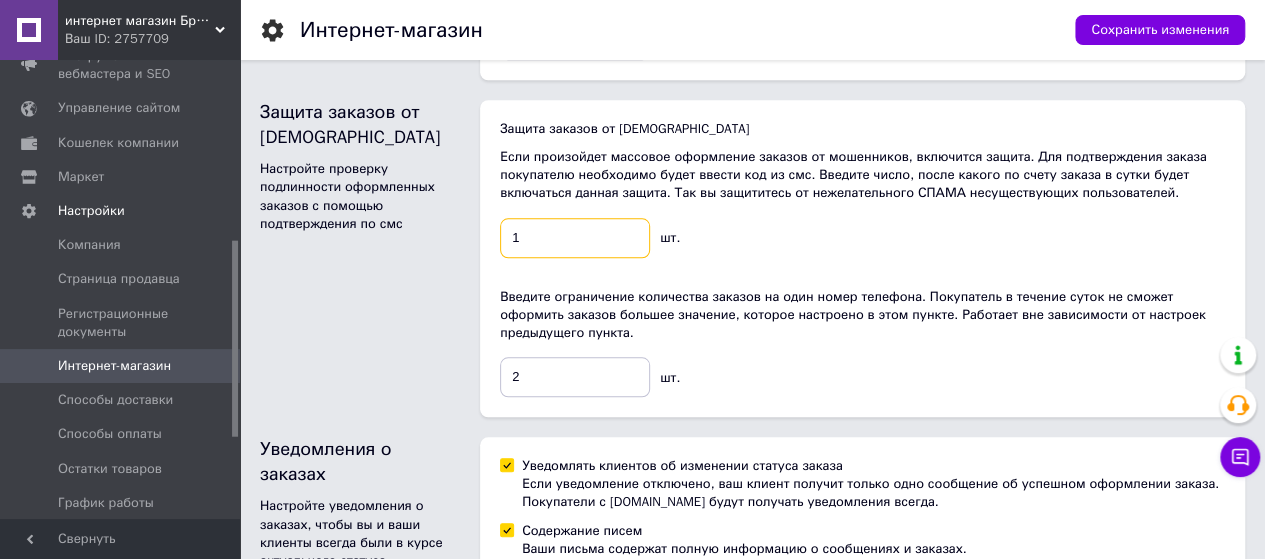 type on "1" 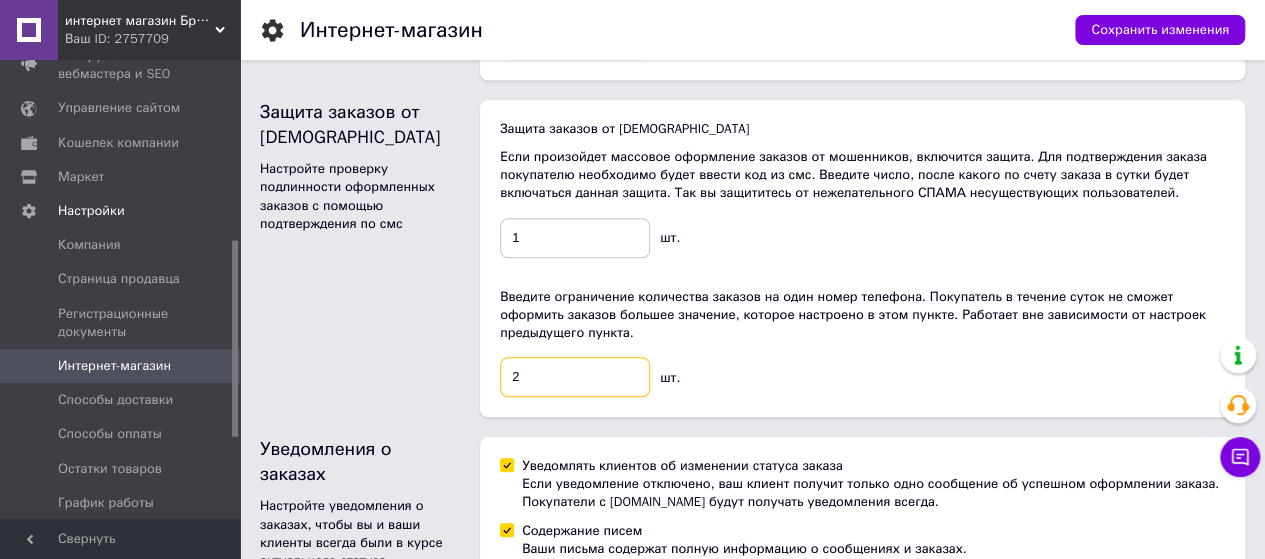 drag, startPoint x: 526, startPoint y: 348, endPoint x: 482, endPoint y: 355, distance: 44.553337 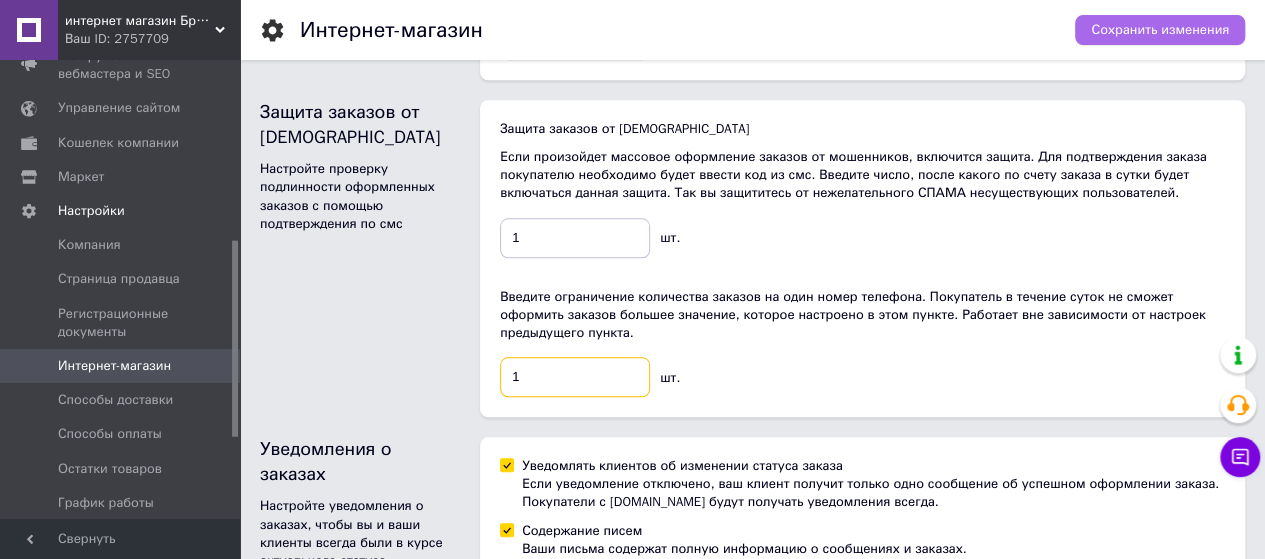 type on "1" 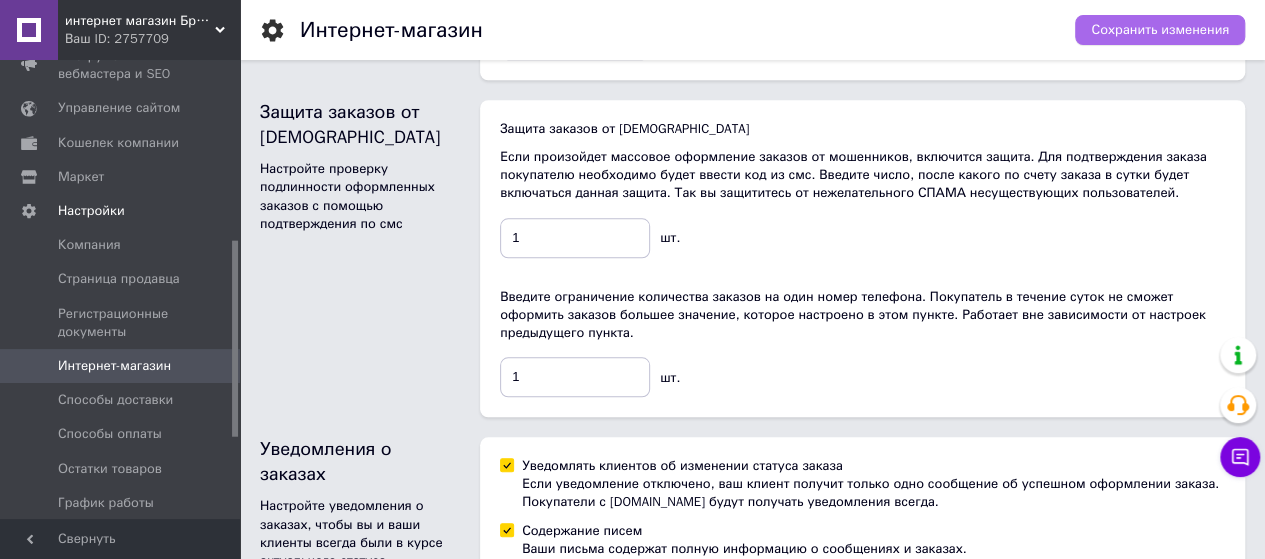 click on "Сохранить изменения" at bounding box center [1160, 30] 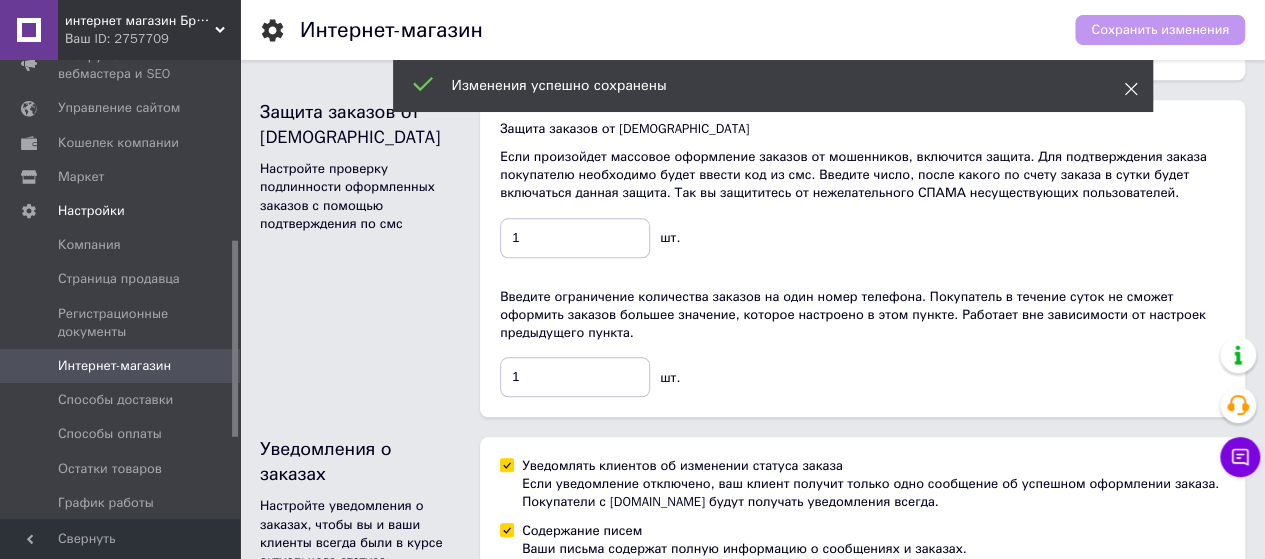 click 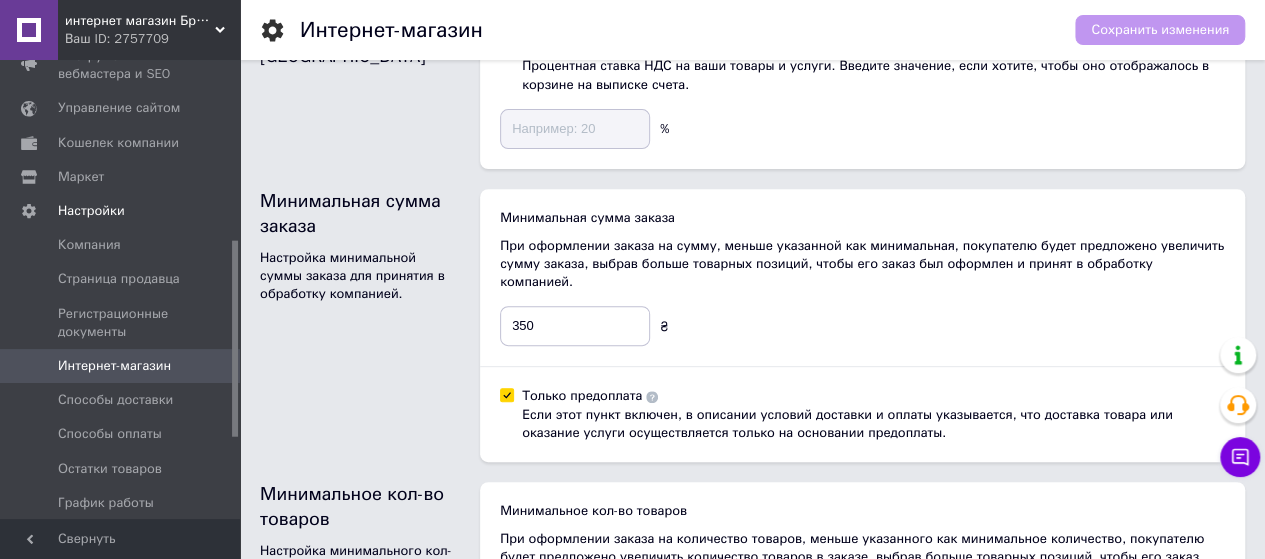 scroll, scrollTop: 0, scrollLeft: 0, axis: both 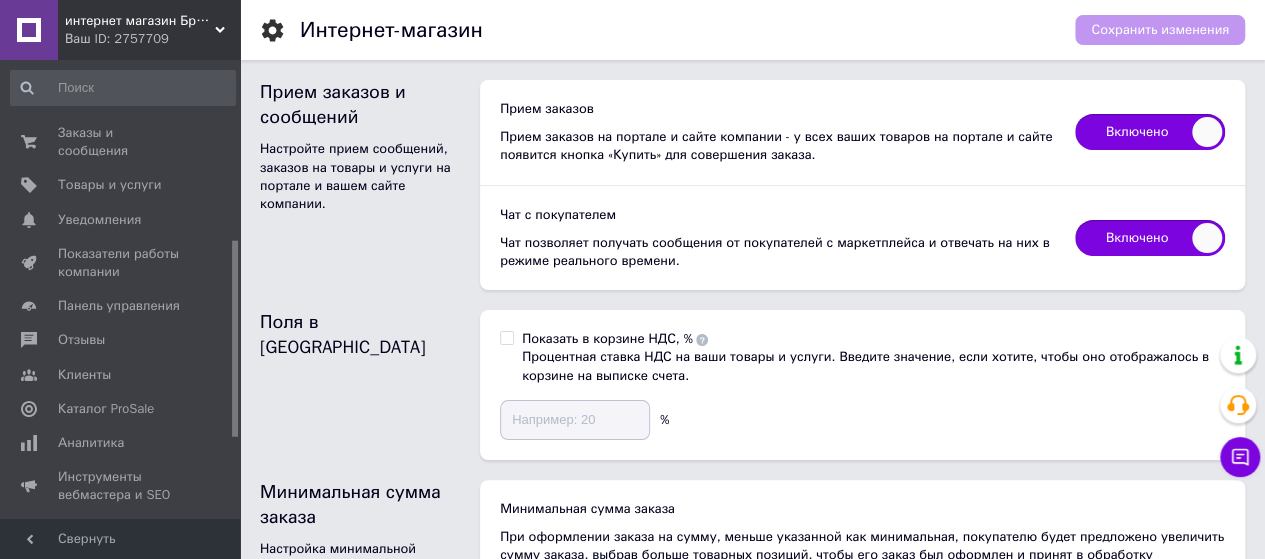 drag, startPoint x: 232, startPoint y: 299, endPoint x: 230, endPoint y: 88, distance: 211.00948 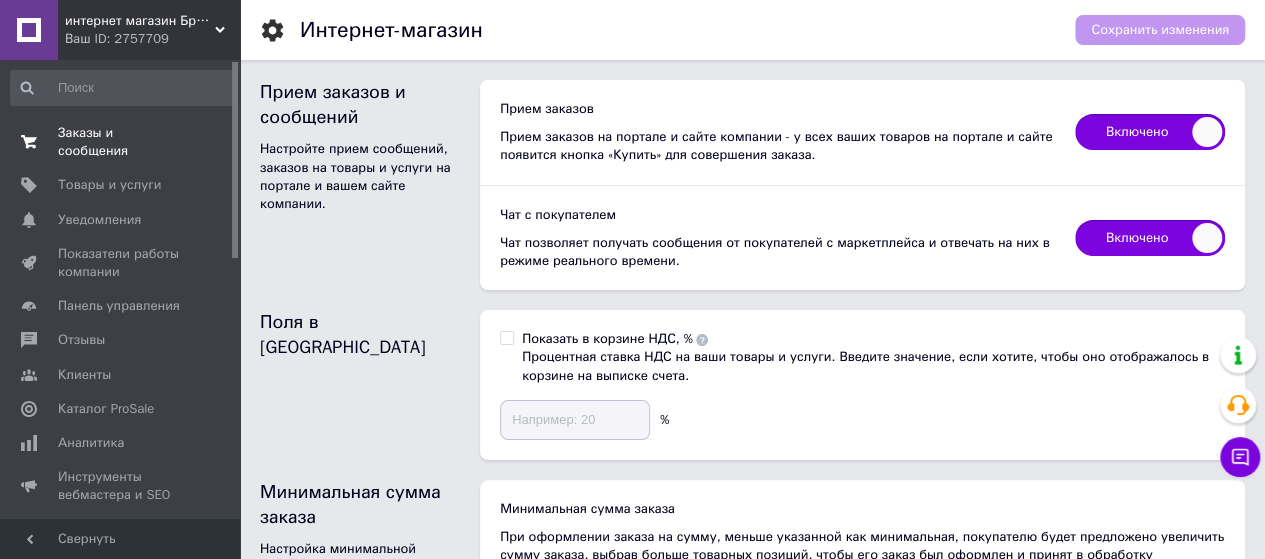 click on "Заказы и сообщения" at bounding box center (121, 142) 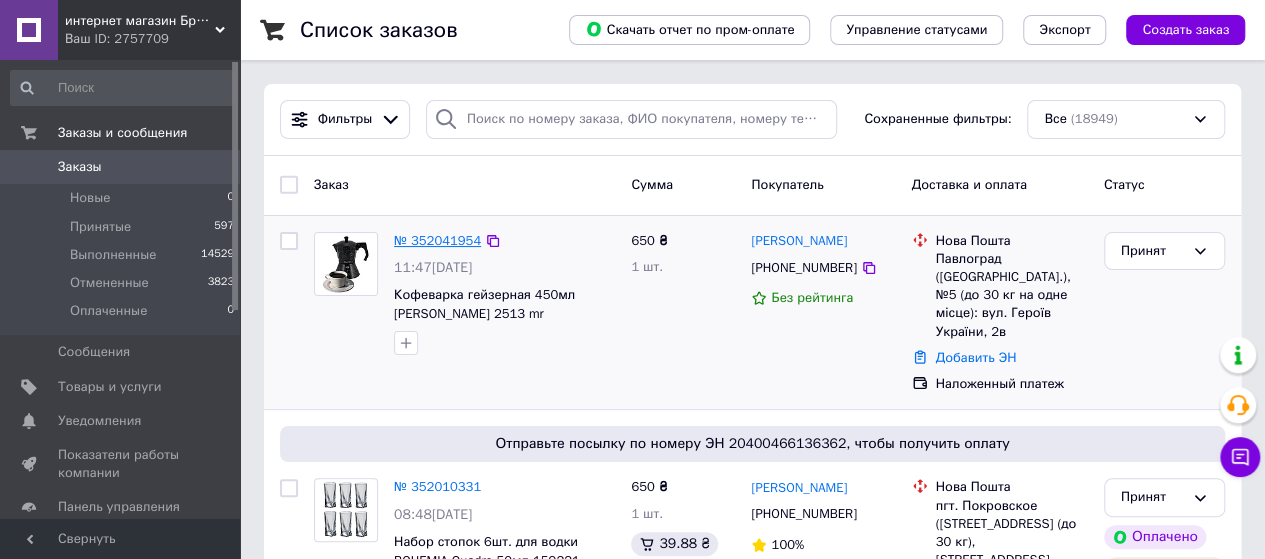 click on "№ 352041954" at bounding box center (437, 240) 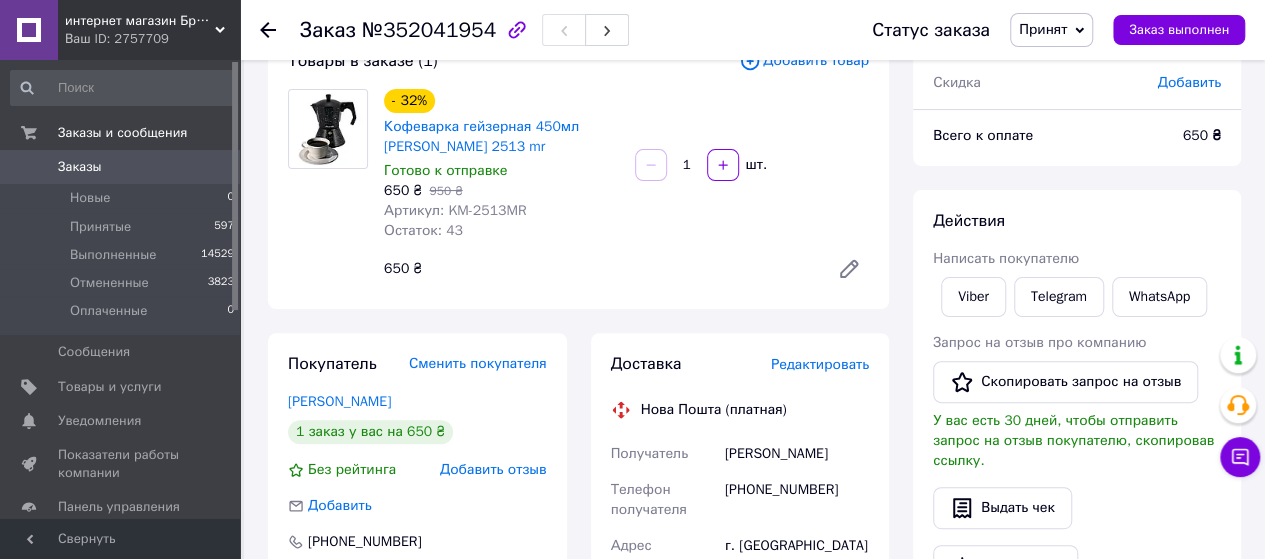 scroll, scrollTop: 113, scrollLeft: 0, axis: vertical 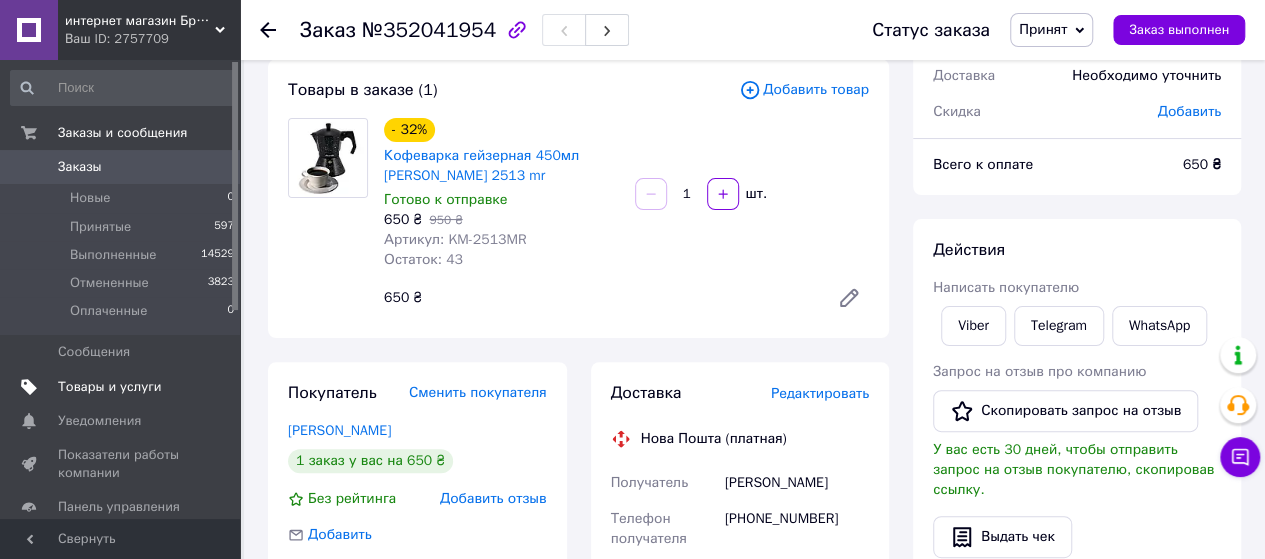 click on "Товары и услуги" at bounding box center (110, 387) 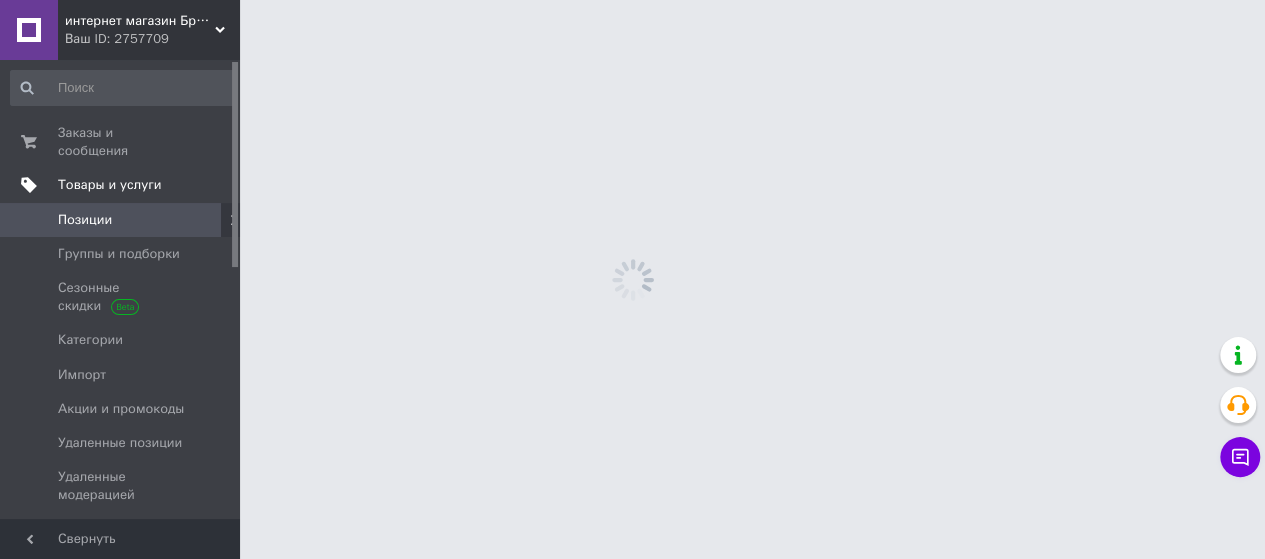 scroll, scrollTop: 0, scrollLeft: 0, axis: both 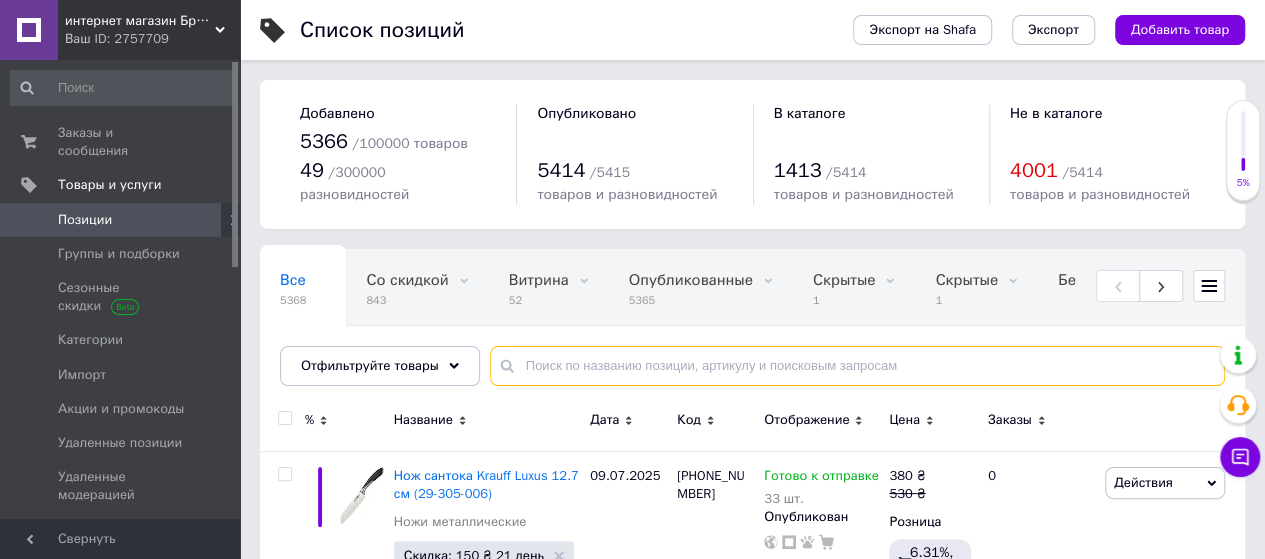 click at bounding box center (857, 366) 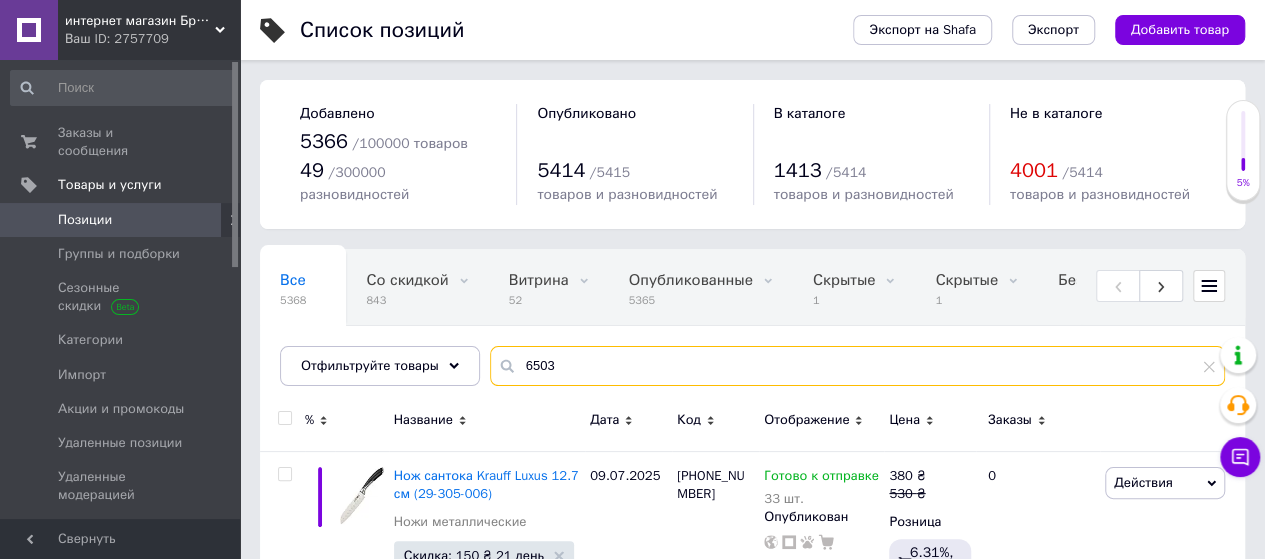 type on "6503" 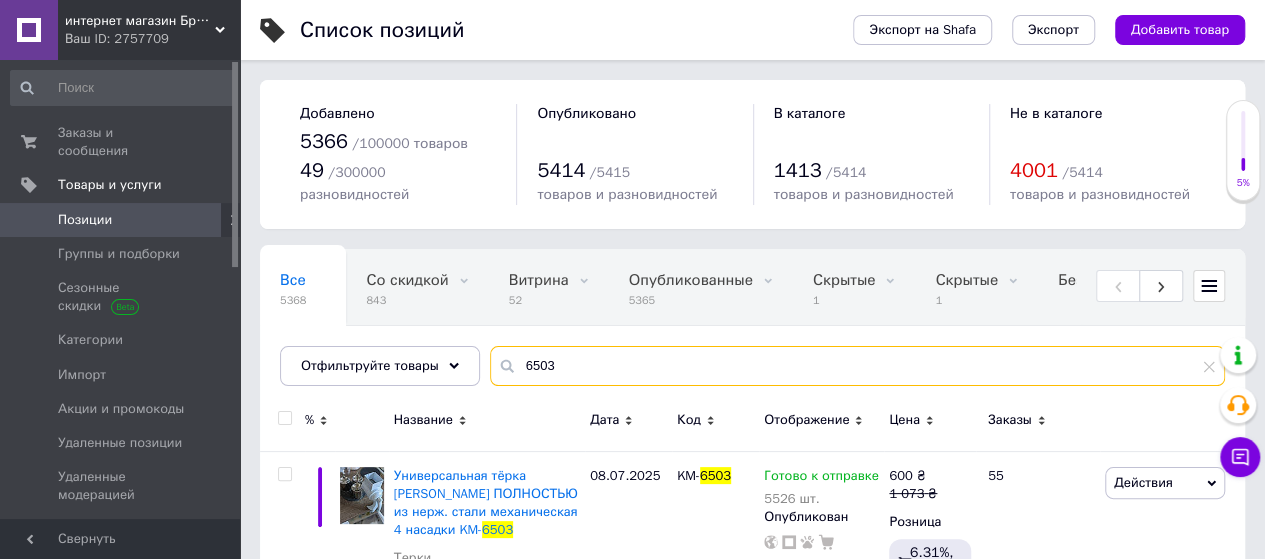 scroll, scrollTop: 285, scrollLeft: 0, axis: vertical 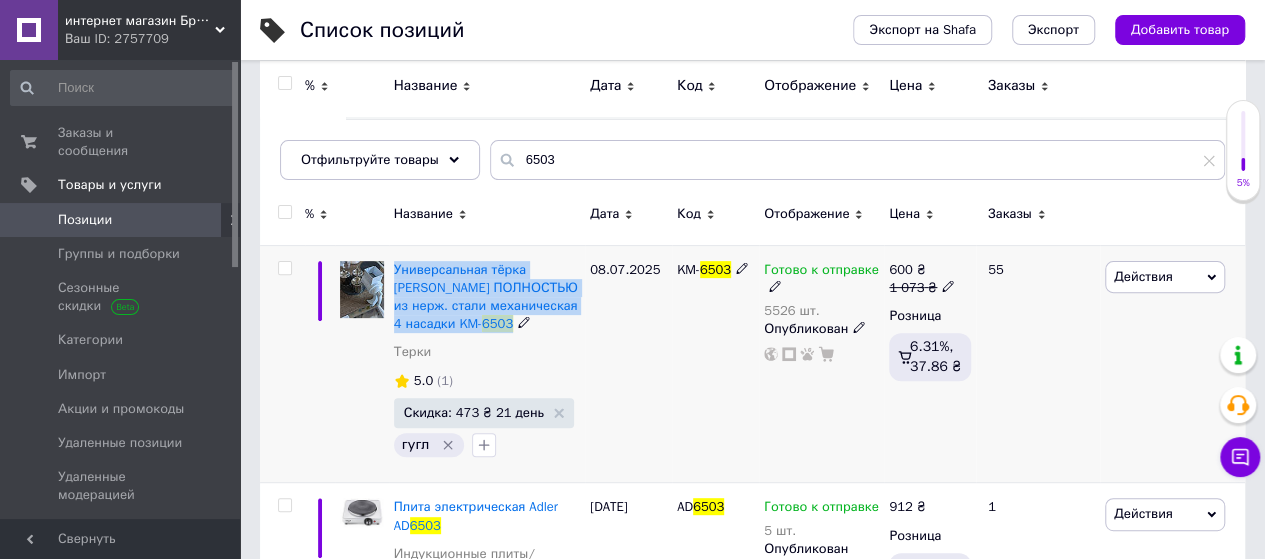 drag, startPoint x: 391, startPoint y: 248, endPoint x: 526, endPoint y: 295, distance: 142.94754 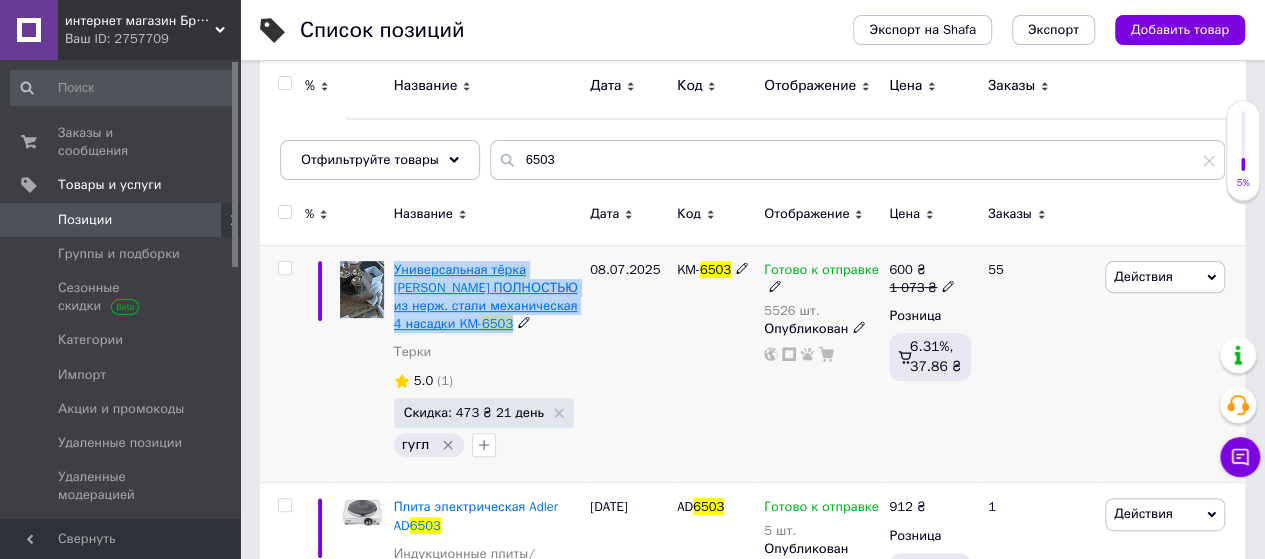 copy on "Универсальная тёрка Kamille ПОЛНОСТЬЮ из нерж. стали механическая 4 насадки KM- 6503" 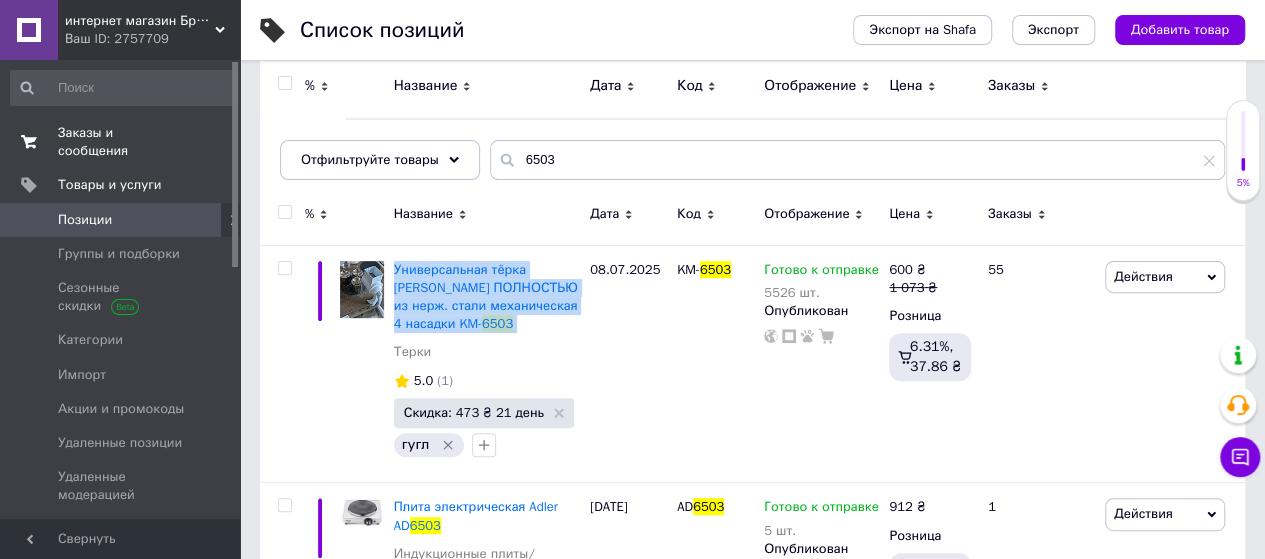 click on "Заказы и сообщения" at bounding box center (121, 142) 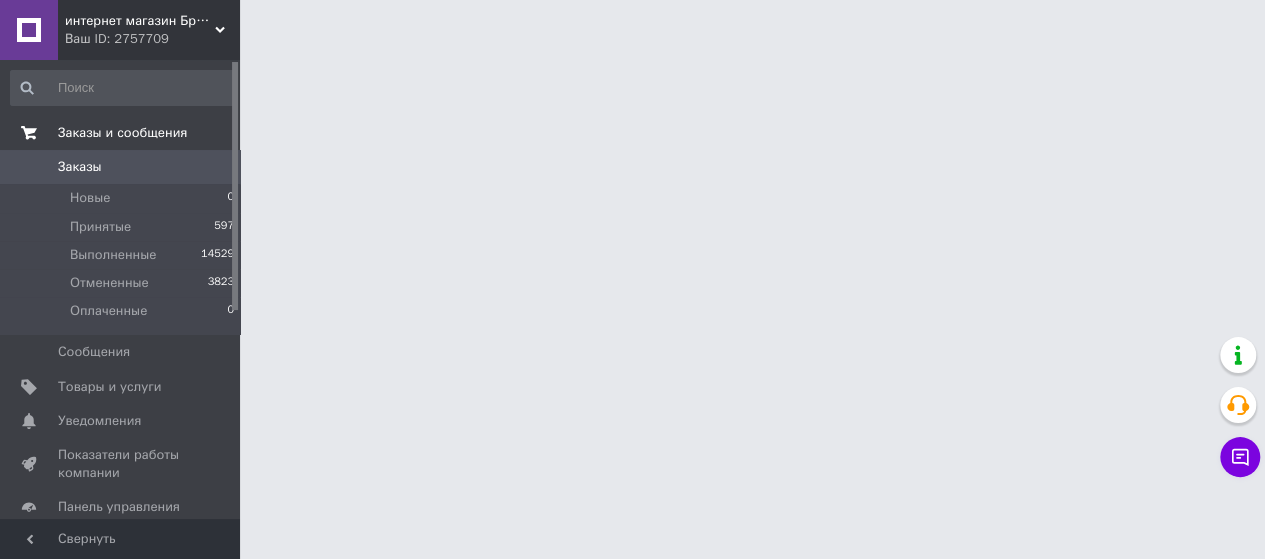 scroll, scrollTop: 0, scrollLeft: 0, axis: both 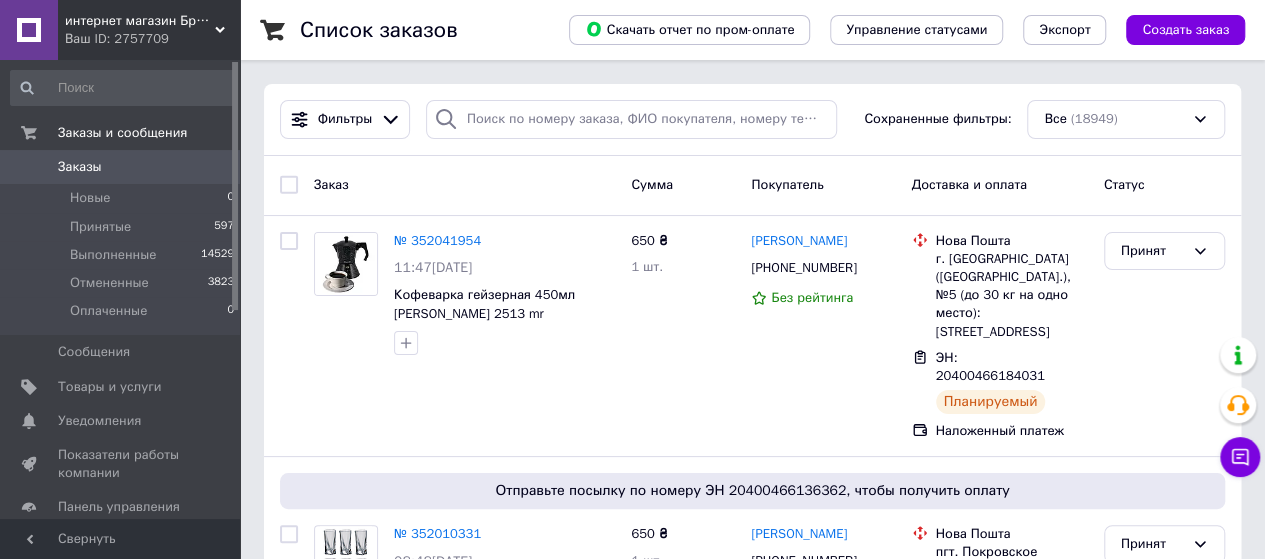 click on "интернет магазин Бренд-Посуд" at bounding box center (140, 21) 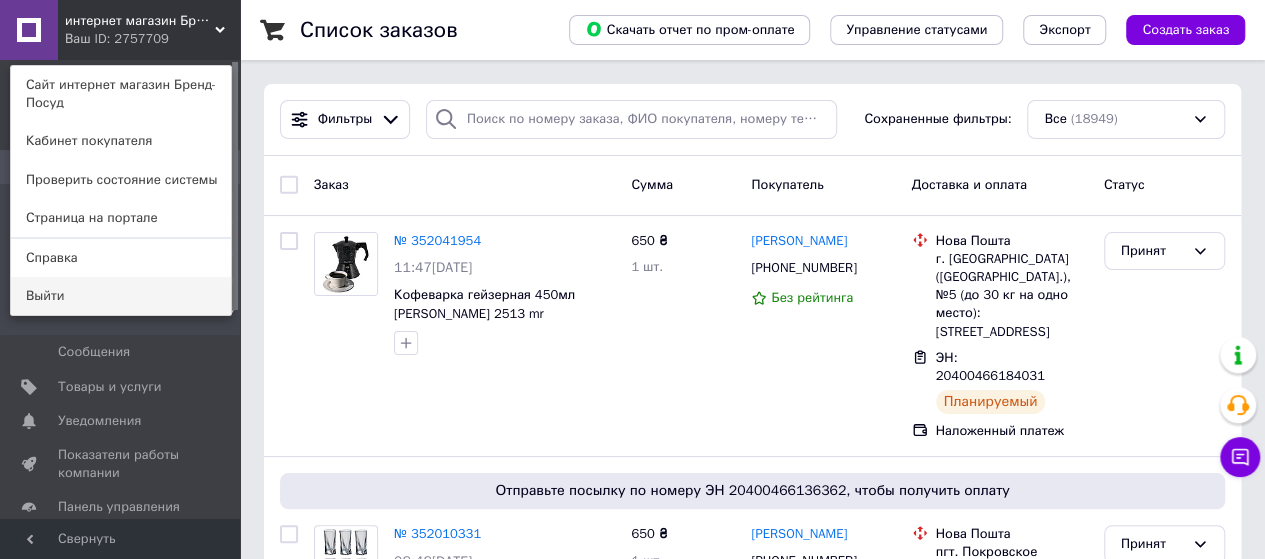 click on "Выйти" at bounding box center [121, 296] 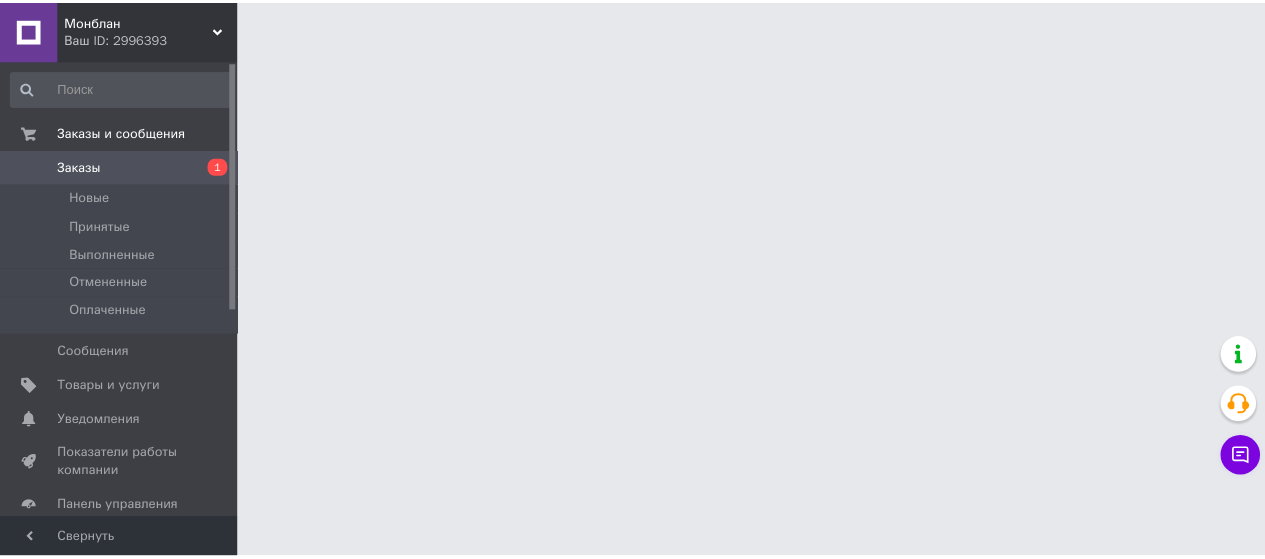 scroll, scrollTop: 0, scrollLeft: 0, axis: both 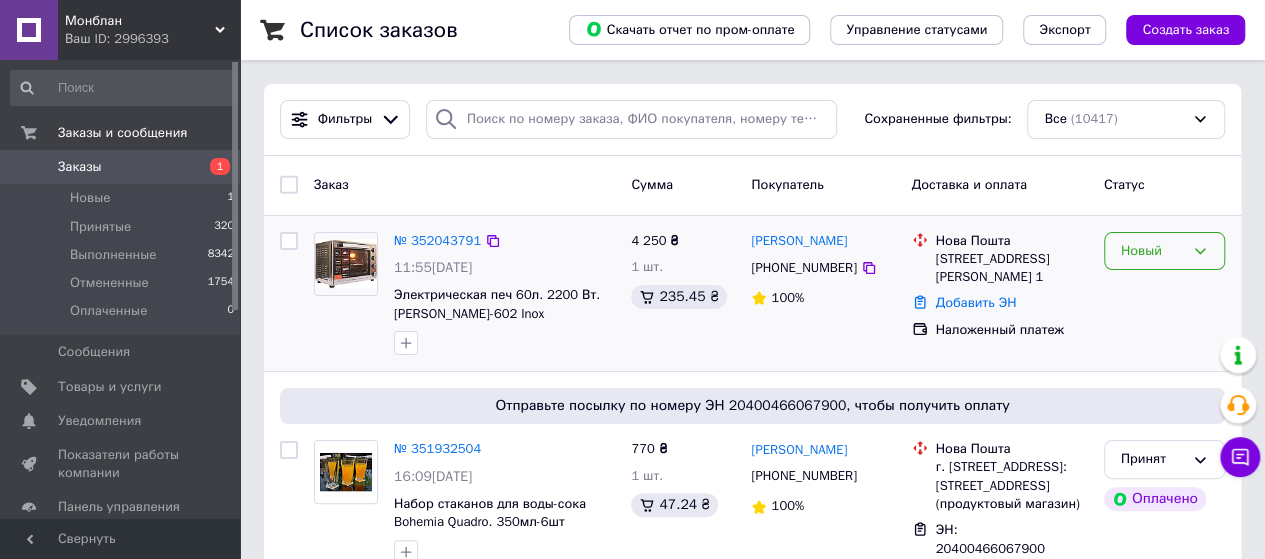 click on "Новый" at bounding box center [1164, 251] 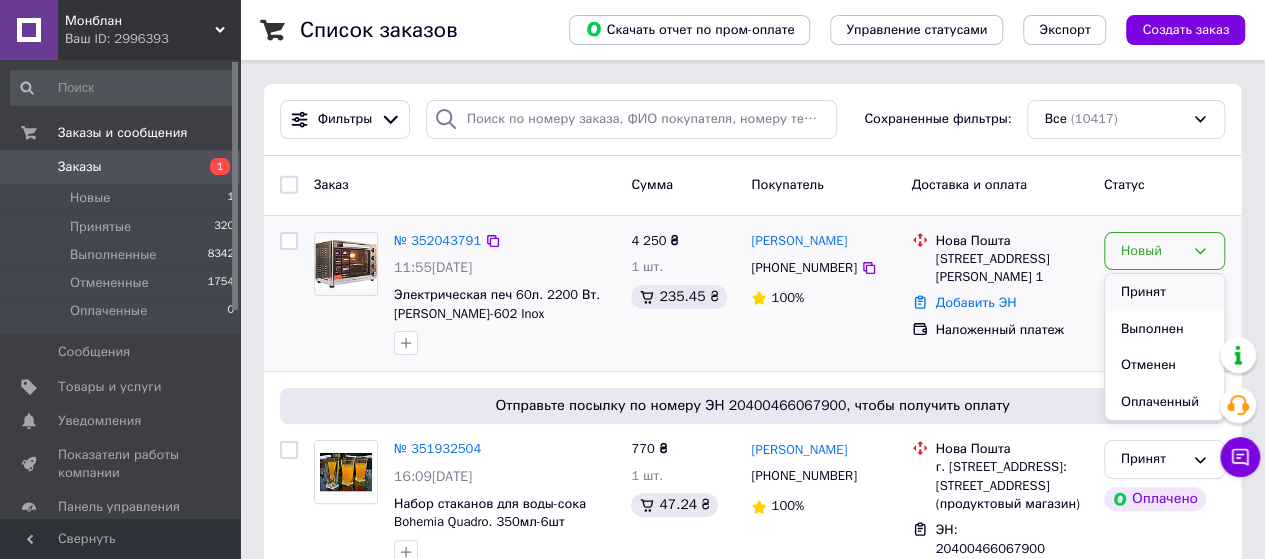 click on "Принят" at bounding box center [1164, 292] 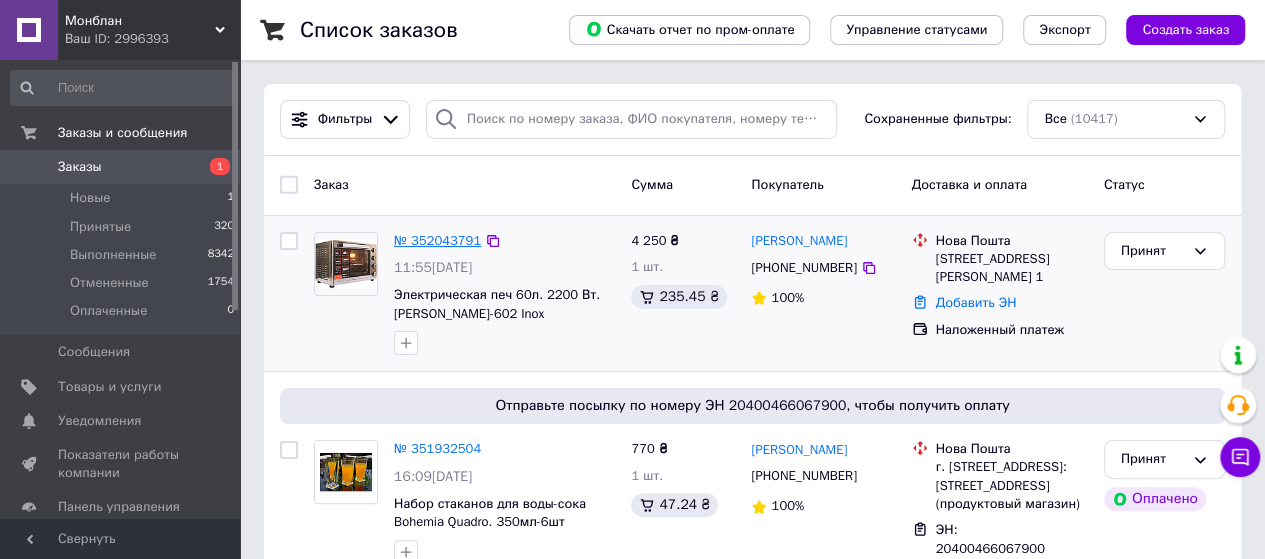 click on "№ 352043791" at bounding box center (437, 240) 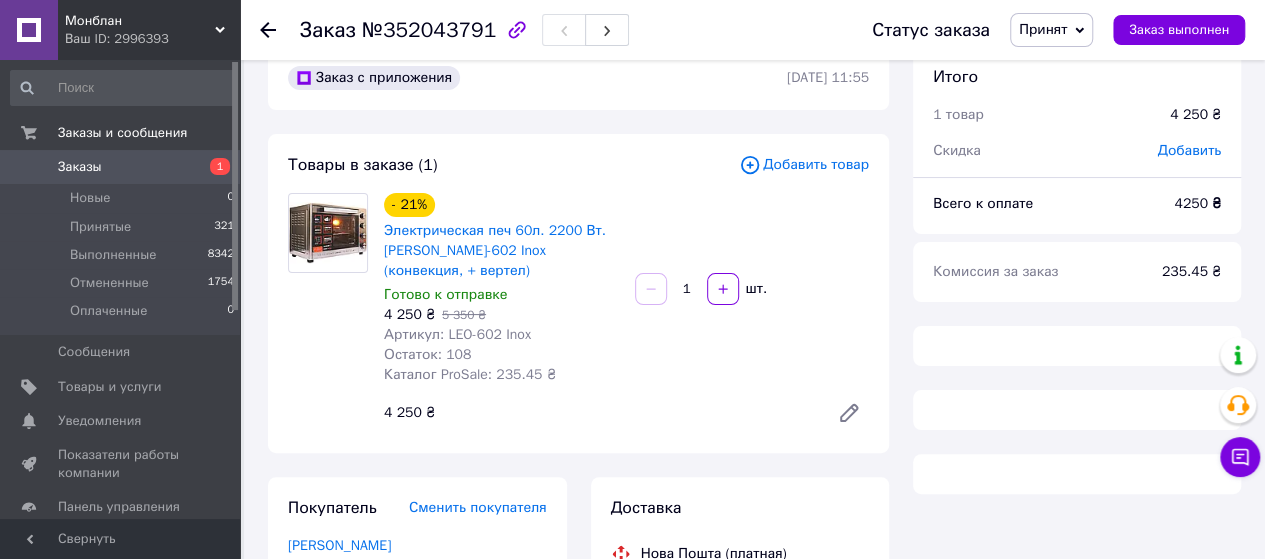 scroll, scrollTop: 63, scrollLeft: 0, axis: vertical 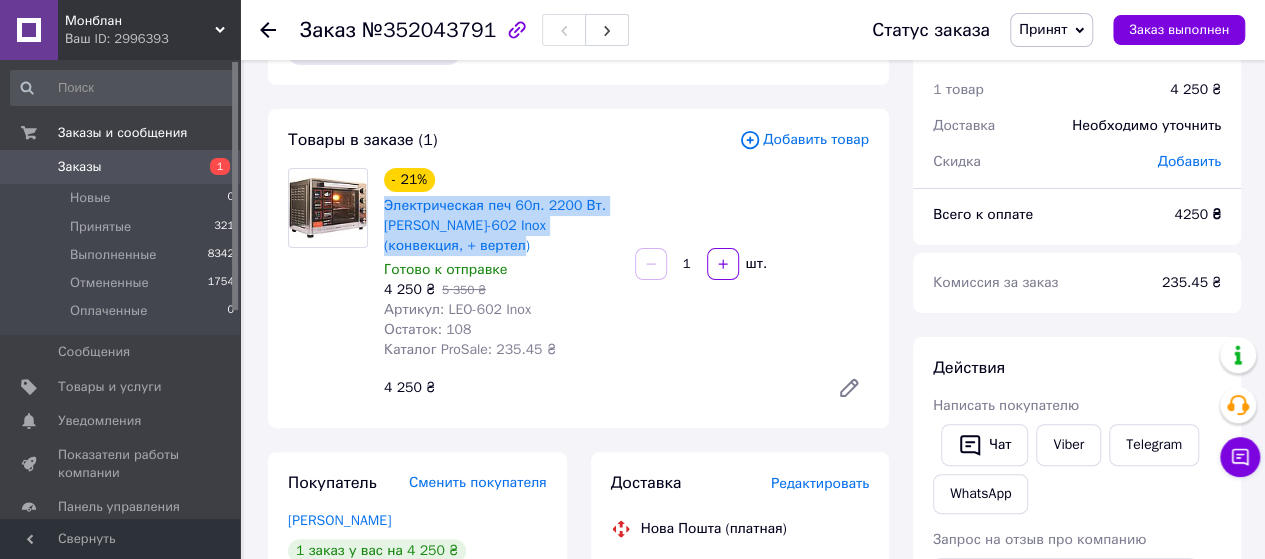 drag, startPoint x: 380, startPoint y: 205, endPoint x: 460, endPoint y: 245, distance: 89.44272 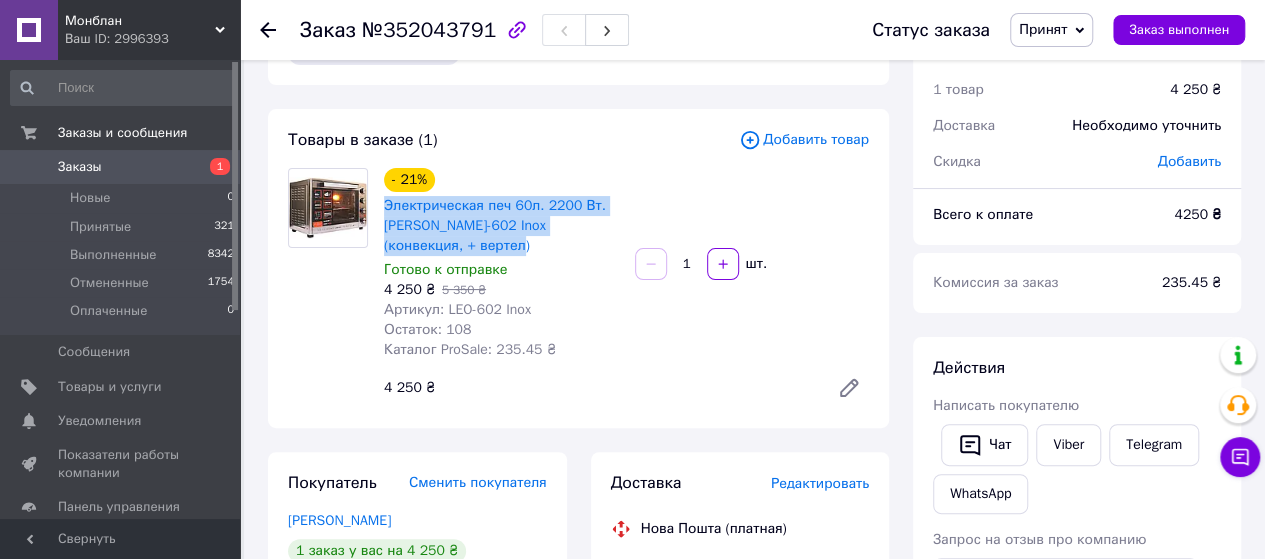 click on "Электрическая печ 60л. 2200 Вт. Liberton LEO-602 Inox (конвекция, + вертел)" at bounding box center [501, 226] 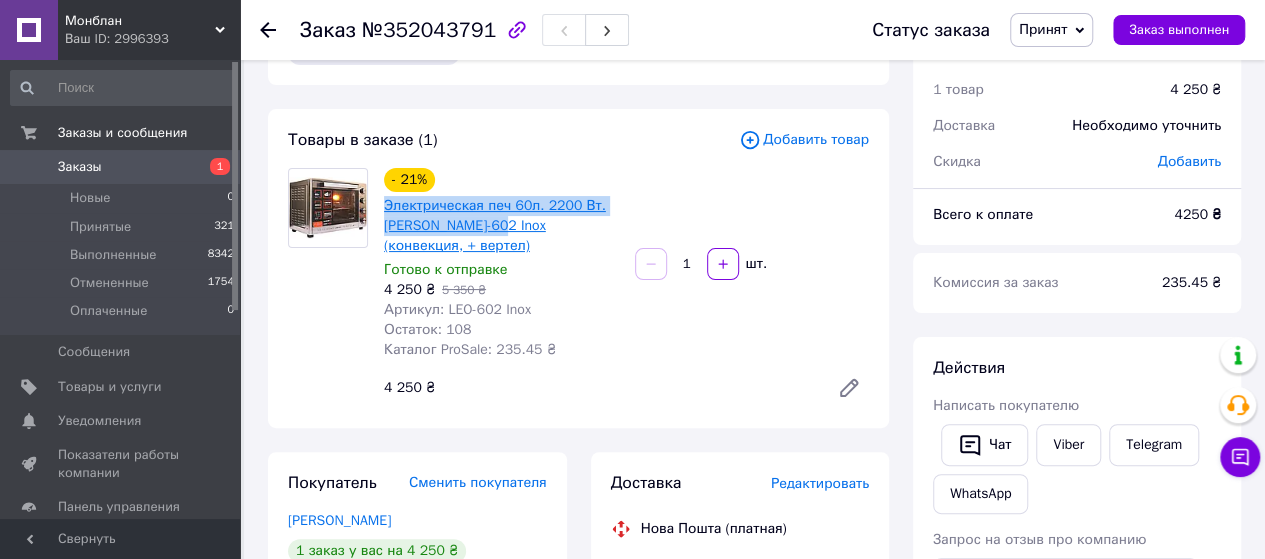 drag, startPoint x: 378, startPoint y: 203, endPoint x: 489, endPoint y: 223, distance: 112.78741 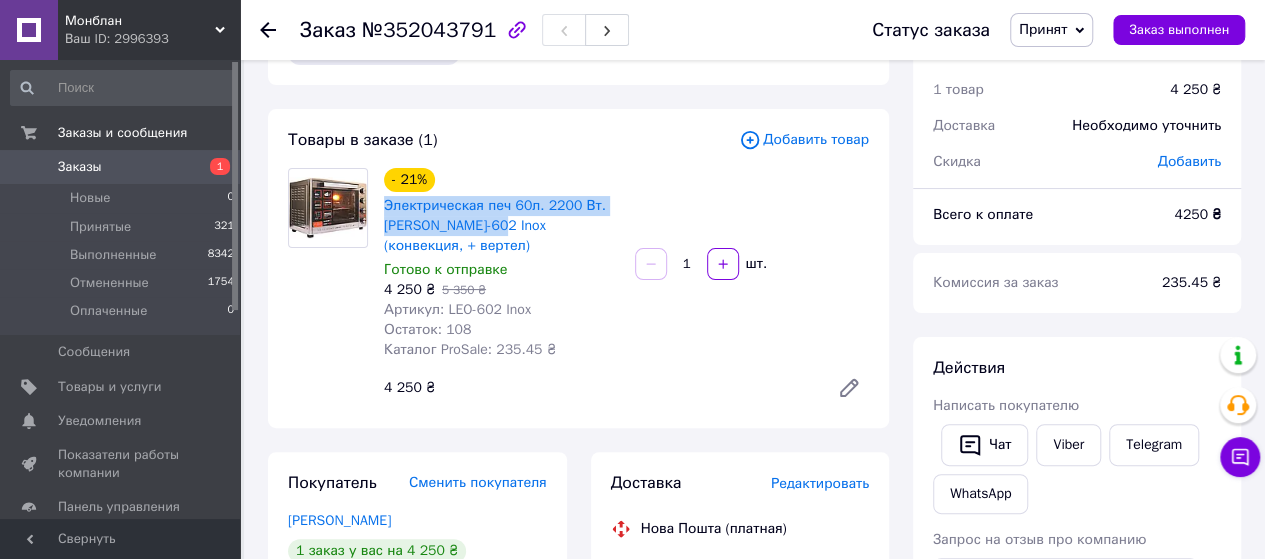 scroll, scrollTop: 236, scrollLeft: 0, axis: vertical 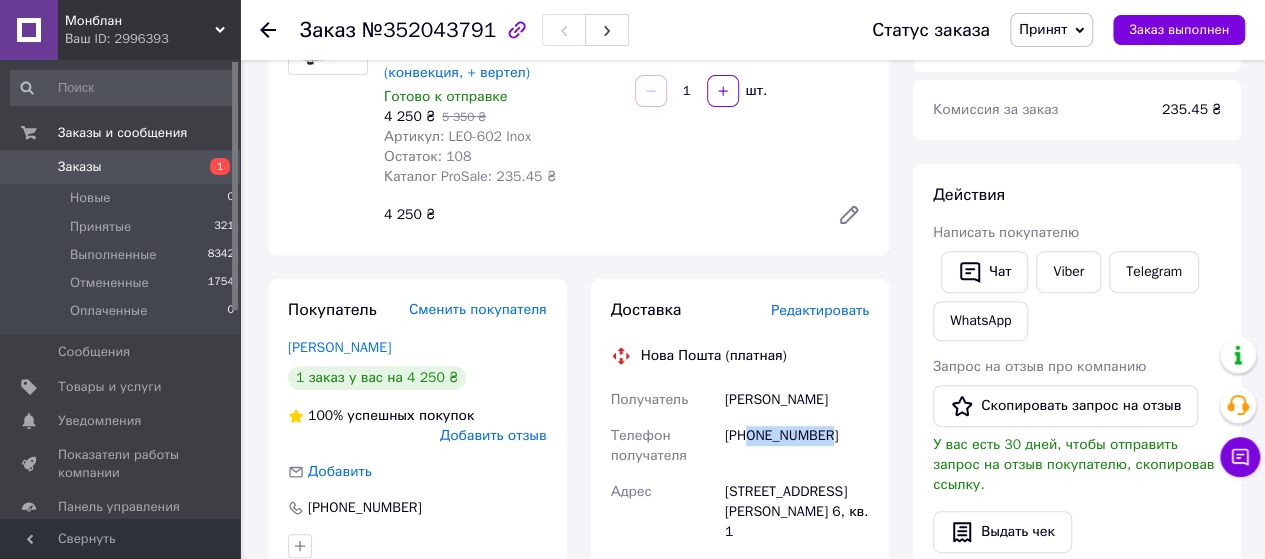 drag, startPoint x: 749, startPoint y: 439, endPoint x: 847, endPoint y: 439, distance: 98 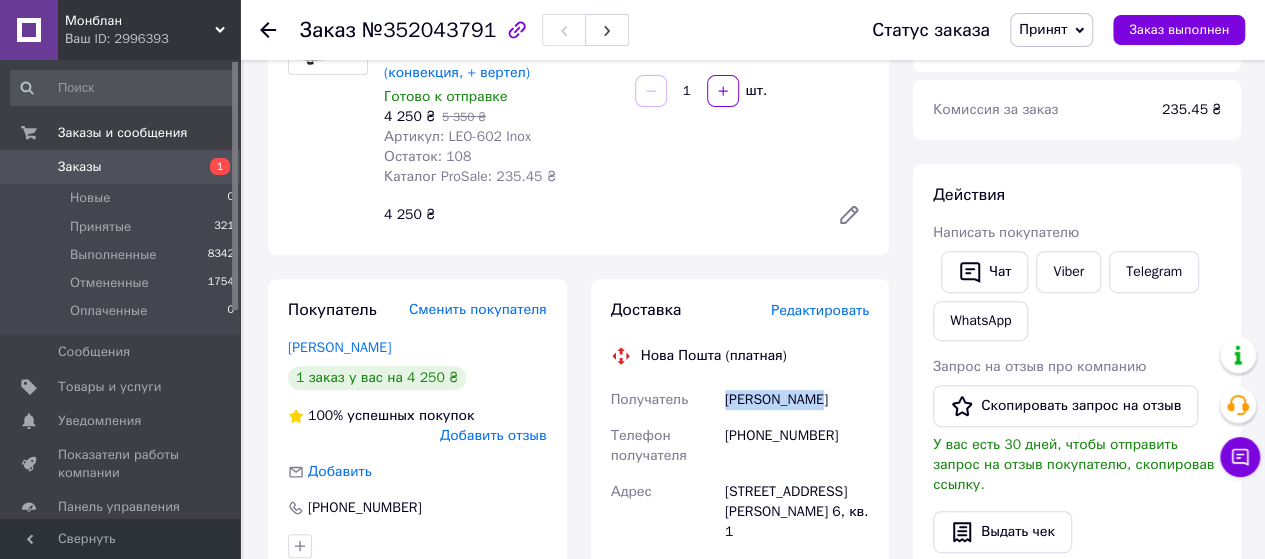 drag, startPoint x: 722, startPoint y: 403, endPoint x: 821, endPoint y: 397, distance: 99.18165 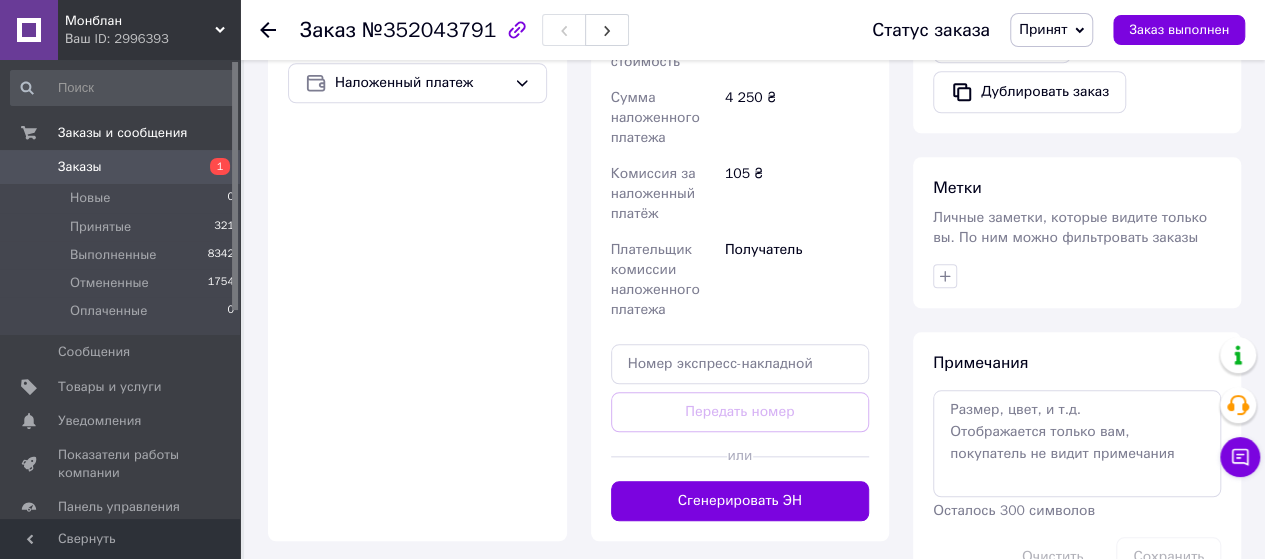 scroll, scrollTop: 846, scrollLeft: 0, axis: vertical 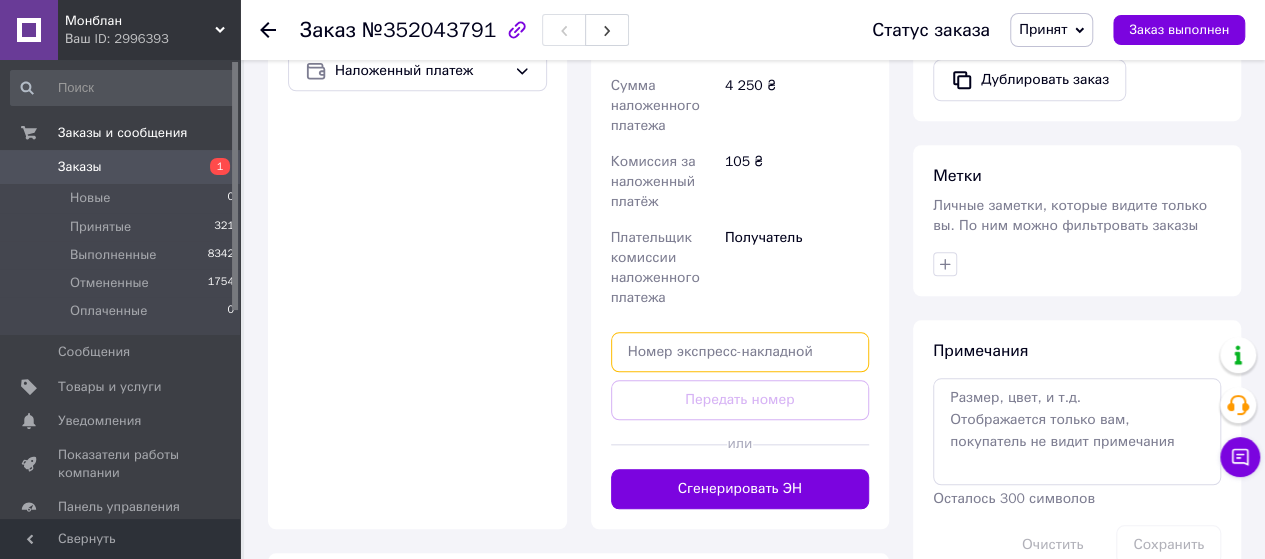 click at bounding box center (740, 352) 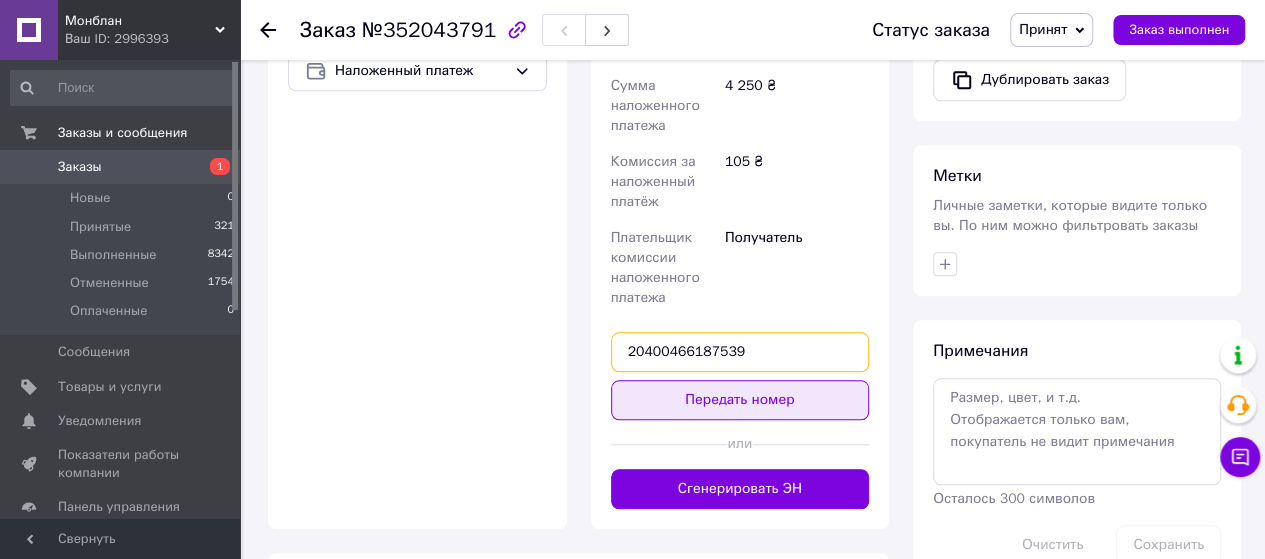 type on "20400466187539" 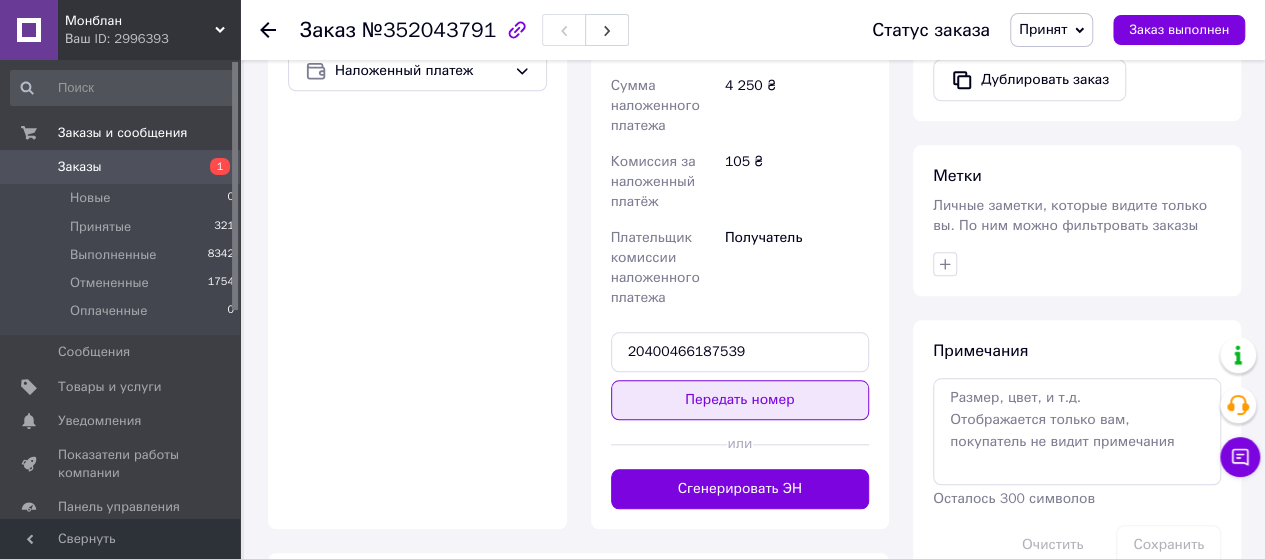 click on "Передать номер" at bounding box center [740, 400] 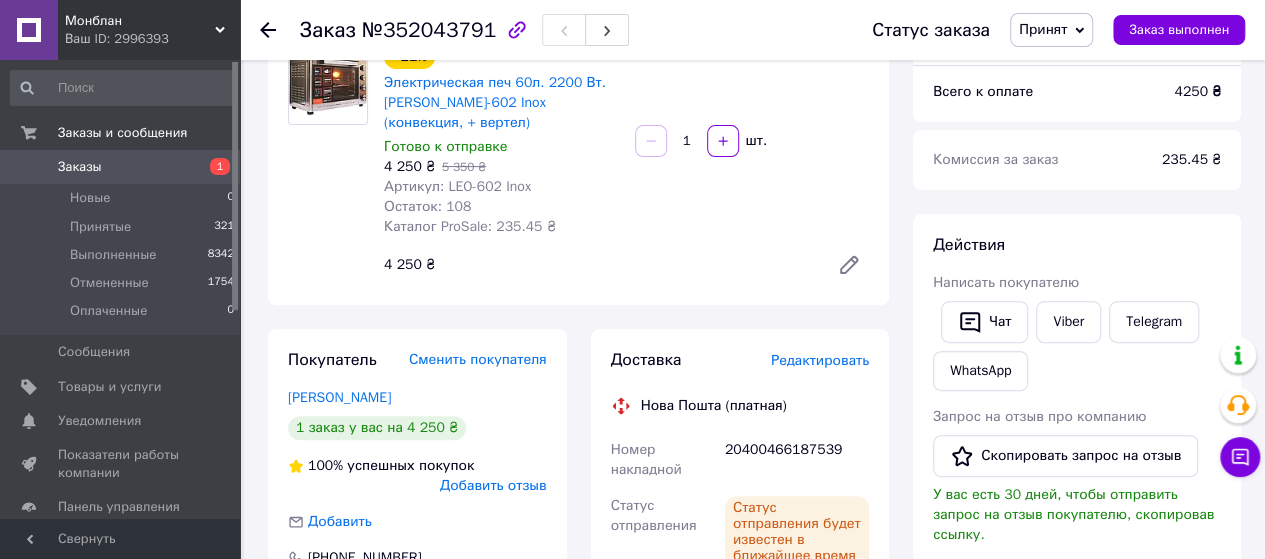 scroll, scrollTop: 135, scrollLeft: 0, axis: vertical 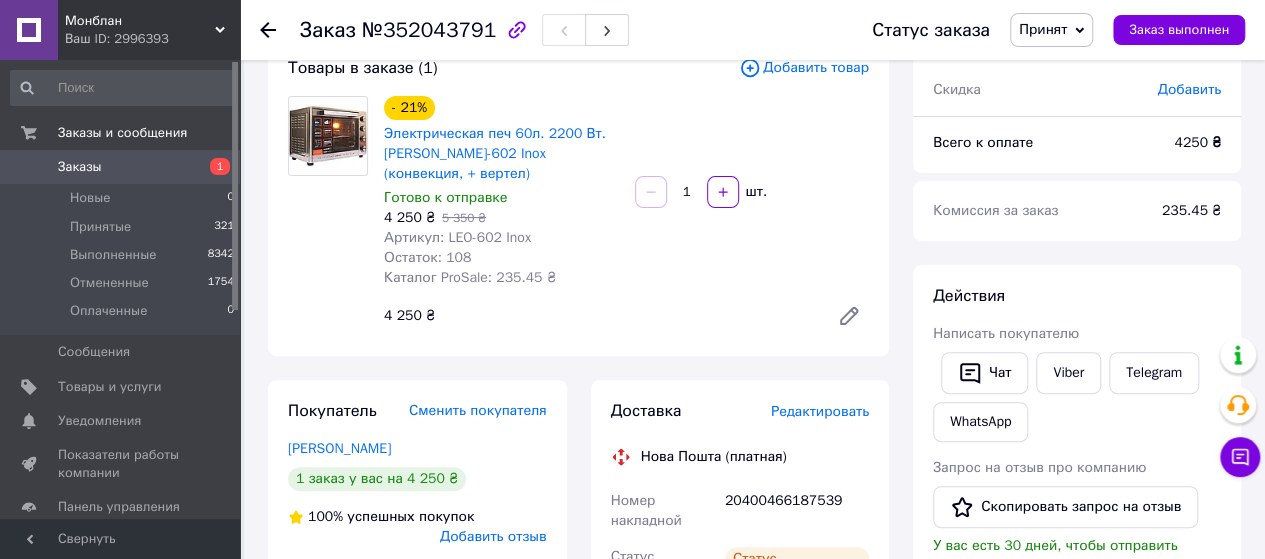 click on "Заказы" at bounding box center [121, 167] 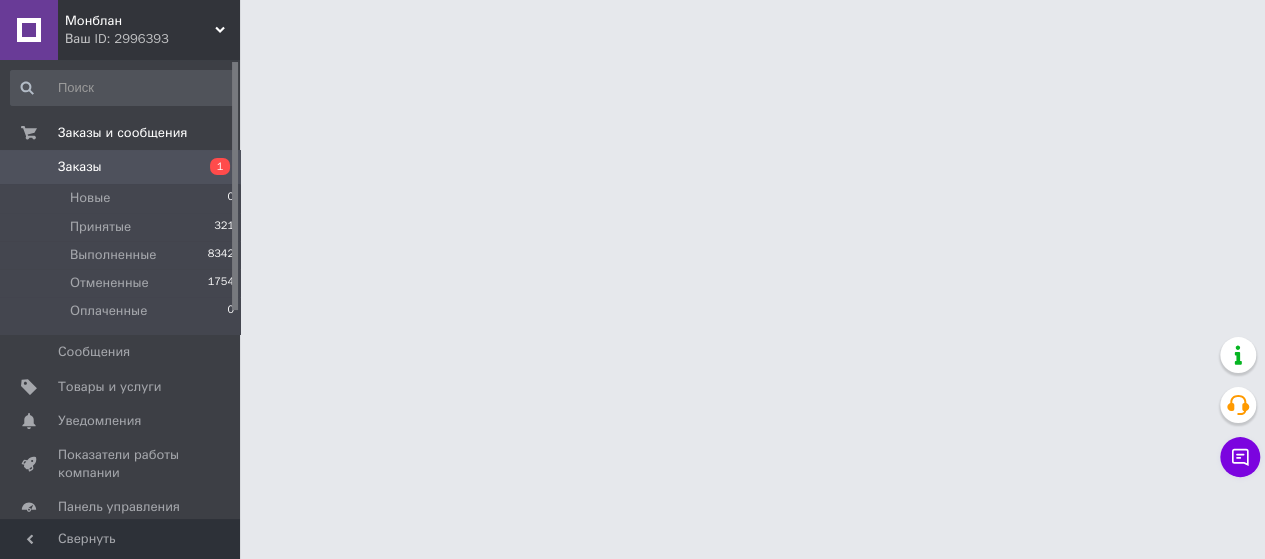 scroll, scrollTop: 0, scrollLeft: 0, axis: both 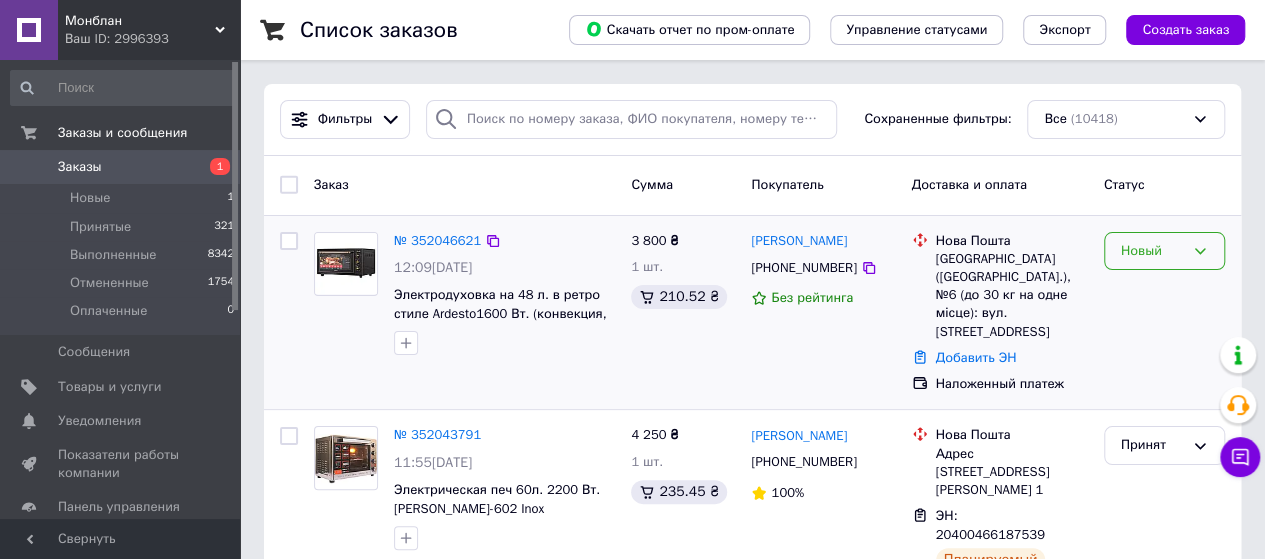 click on "Новый" at bounding box center [1152, 251] 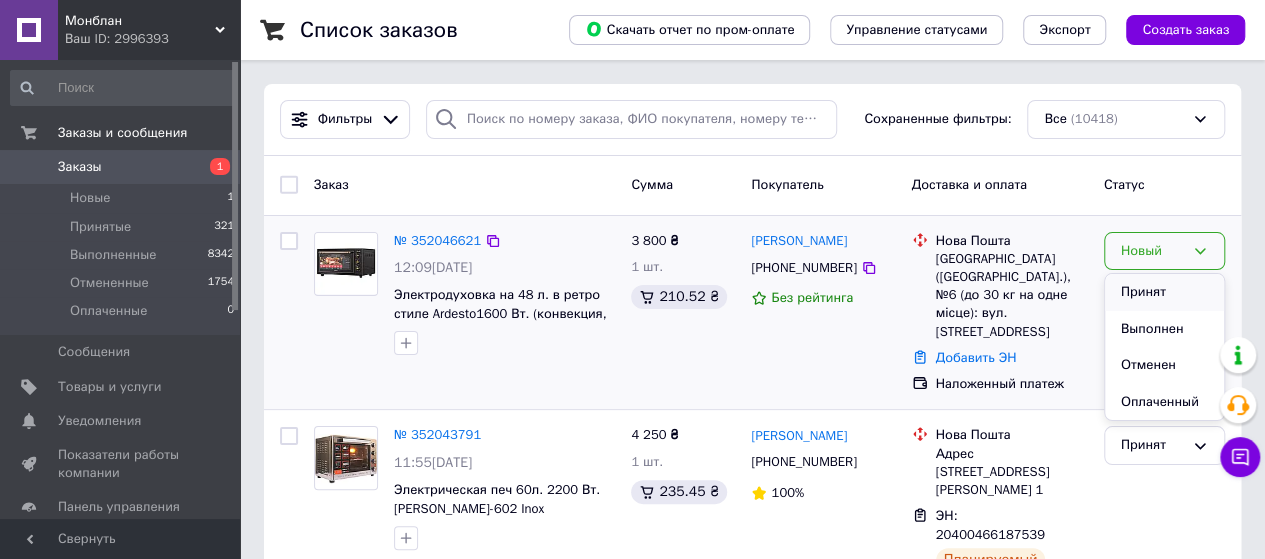 click on "Принят" at bounding box center (1164, 292) 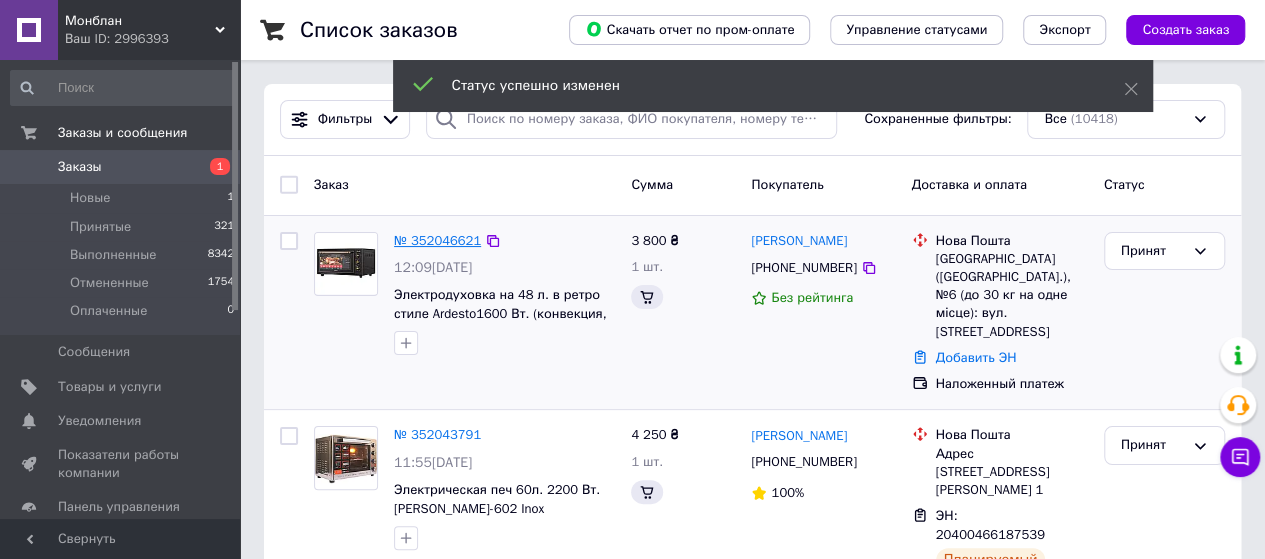 click on "№ 352046621" at bounding box center (437, 240) 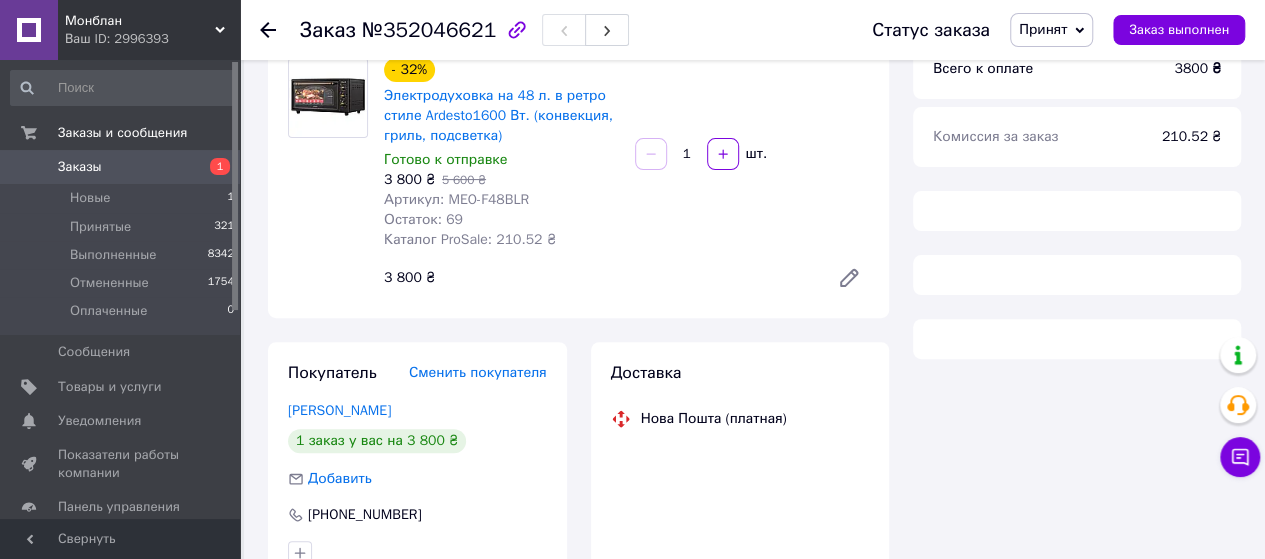 scroll, scrollTop: 178, scrollLeft: 0, axis: vertical 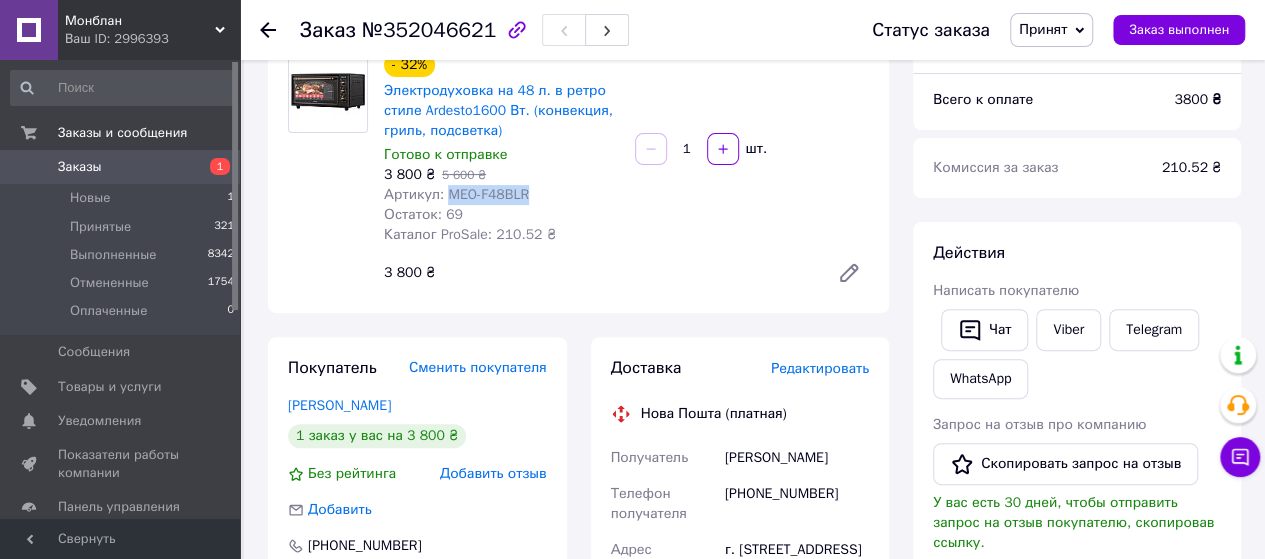 drag, startPoint x: 446, startPoint y: 194, endPoint x: 522, endPoint y: 199, distance: 76.1643 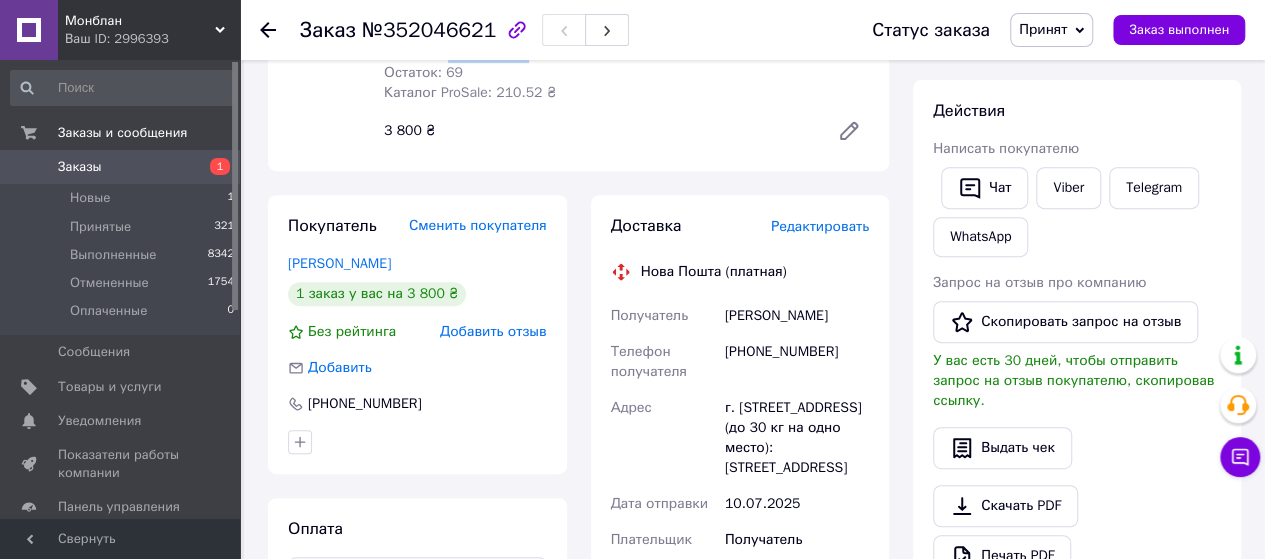 scroll, scrollTop: 324, scrollLeft: 0, axis: vertical 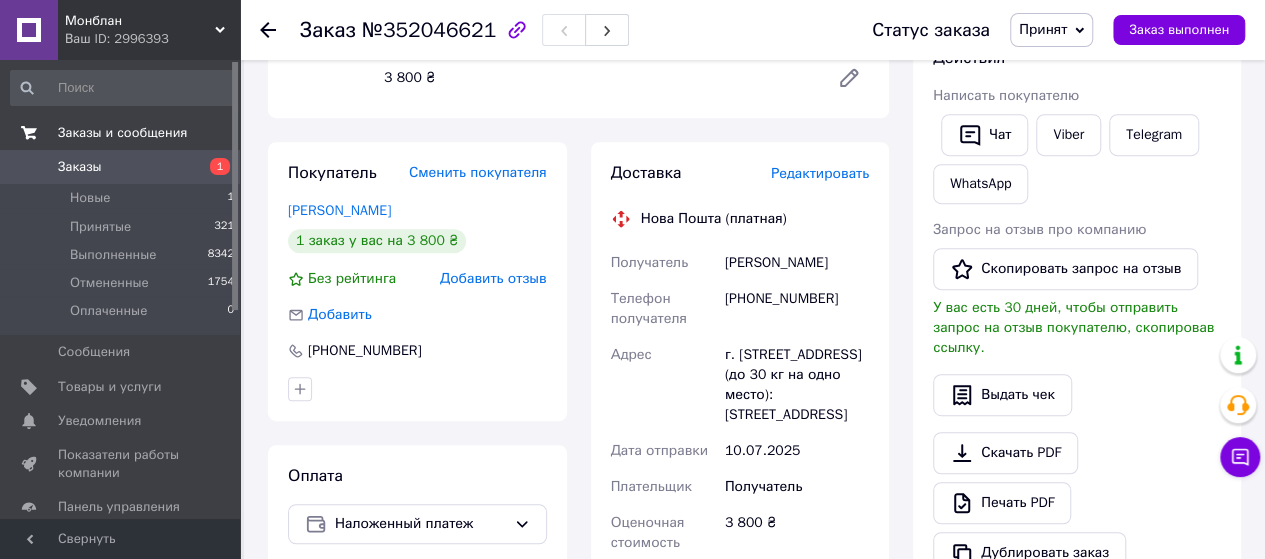 click on "Заказы и сообщения" at bounding box center (123, 133) 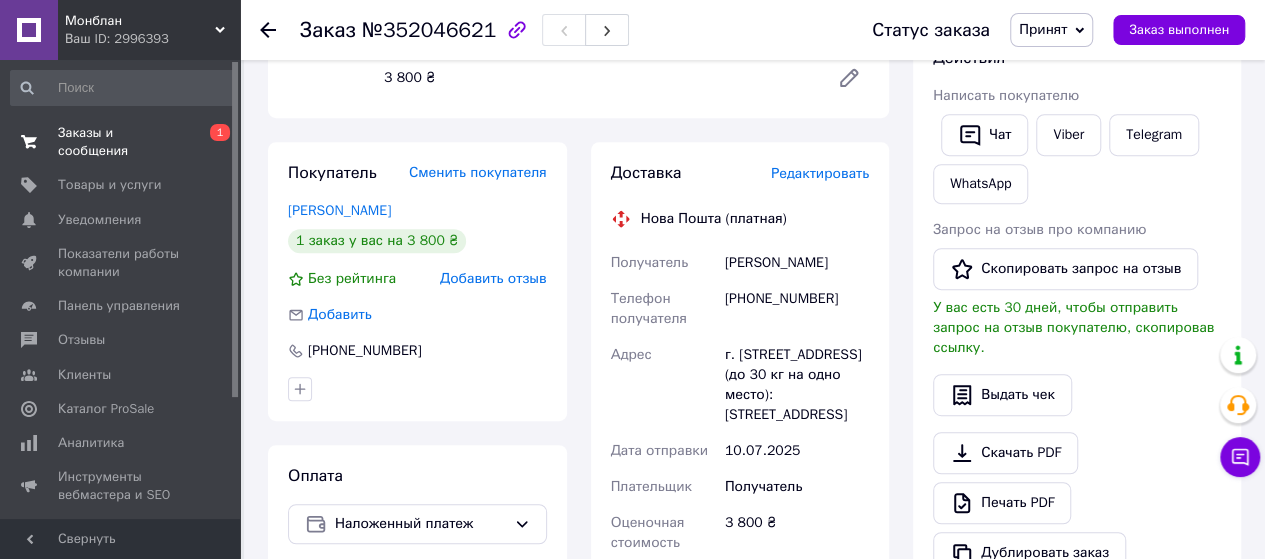 click on "Заказы и сообщения" at bounding box center (121, 142) 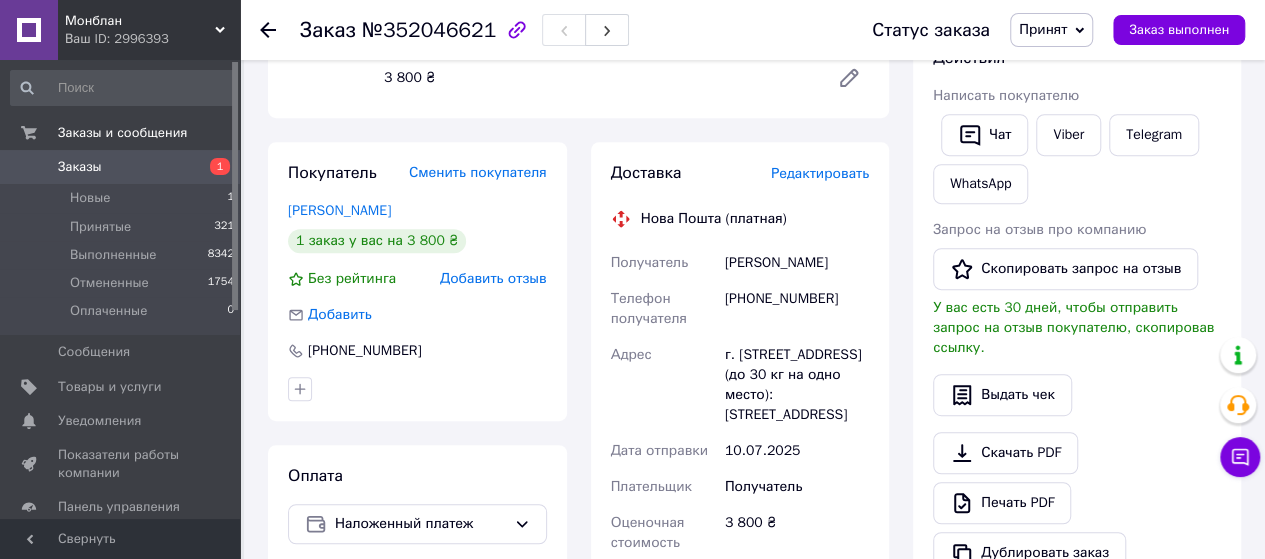 click on "Заказы" at bounding box center [80, 167] 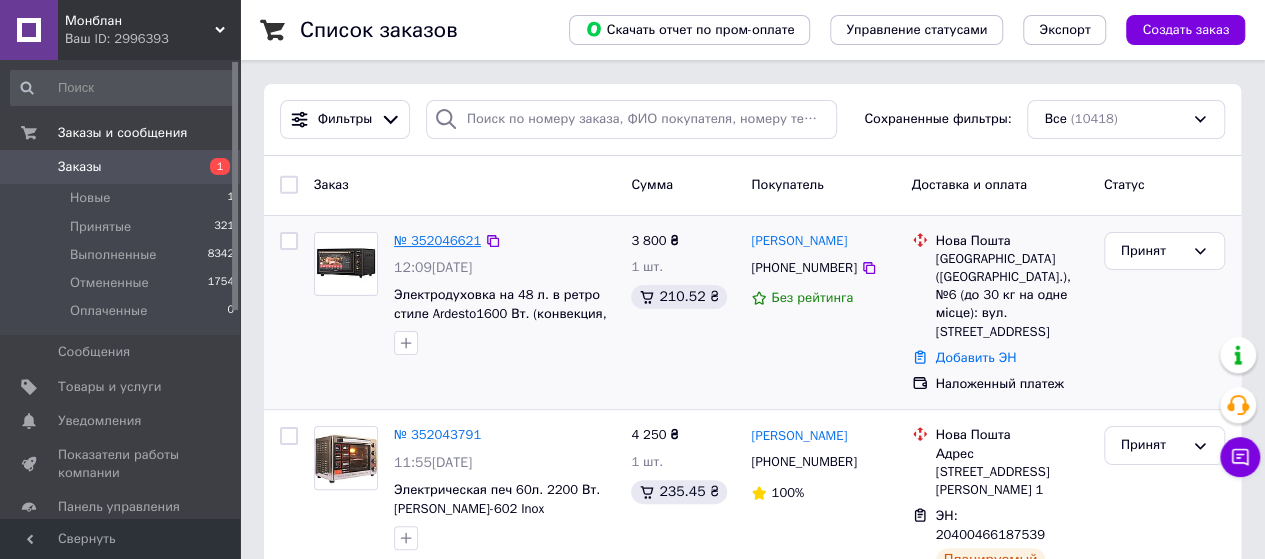 click on "№ 352046621" at bounding box center [437, 240] 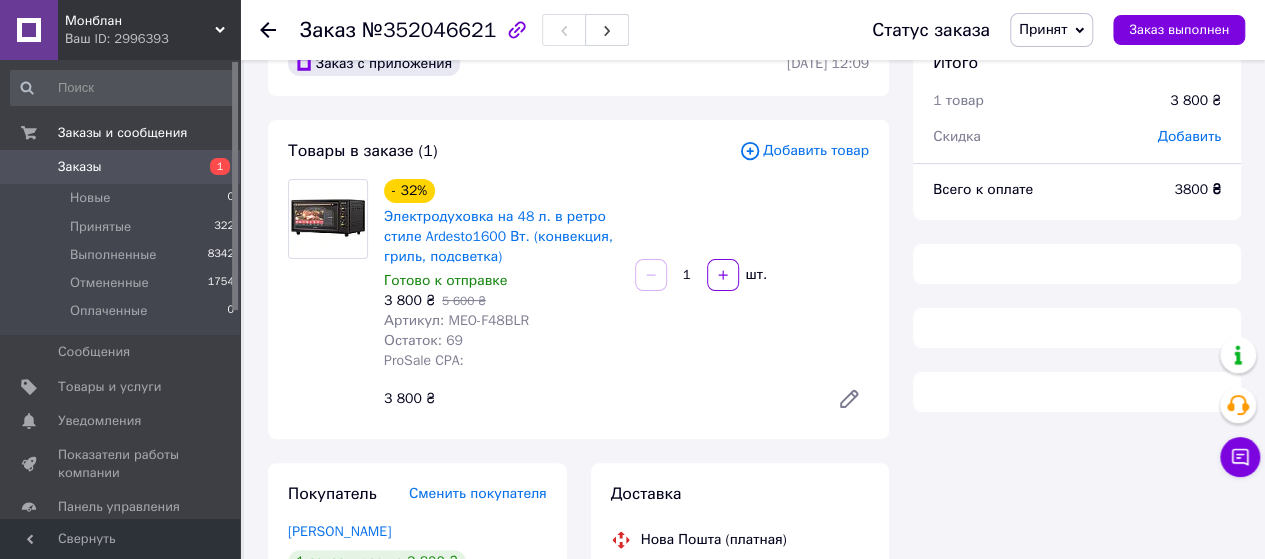 scroll, scrollTop: 61, scrollLeft: 0, axis: vertical 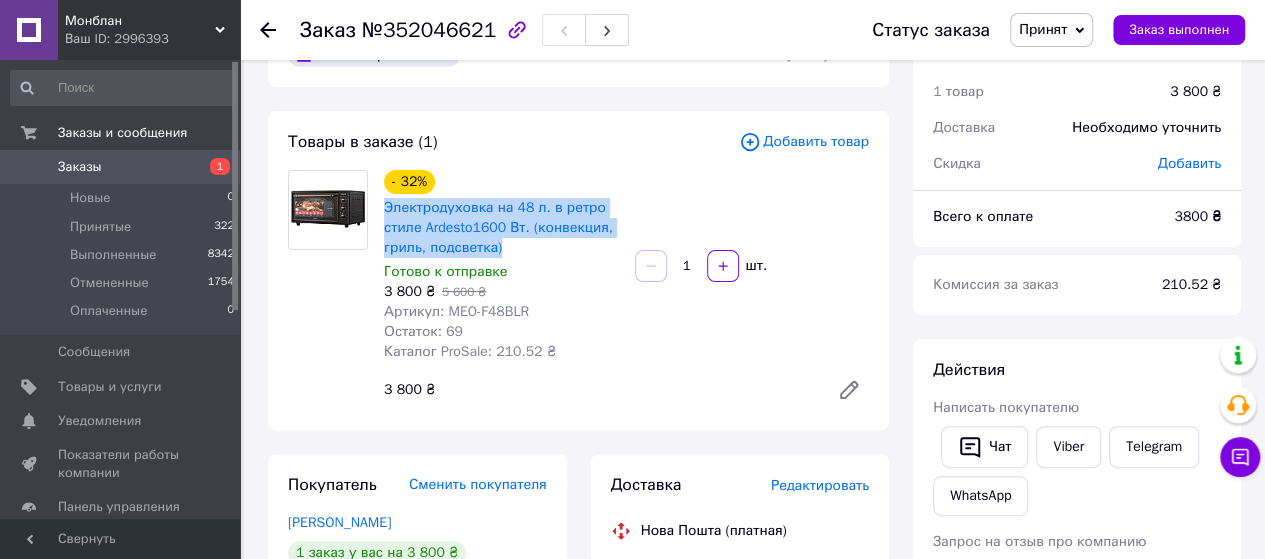 drag, startPoint x: 382, startPoint y: 209, endPoint x: 520, endPoint y: 257, distance: 146.10954 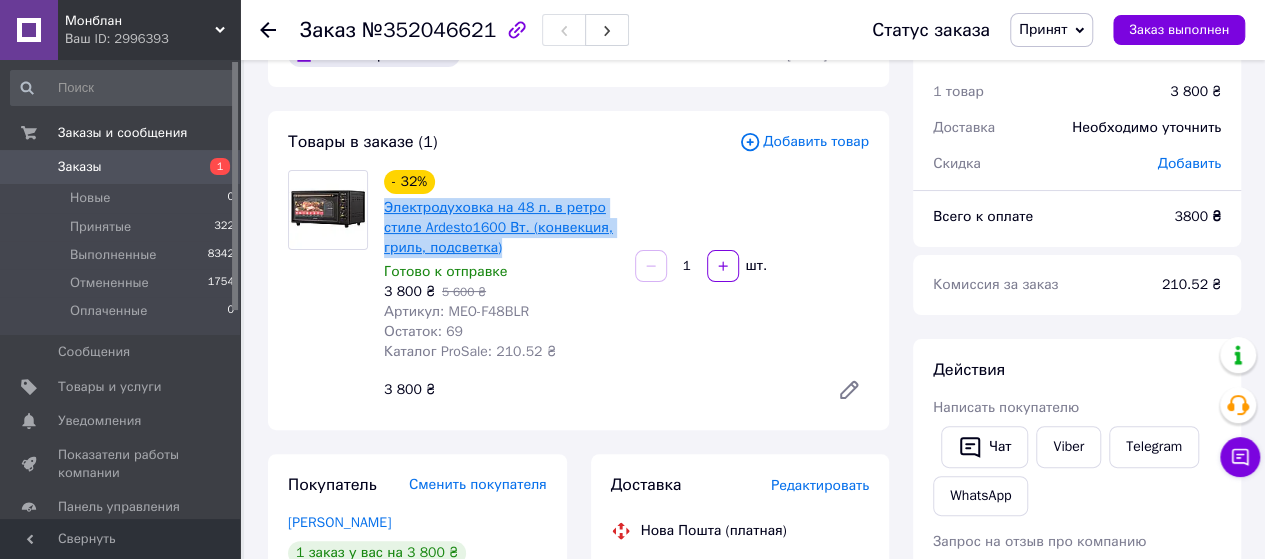 copy on "Электродуховка на 48 л. в ретро стиле Ardesto1600 Вт. (конвекция, гриль, подсветка)" 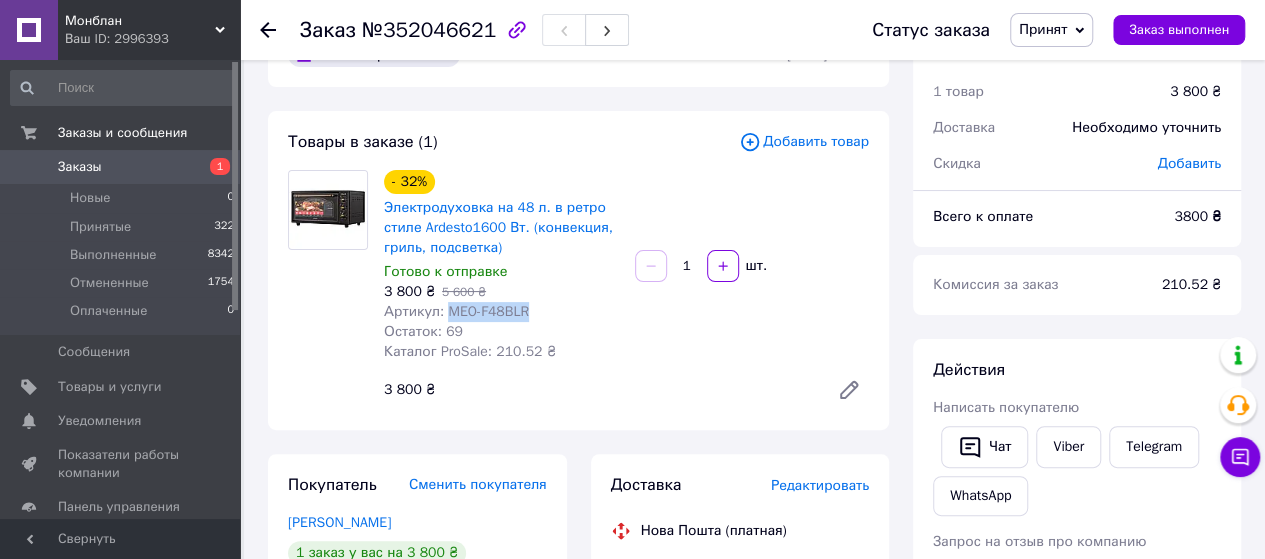 drag, startPoint x: 444, startPoint y: 317, endPoint x: 526, endPoint y: 315, distance: 82.02438 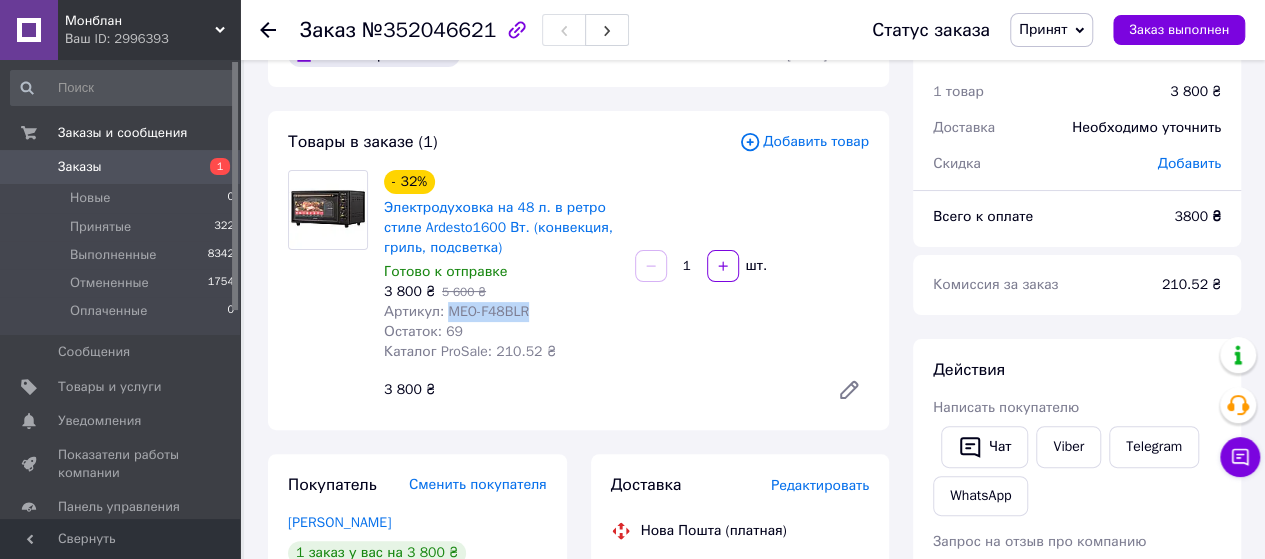 copy on "MEO-F48BLR" 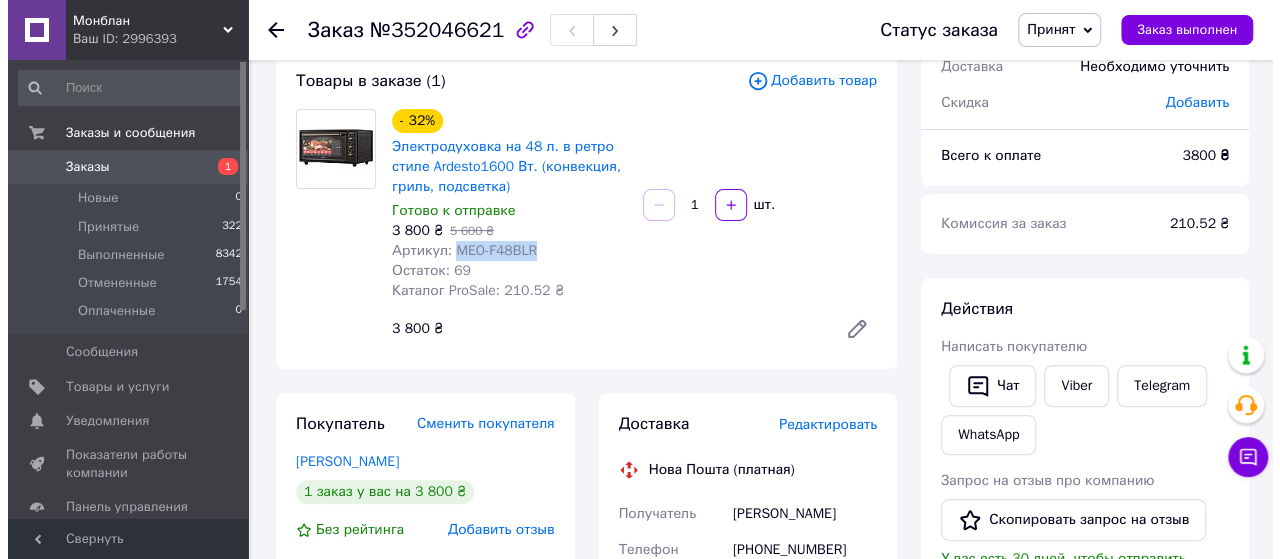 scroll, scrollTop: 151, scrollLeft: 0, axis: vertical 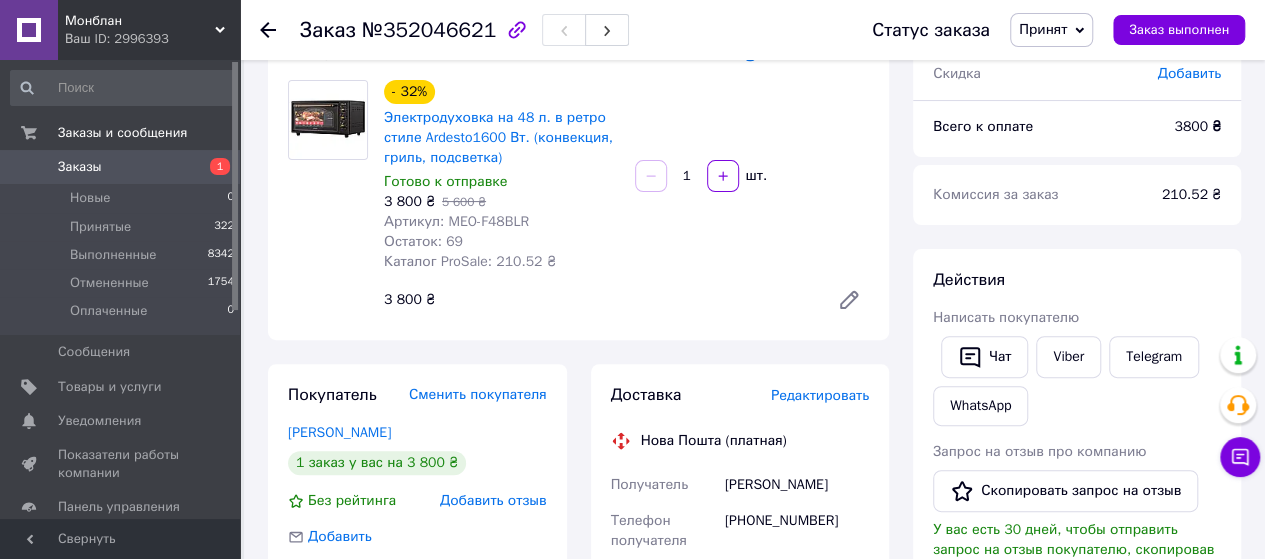 click on "Редактировать" at bounding box center [820, 395] 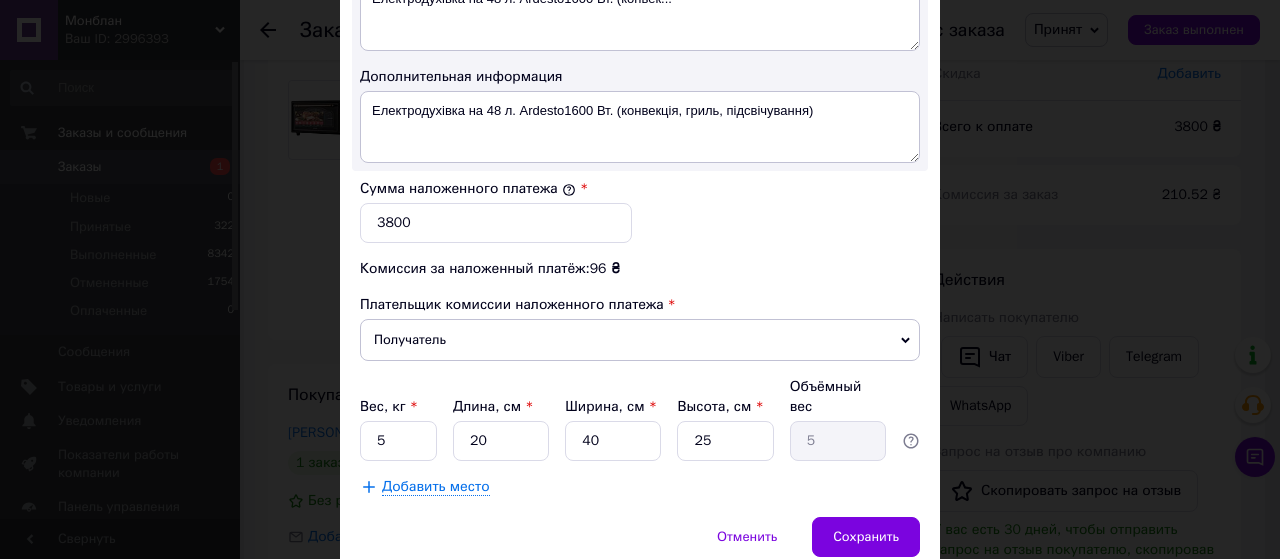 scroll, scrollTop: 1158, scrollLeft: 0, axis: vertical 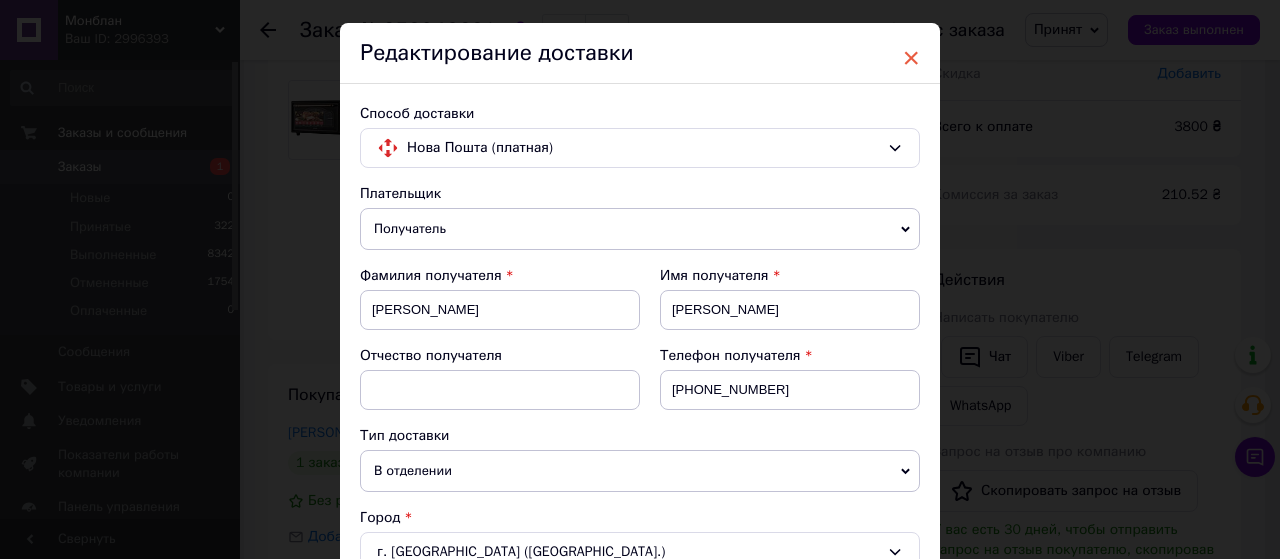 click on "×" at bounding box center (911, 58) 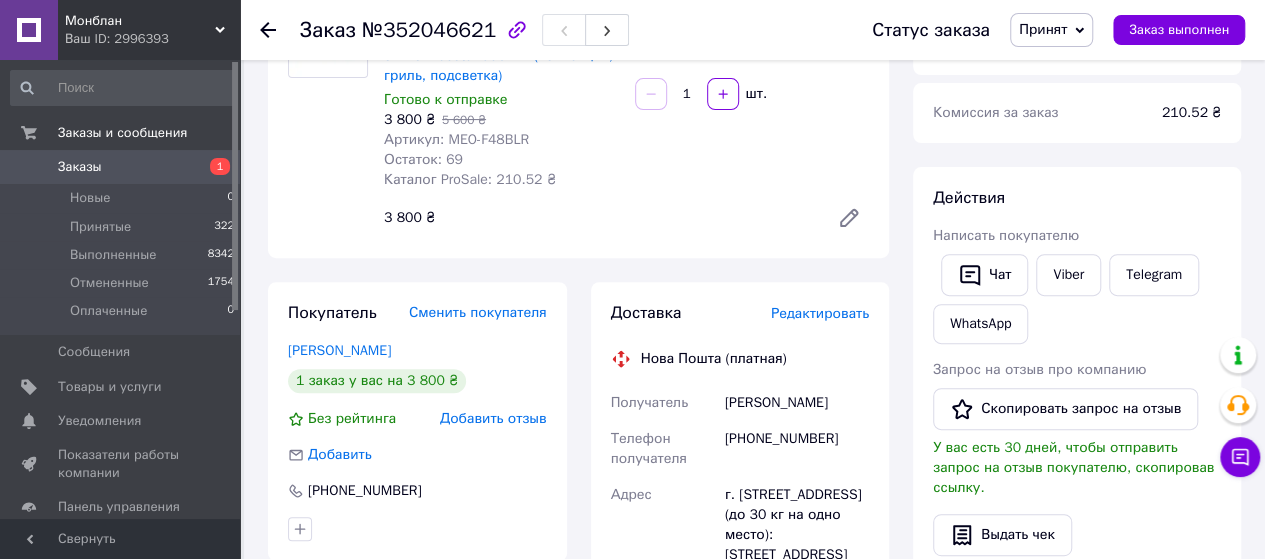 scroll, scrollTop: 276, scrollLeft: 0, axis: vertical 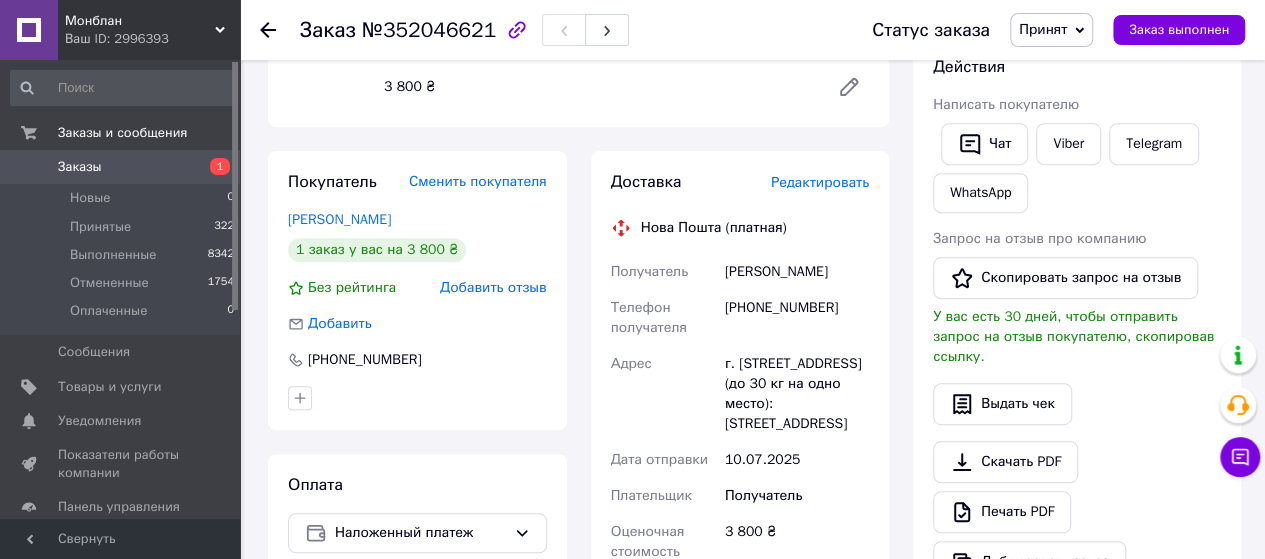 click on "Редактировать" at bounding box center (820, 182) 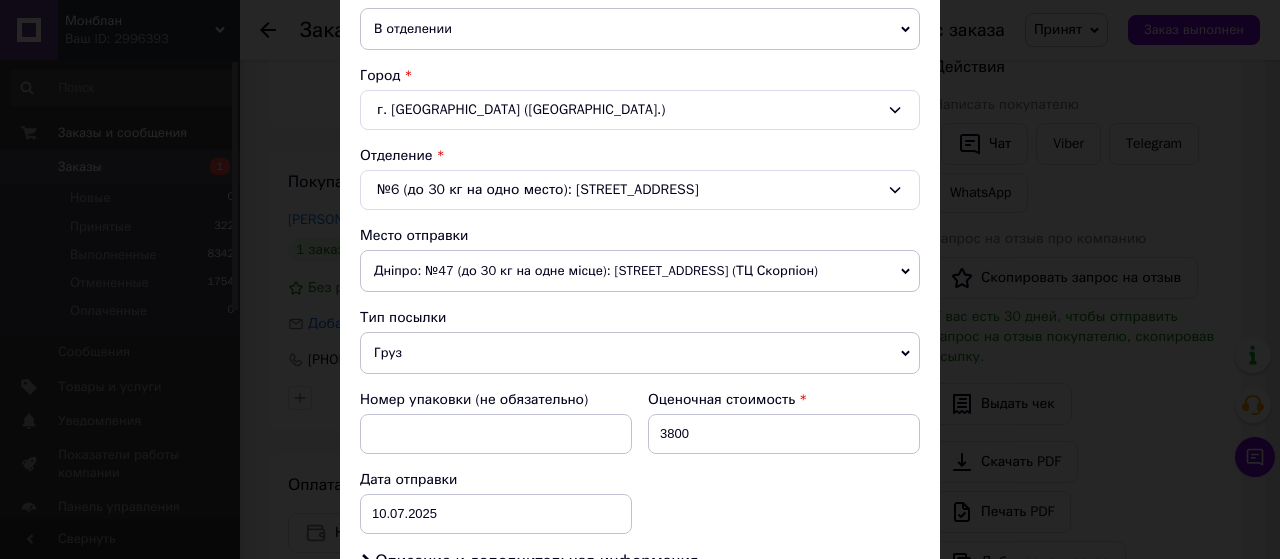 scroll, scrollTop: 956, scrollLeft: 0, axis: vertical 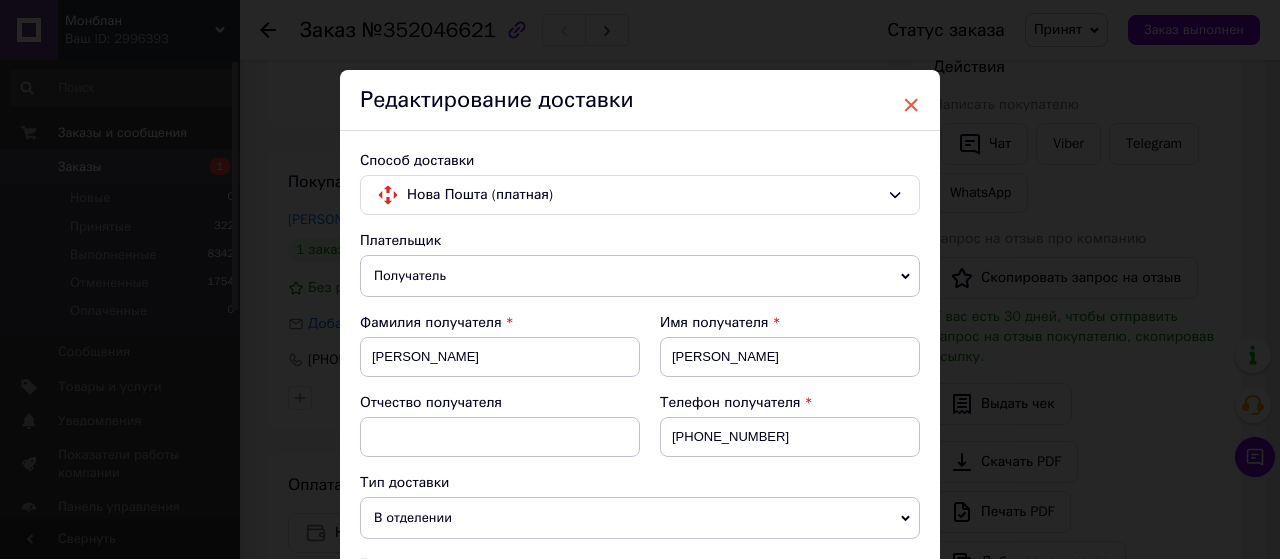 click on "×" at bounding box center [911, 105] 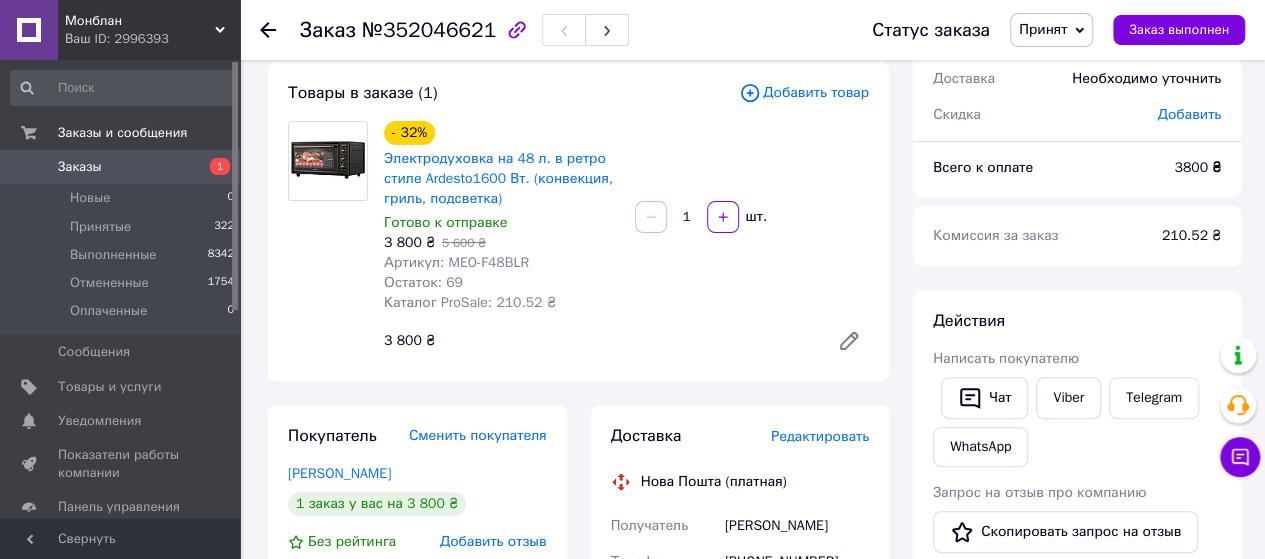 scroll, scrollTop: 210, scrollLeft: 0, axis: vertical 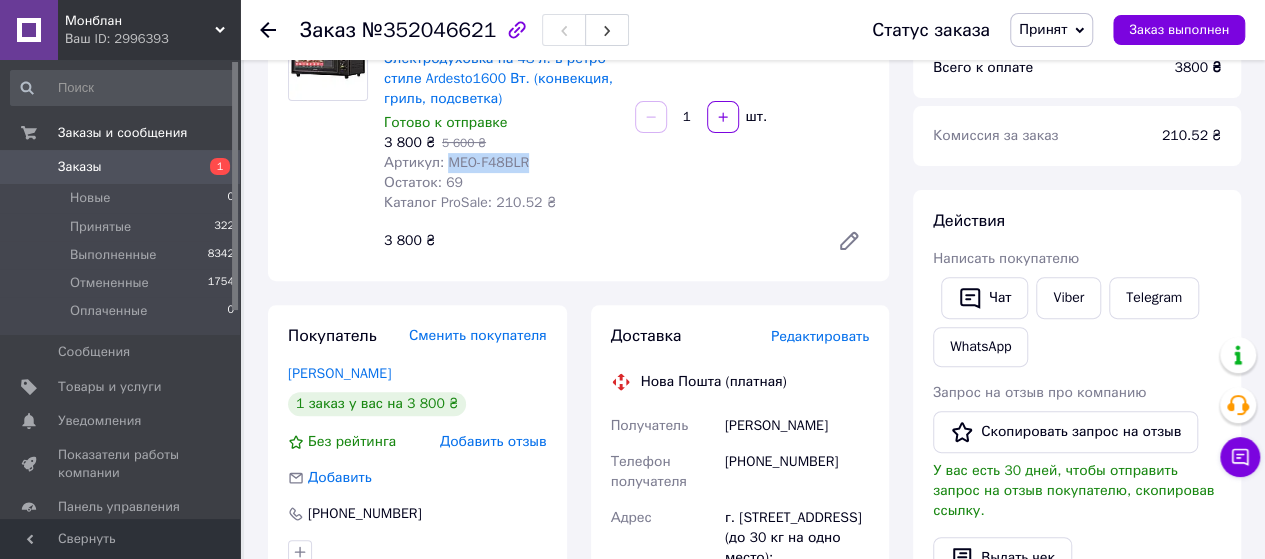 drag, startPoint x: 442, startPoint y: 164, endPoint x: 530, endPoint y: 165, distance: 88.005684 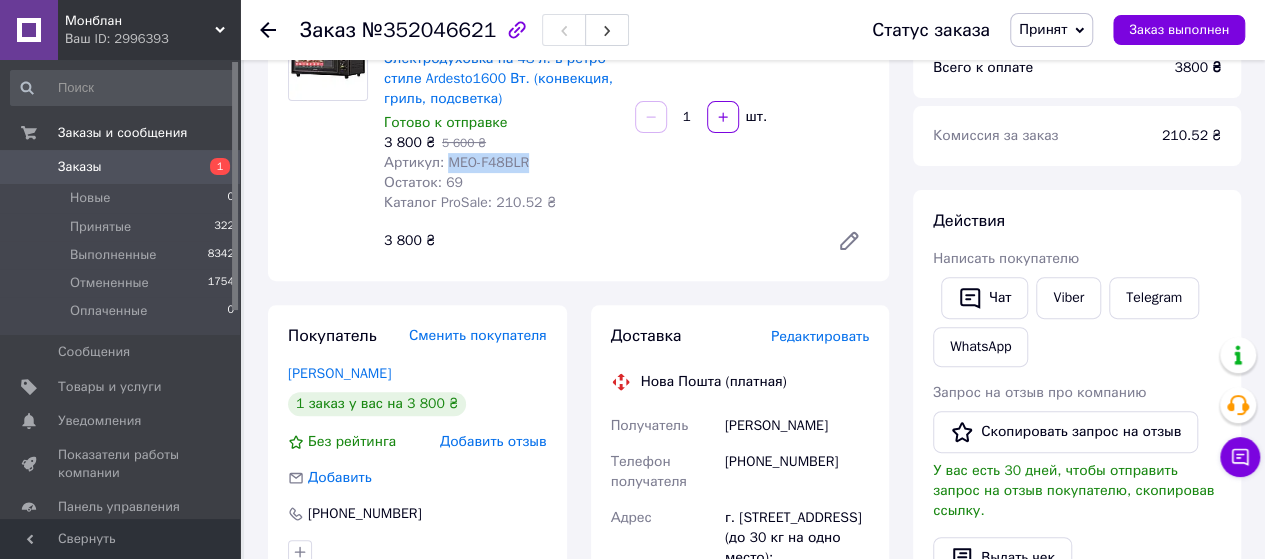copy on "MEO-F48BLR" 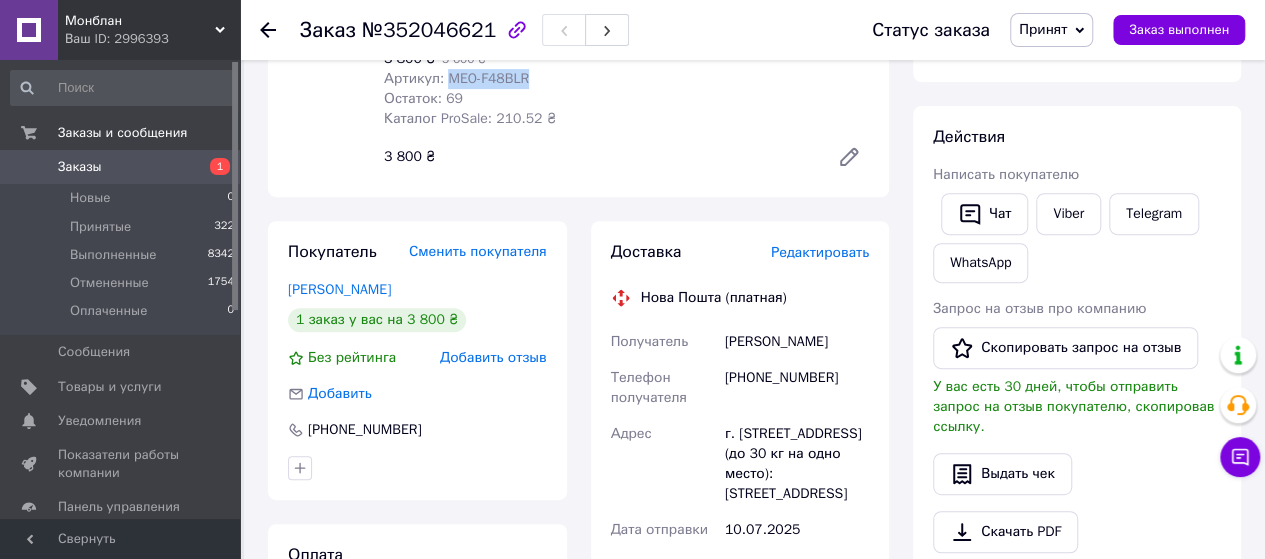 scroll, scrollTop: 298, scrollLeft: 0, axis: vertical 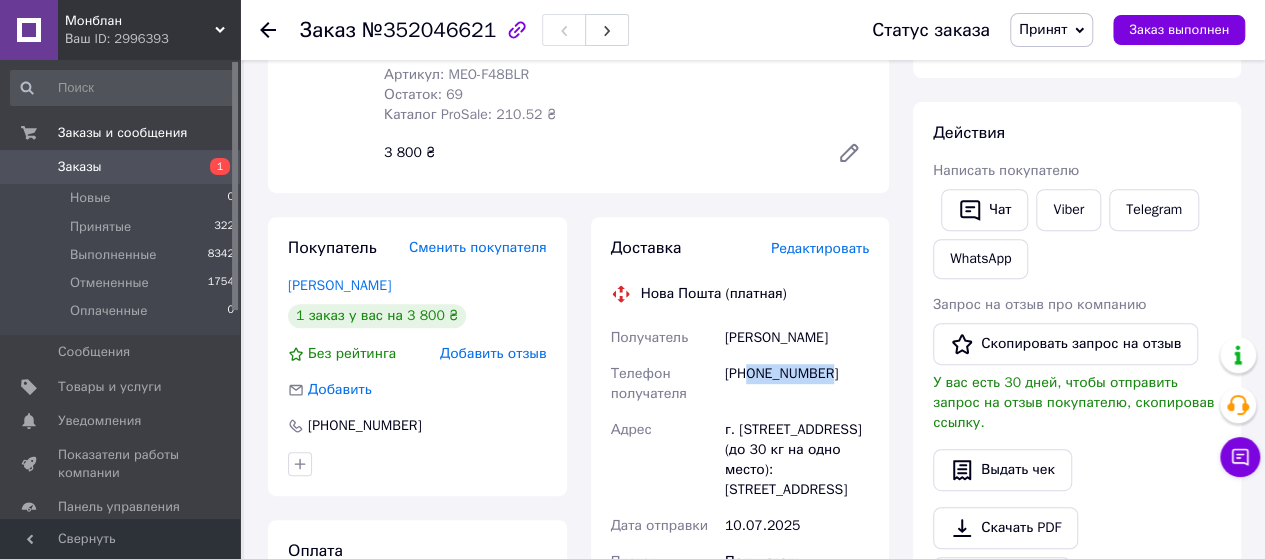 drag, startPoint x: 748, startPoint y: 375, endPoint x: 840, endPoint y: 373, distance: 92.021736 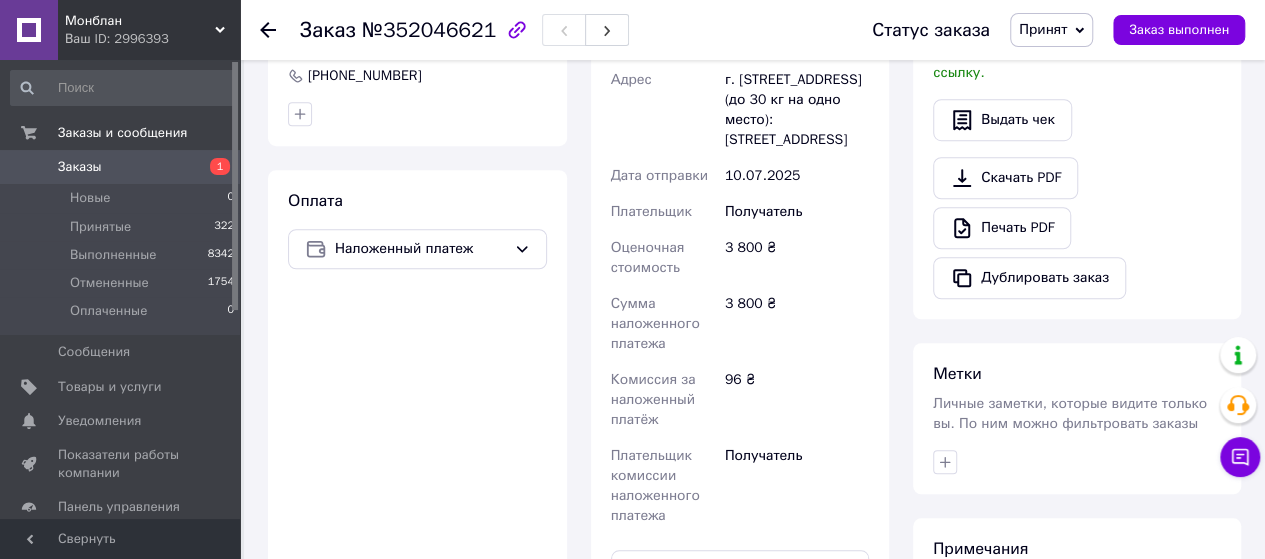 scroll, scrollTop: 1045, scrollLeft: 0, axis: vertical 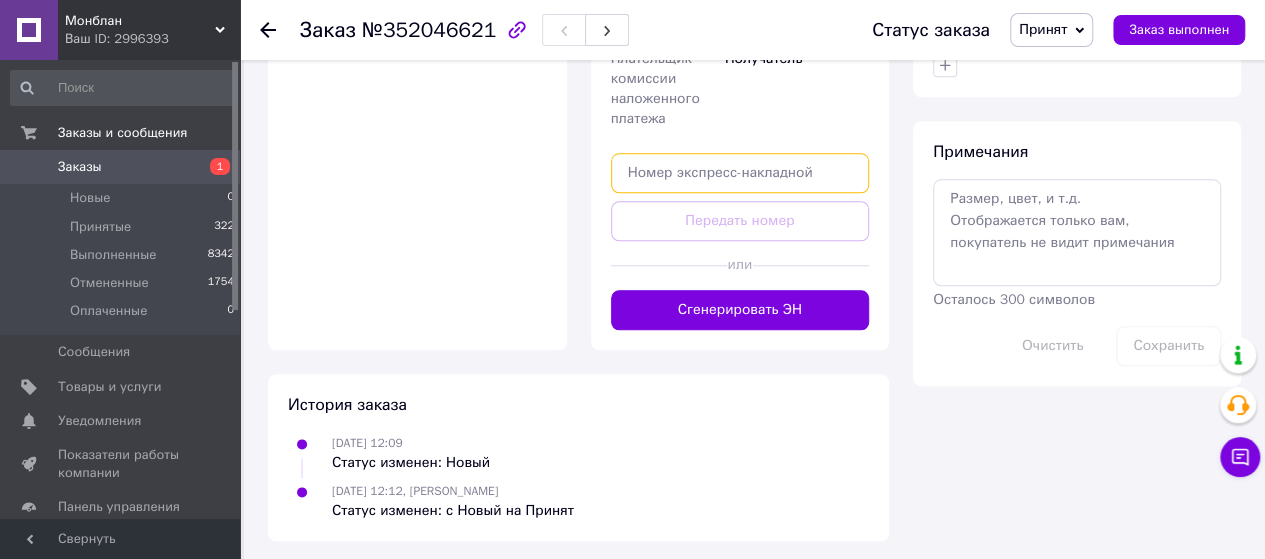 click at bounding box center [740, 173] 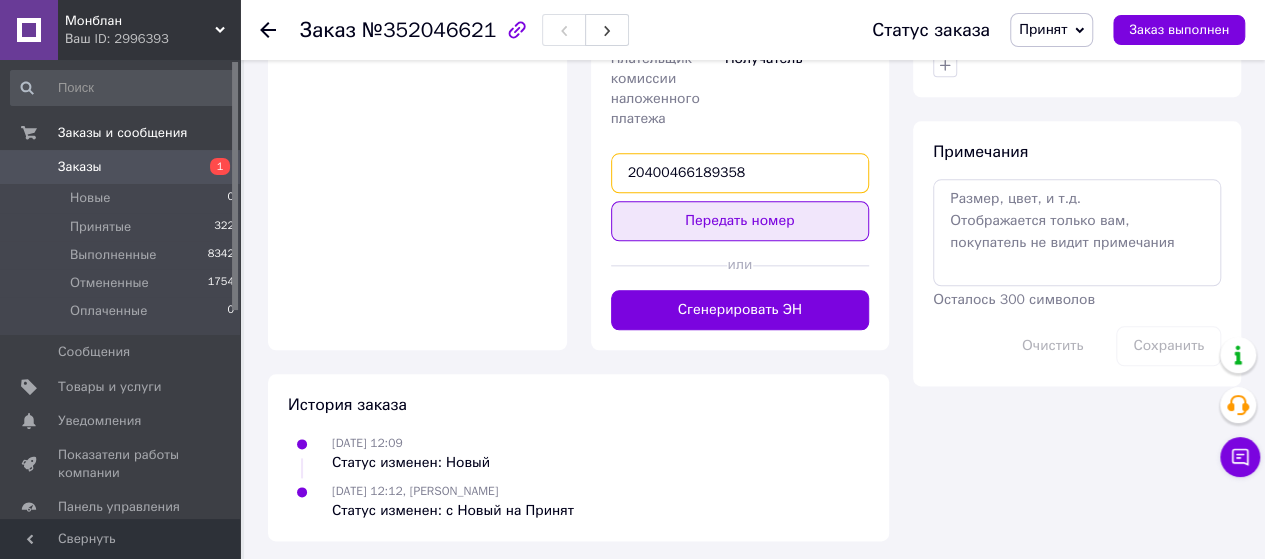 type on "20400466189358" 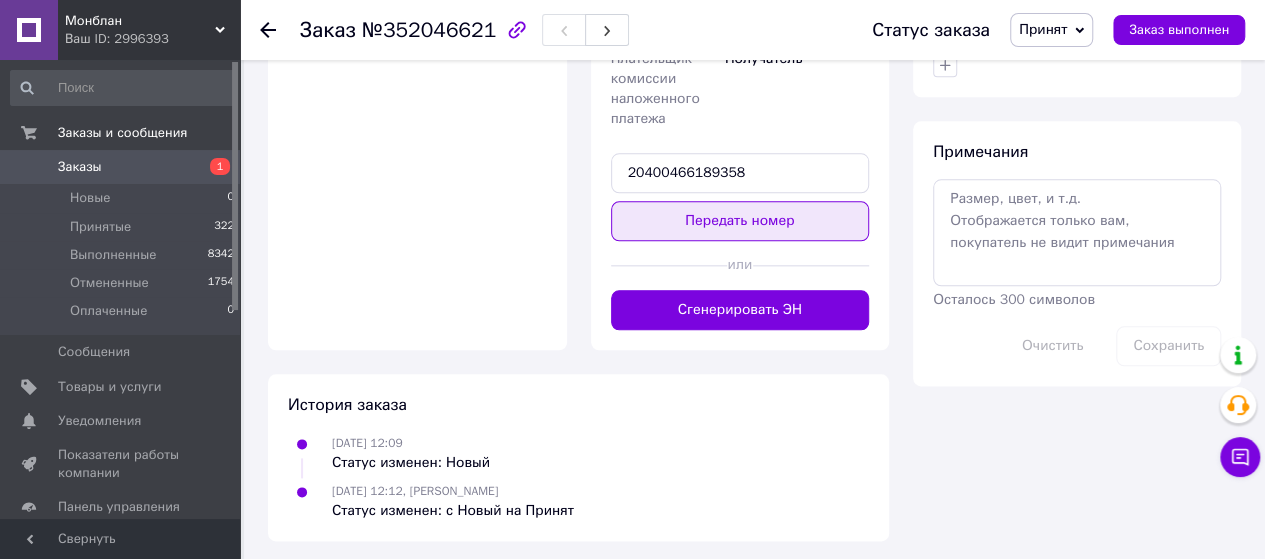 click on "Передать номер" at bounding box center [740, 221] 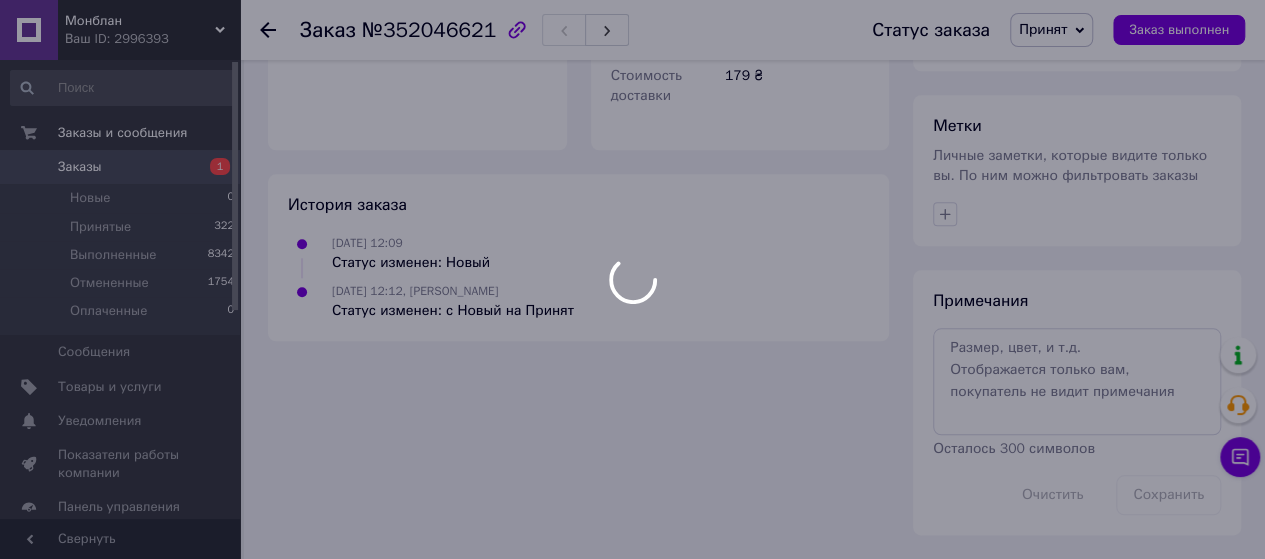 scroll, scrollTop: 870, scrollLeft: 0, axis: vertical 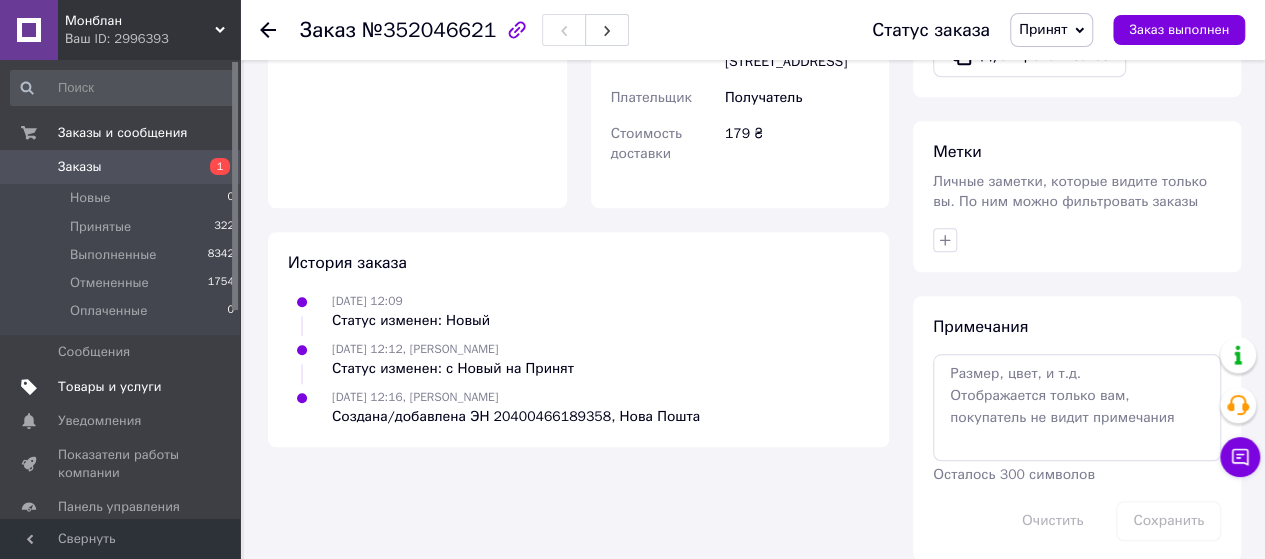 click on "Товары и услуги" at bounding box center [110, 387] 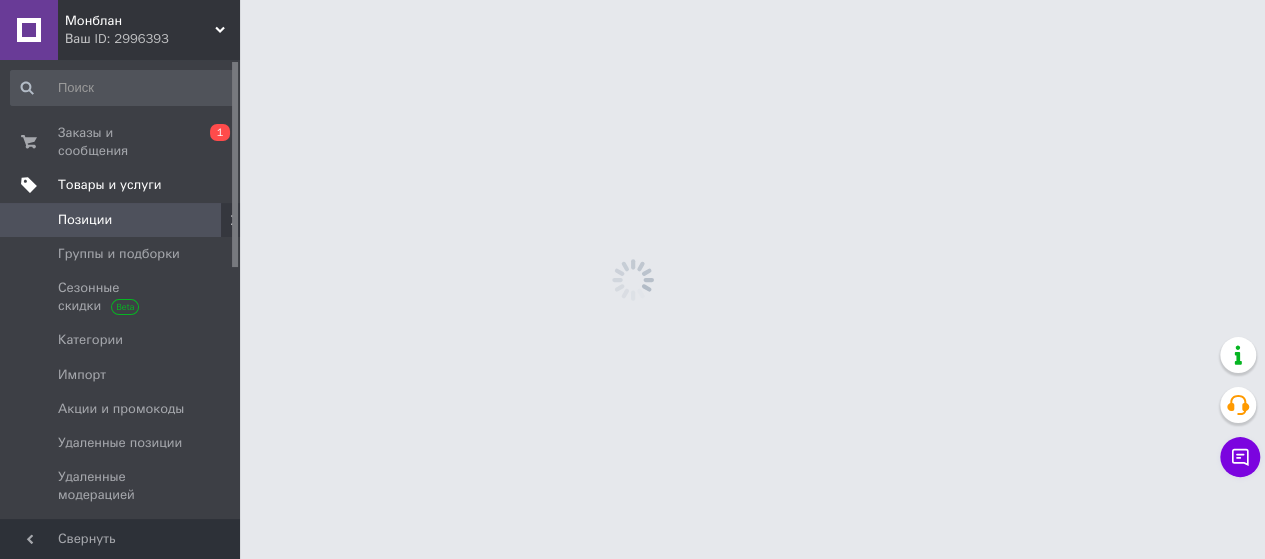 scroll, scrollTop: 0, scrollLeft: 0, axis: both 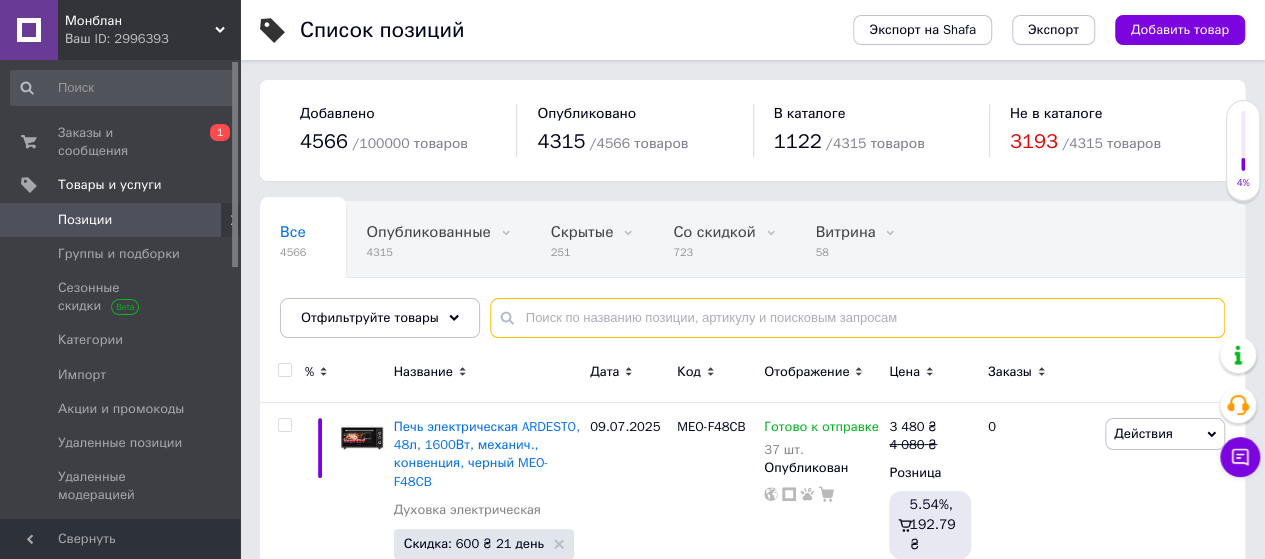 click at bounding box center (857, 318) 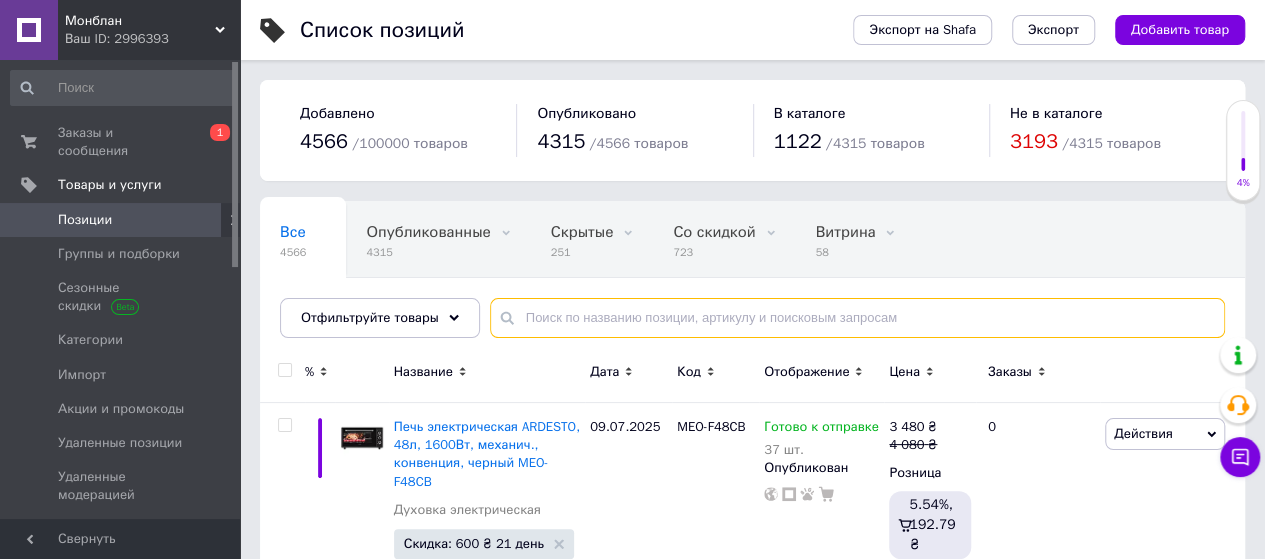 paste on "MEO-F48BLR" 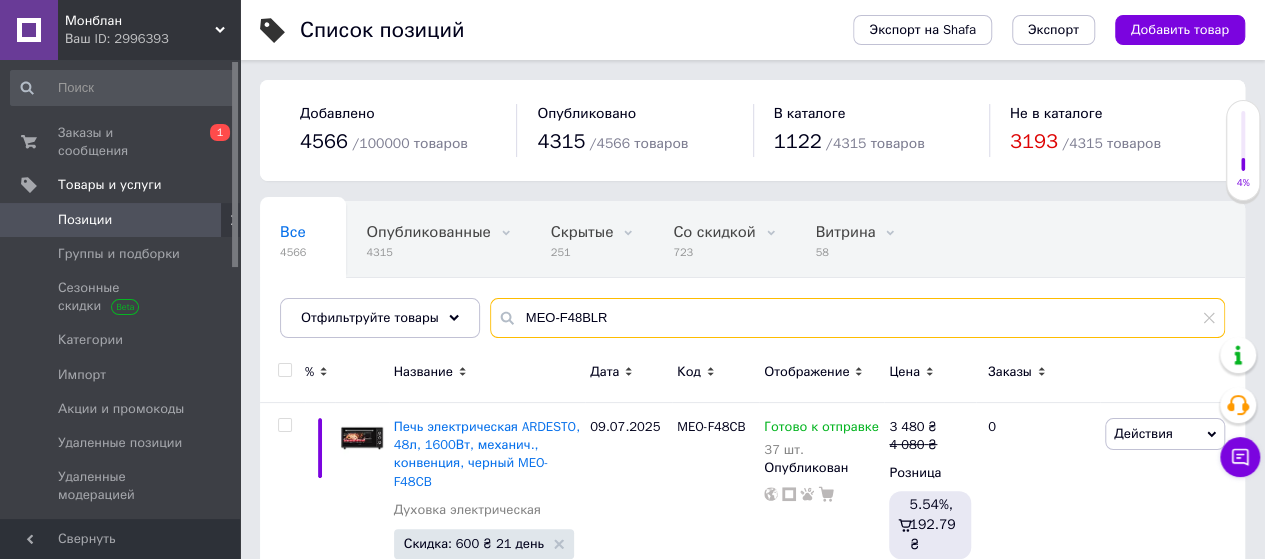 type on "MEO-F48BLR" 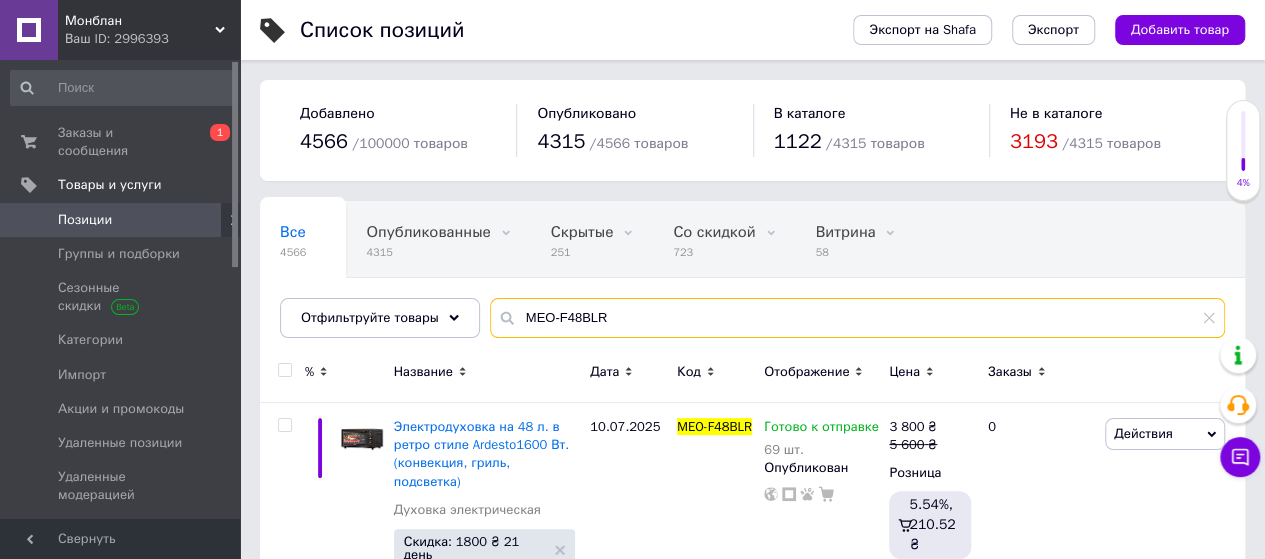 scroll, scrollTop: 54, scrollLeft: 0, axis: vertical 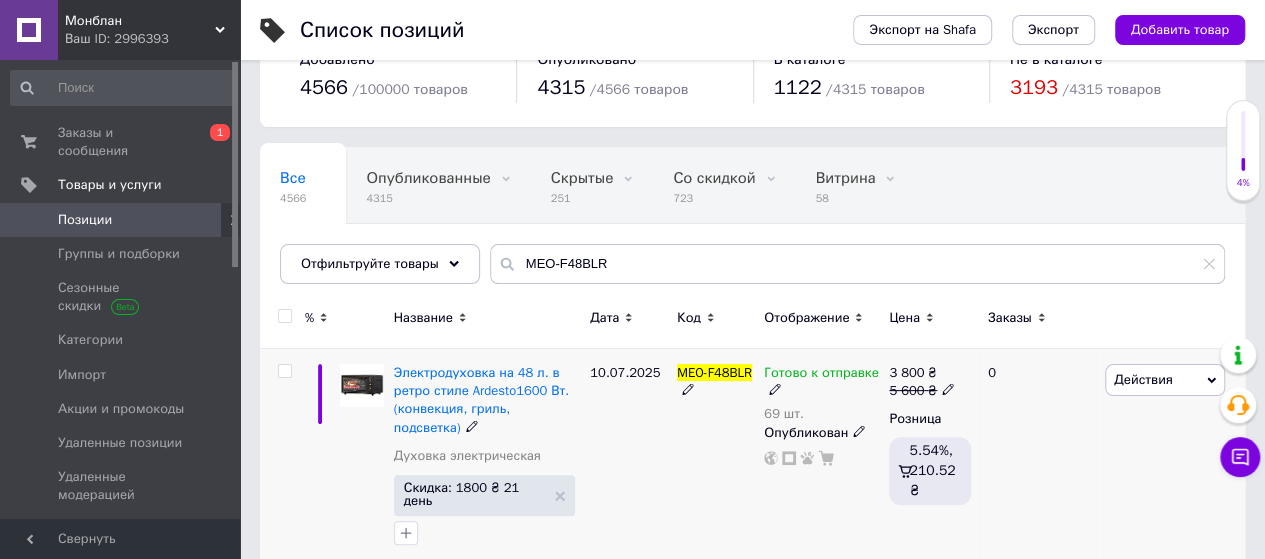 click 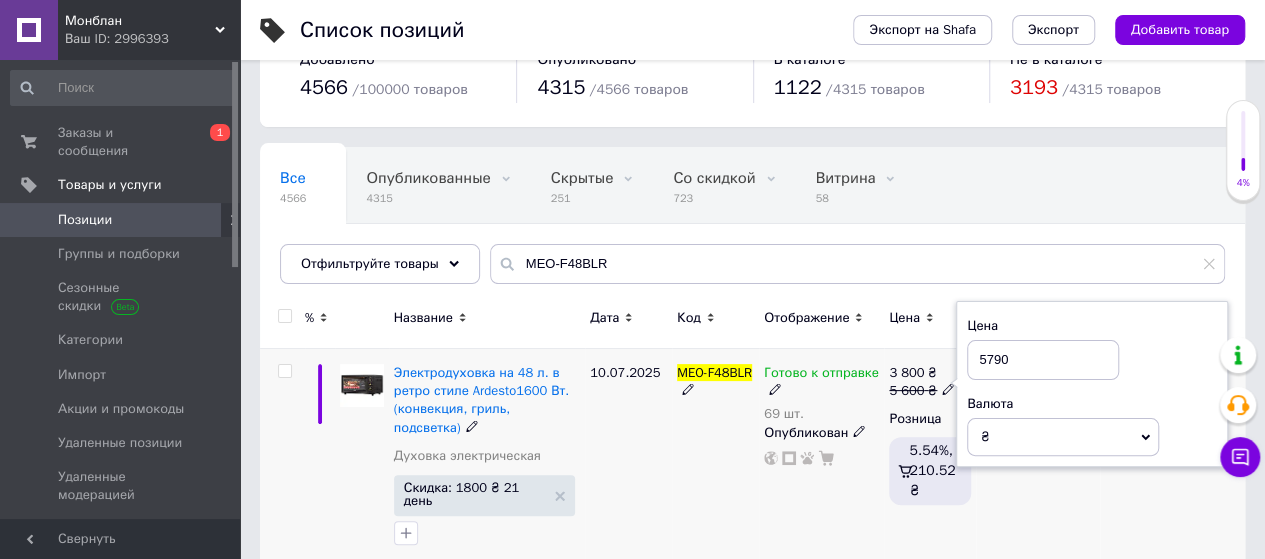 type on "5790" 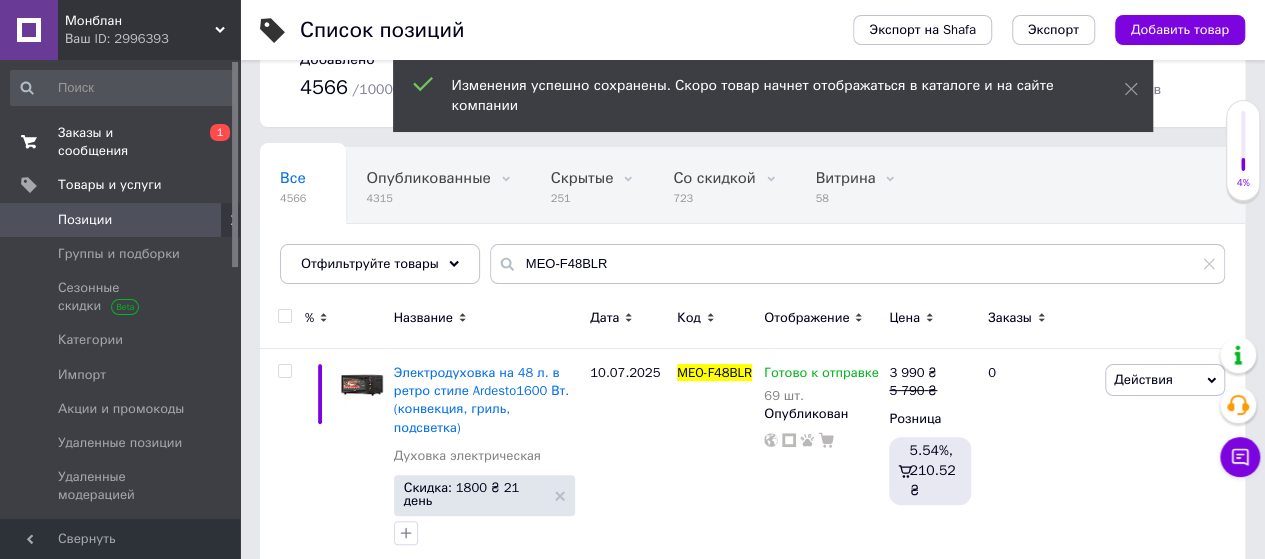 click on "Заказы и сообщения" at bounding box center [121, 142] 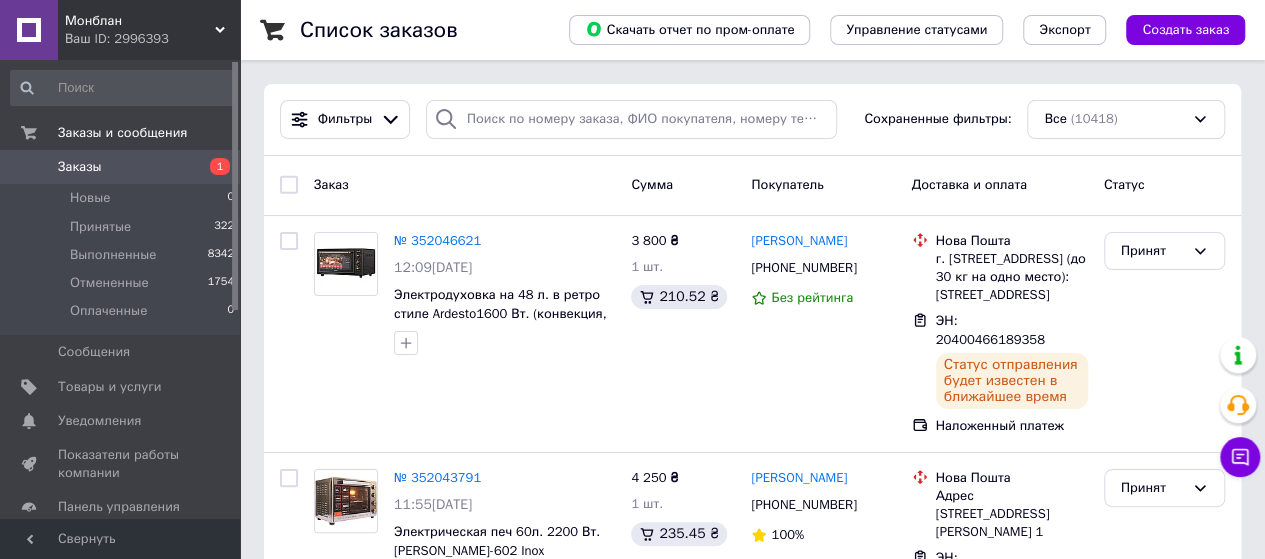 click on "Заказы" at bounding box center (80, 167) 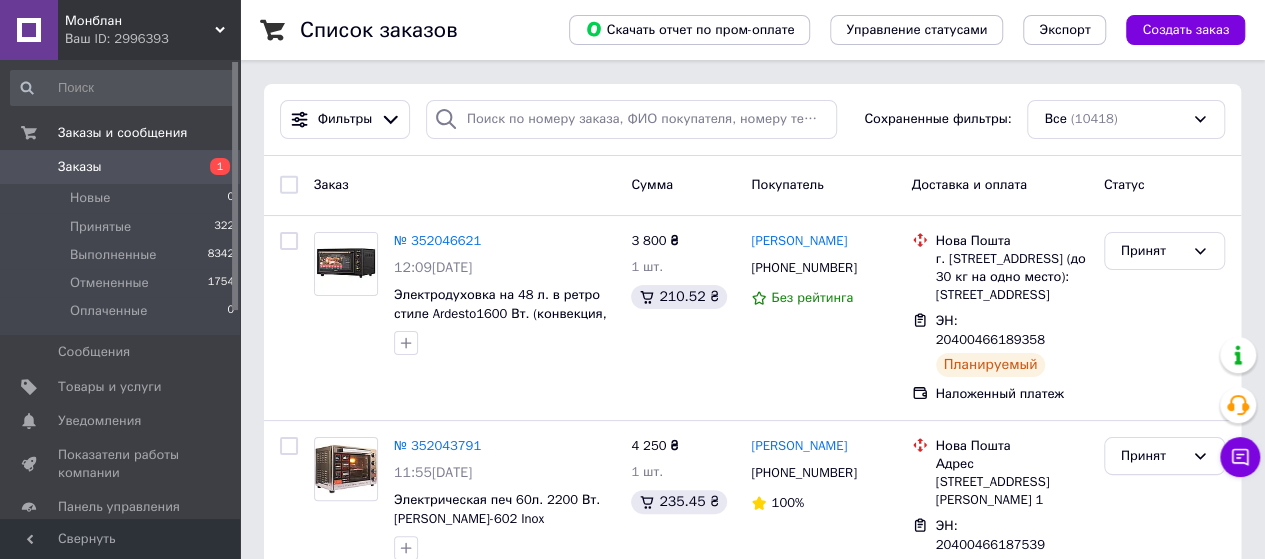 click on "Заказы" at bounding box center (80, 167) 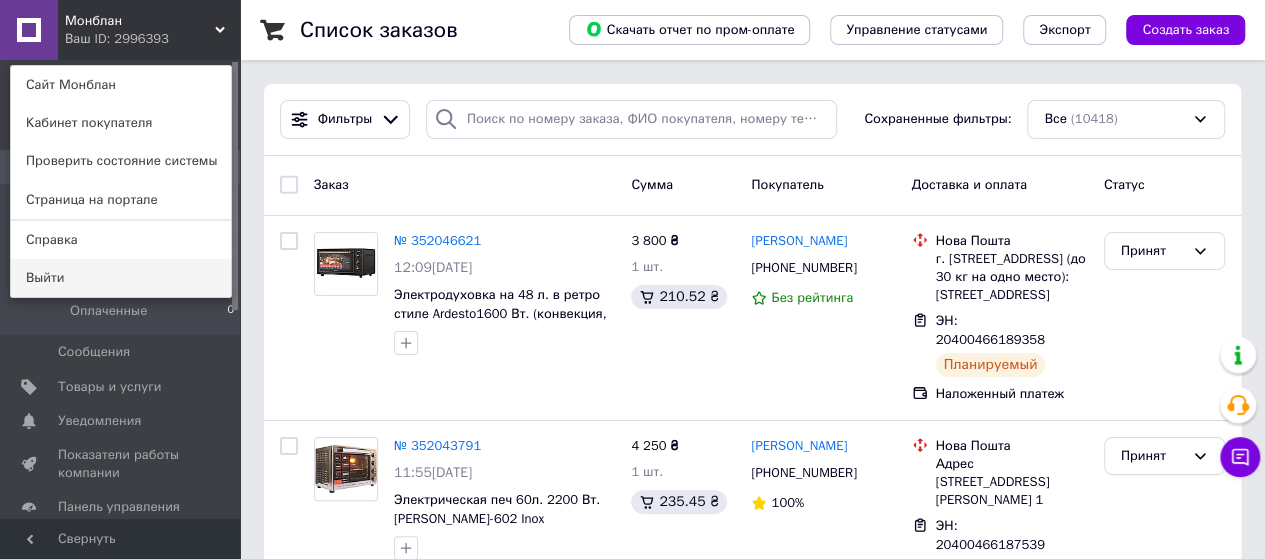 click on "Выйти" at bounding box center (121, 278) 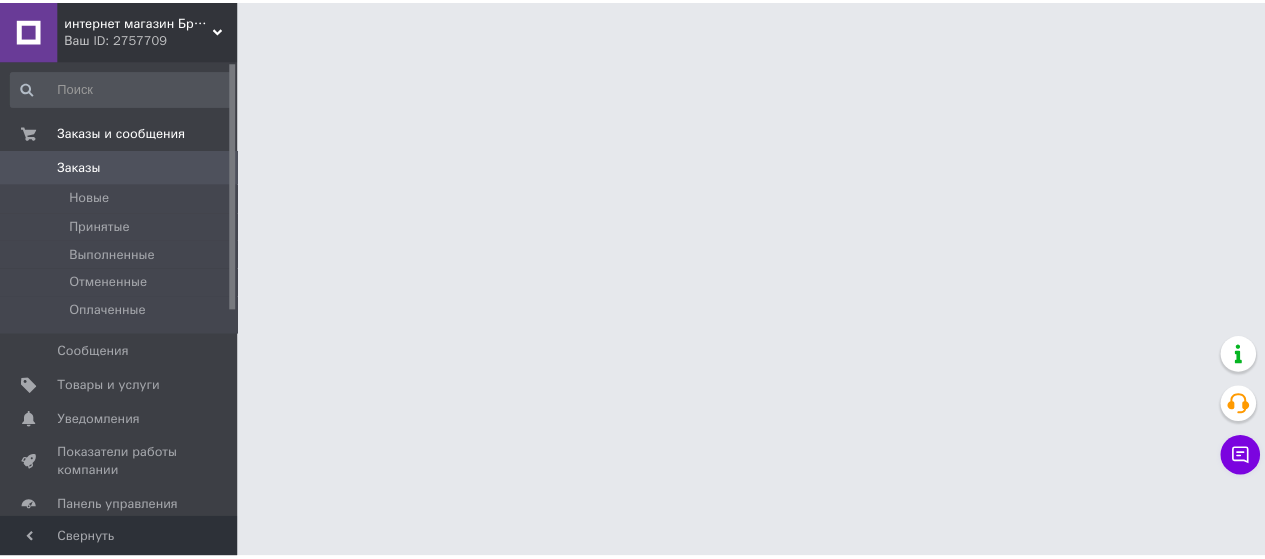scroll, scrollTop: 0, scrollLeft: 0, axis: both 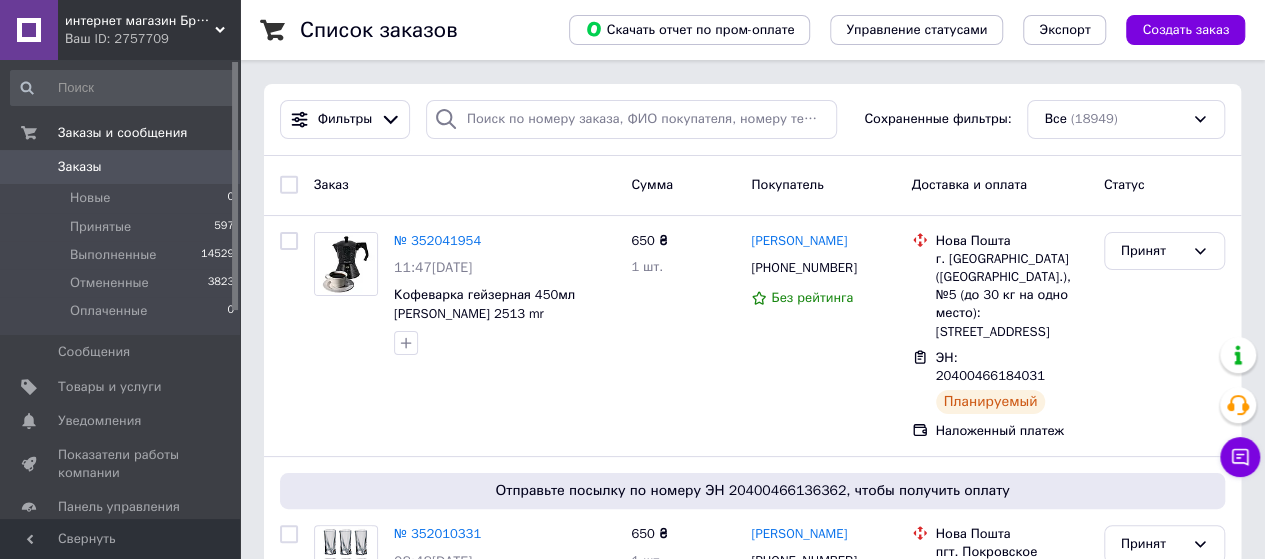 click on "Заказы" at bounding box center [80, 167] 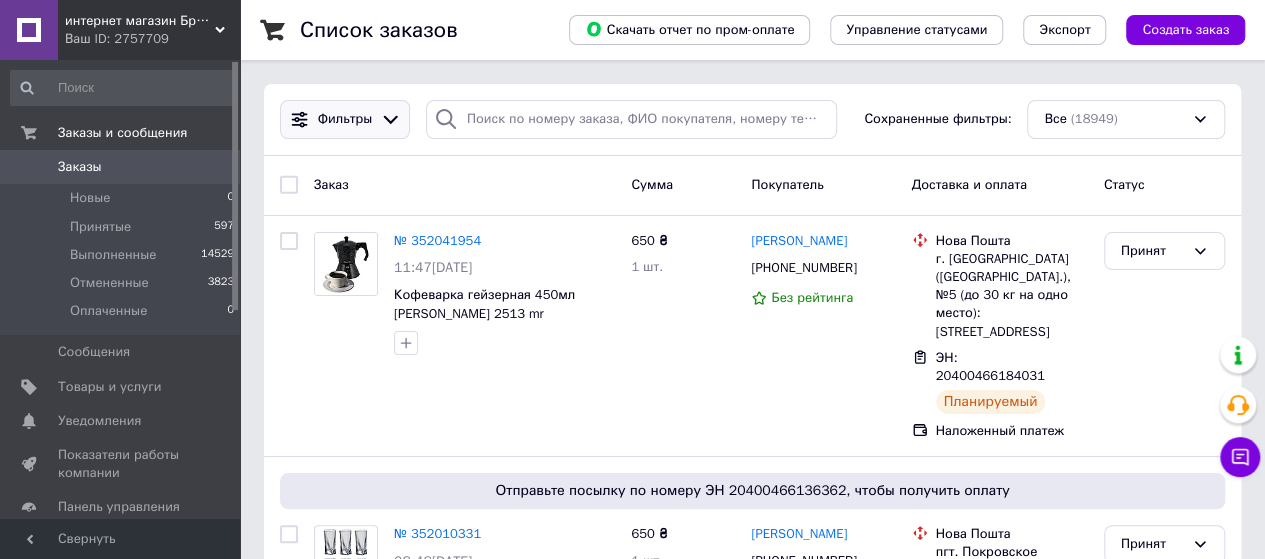 click on "Фильтры" at bounding box center [345, 119] 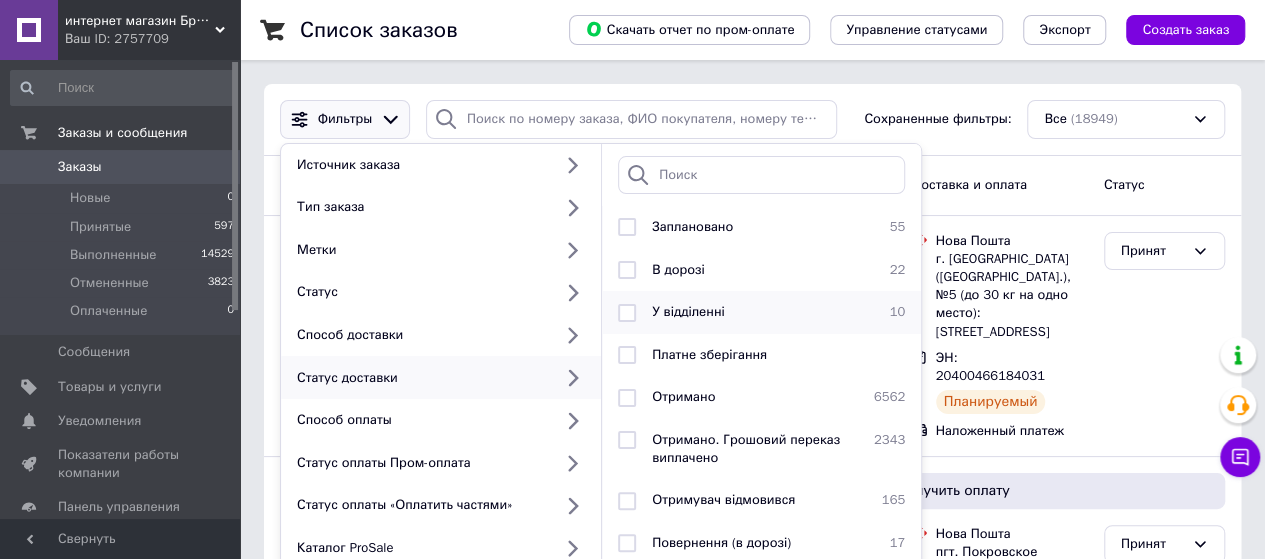 click on "У відділенні" at bounding box center (688, 311) 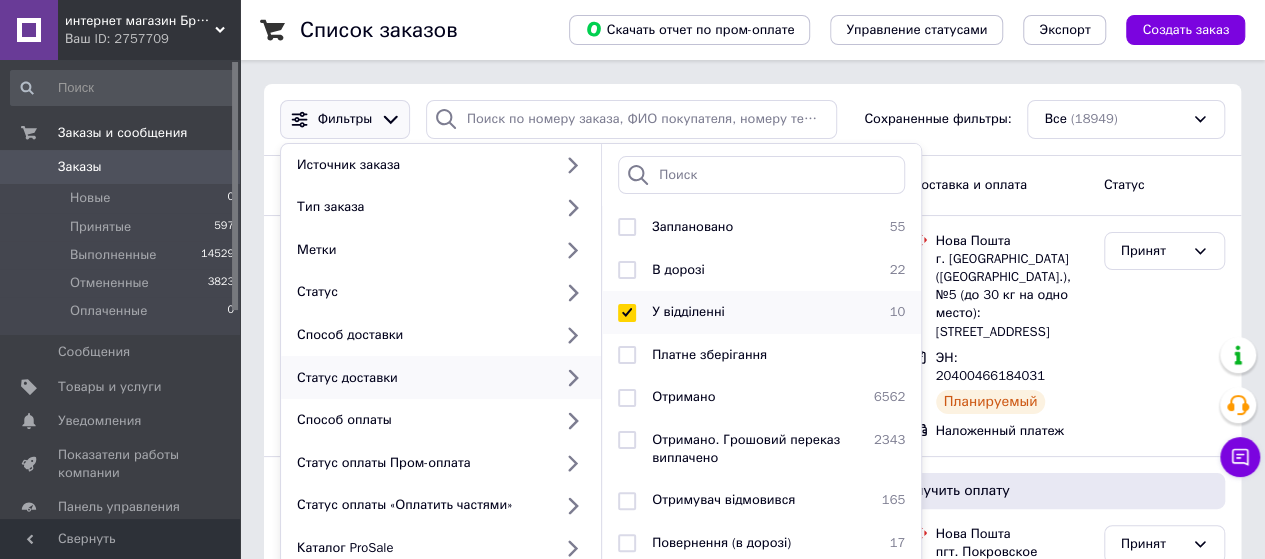 checkbox on "true" 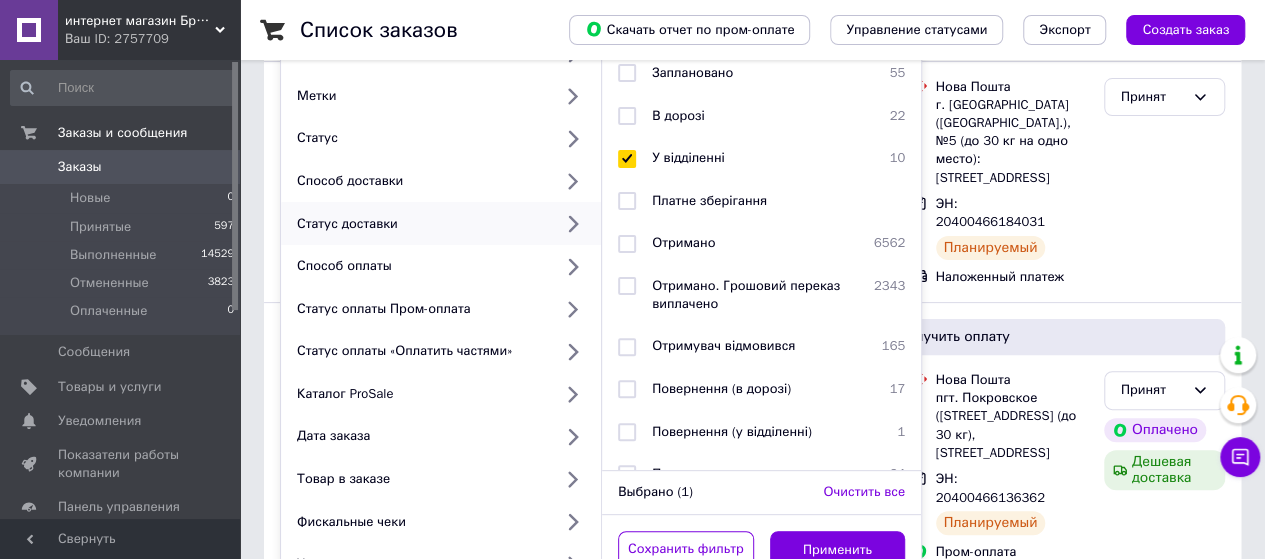 scroll, scrollTop: 261, scrollLeft: 0, axis: vertical 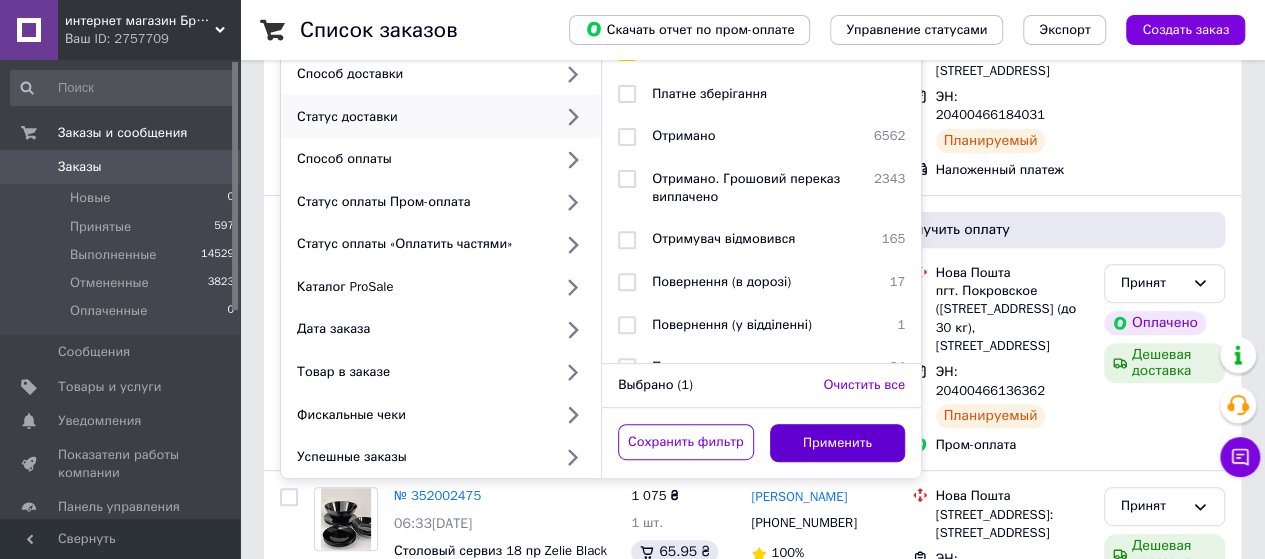 click on "Применить" at bounding box center [838, 443] 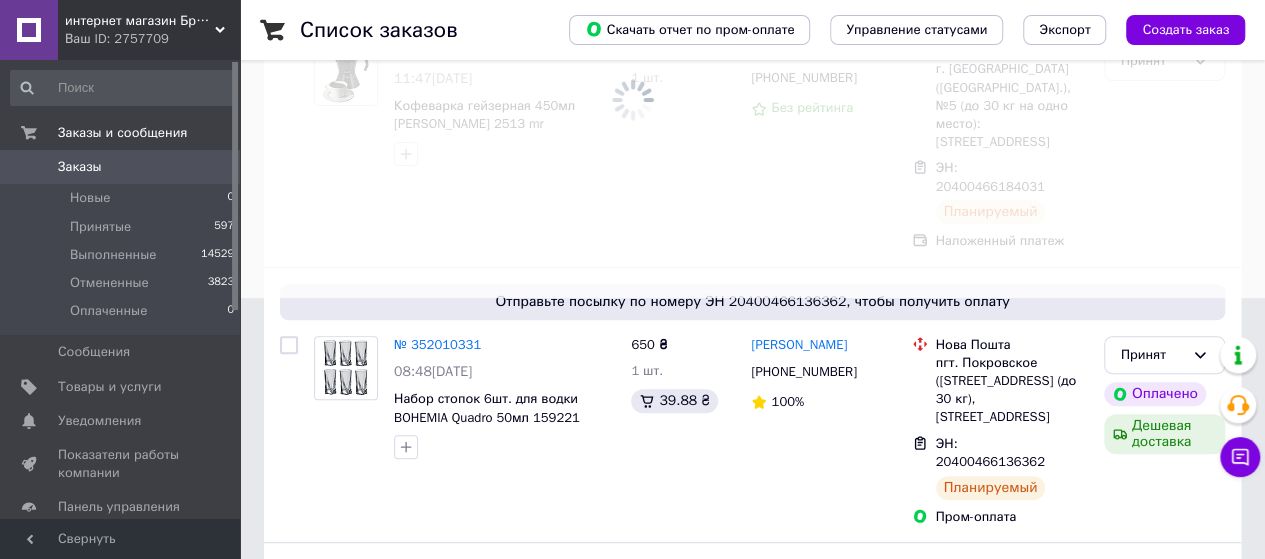 scroll, scrollTop: 127, scrollLeft: 0, axis: vertical 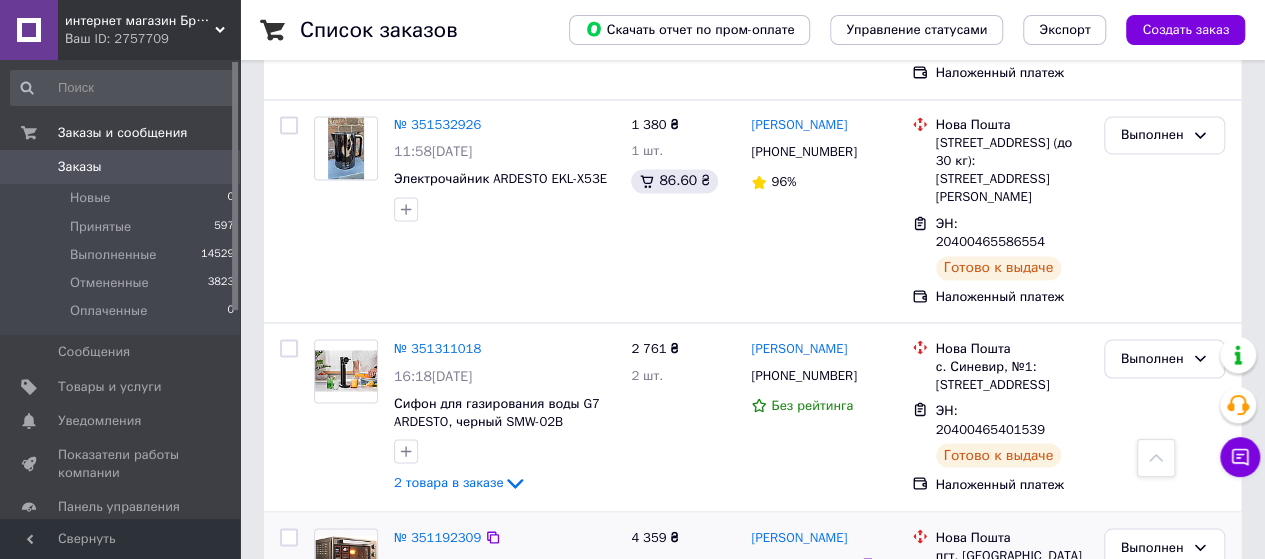 click 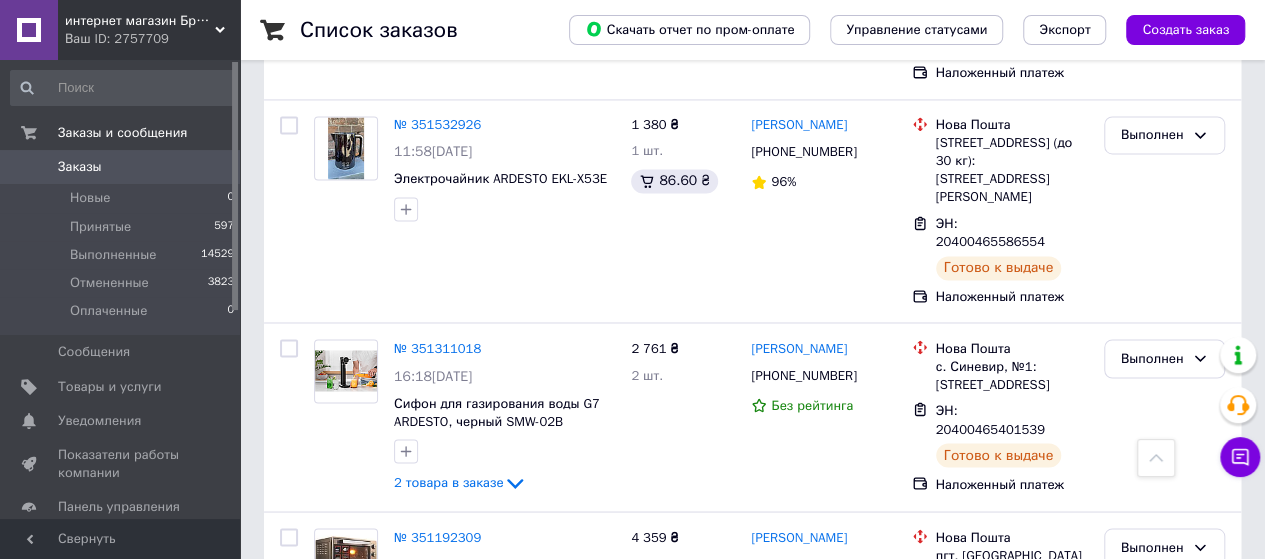 scroll, scrollTop: 1517, scrollLeft: 0, axis: vertical 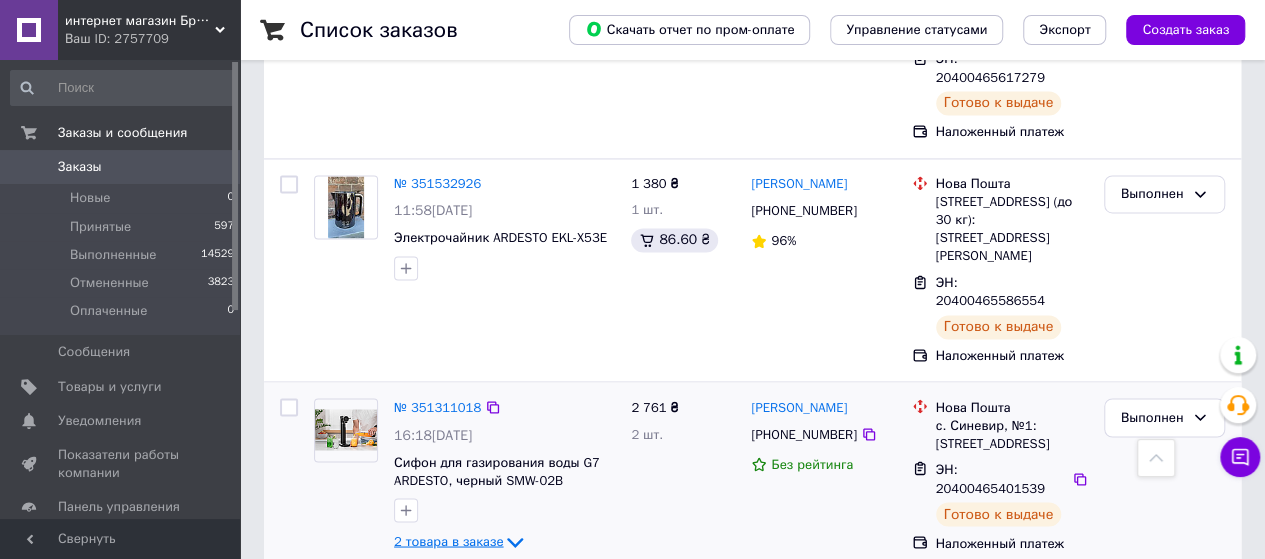 click 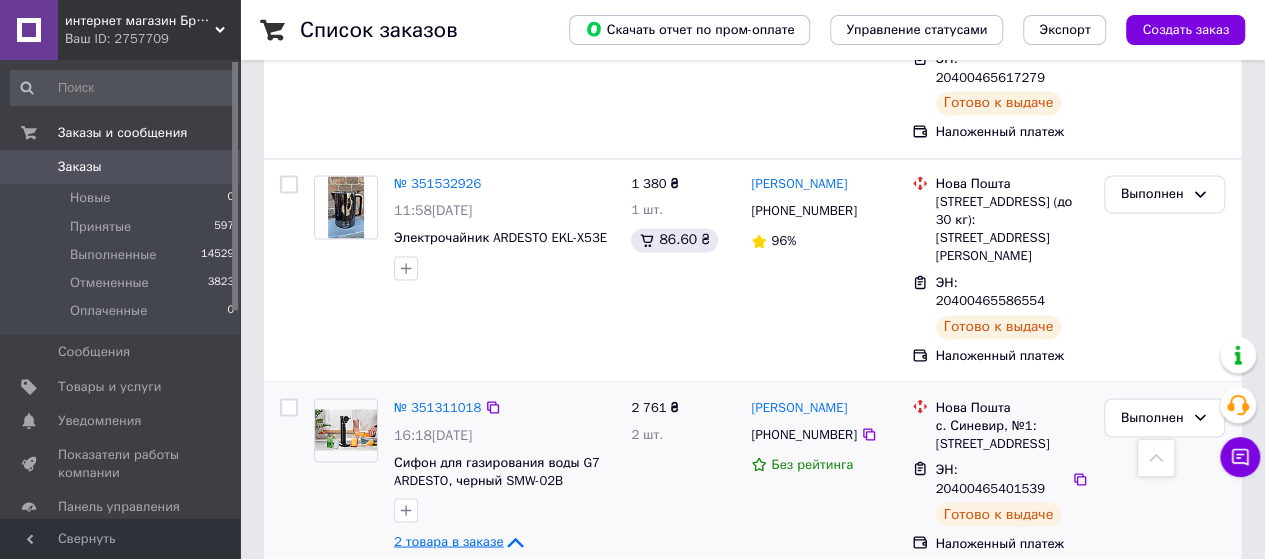 click 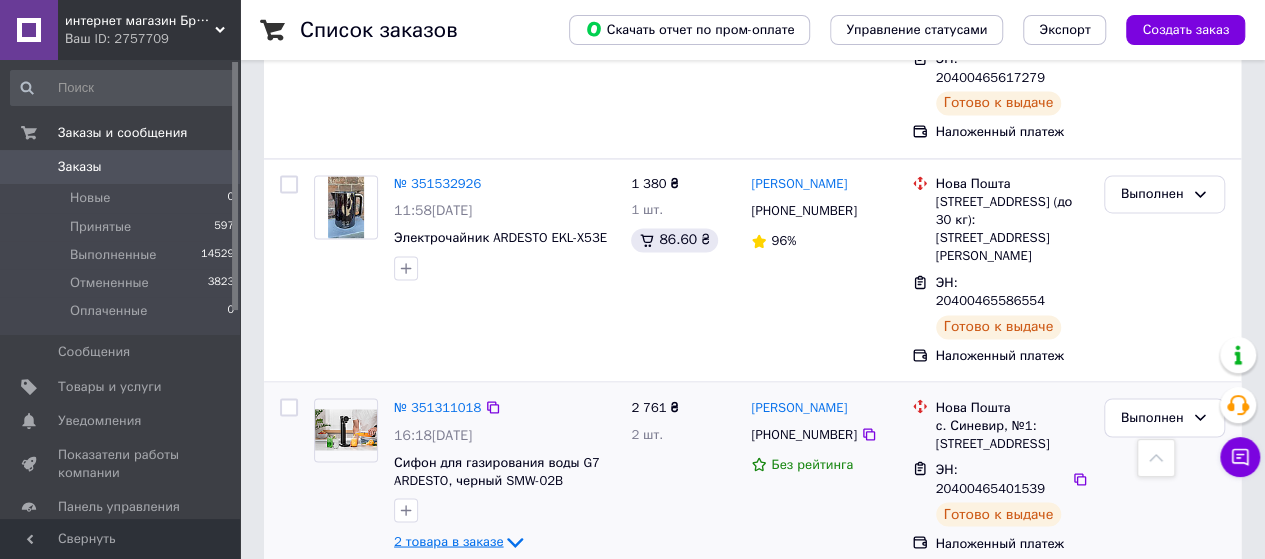 click 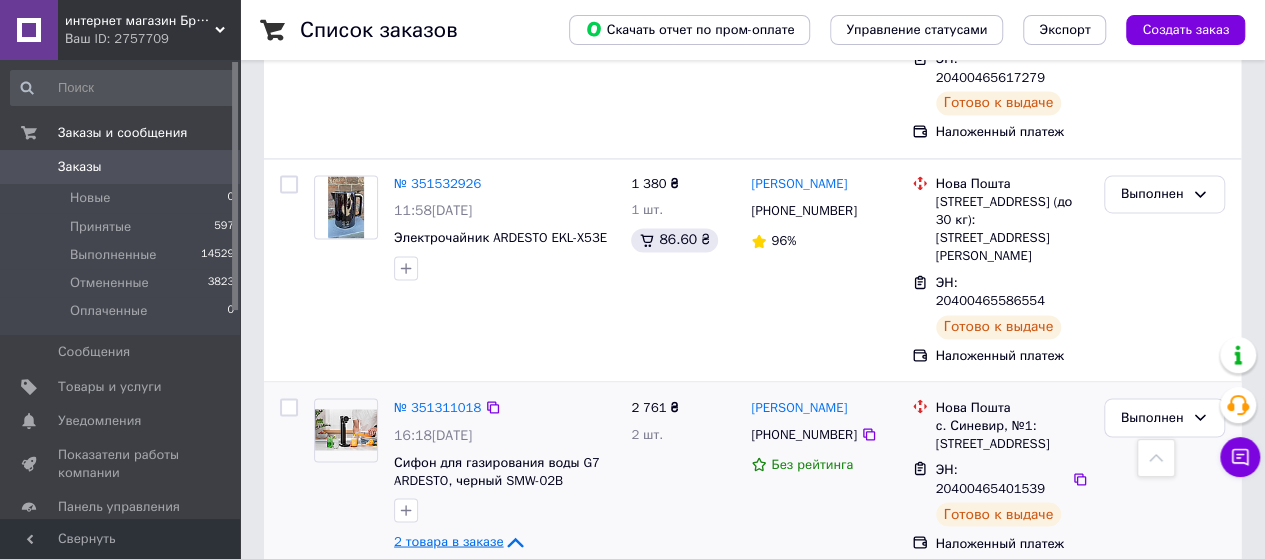 click 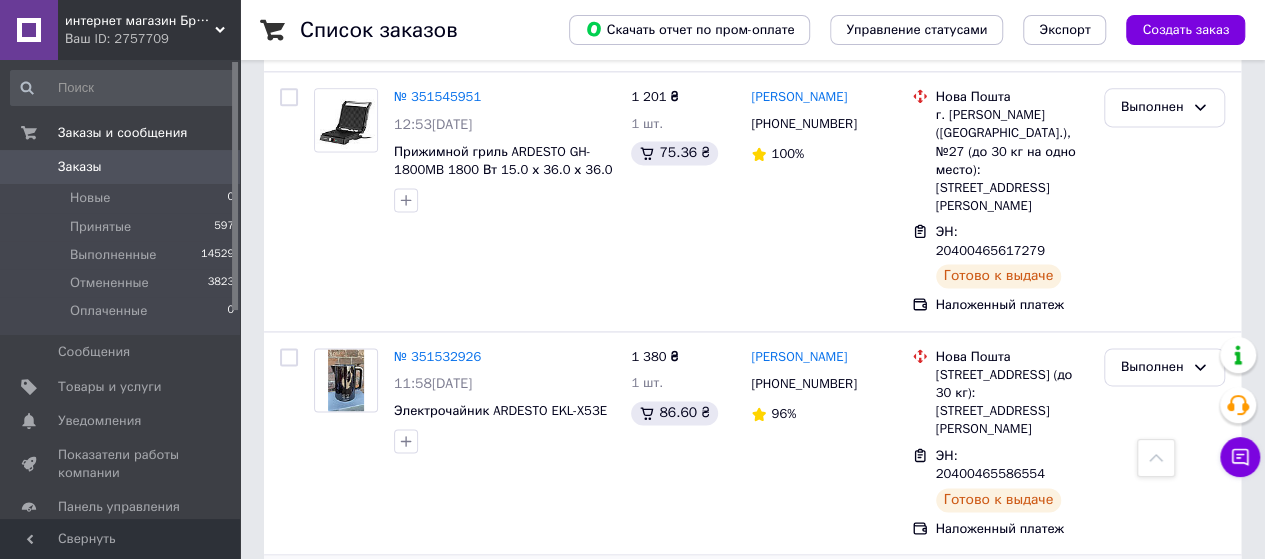 scroll, scrollTop: 1310, scrollLeft: 0, axis: vertical 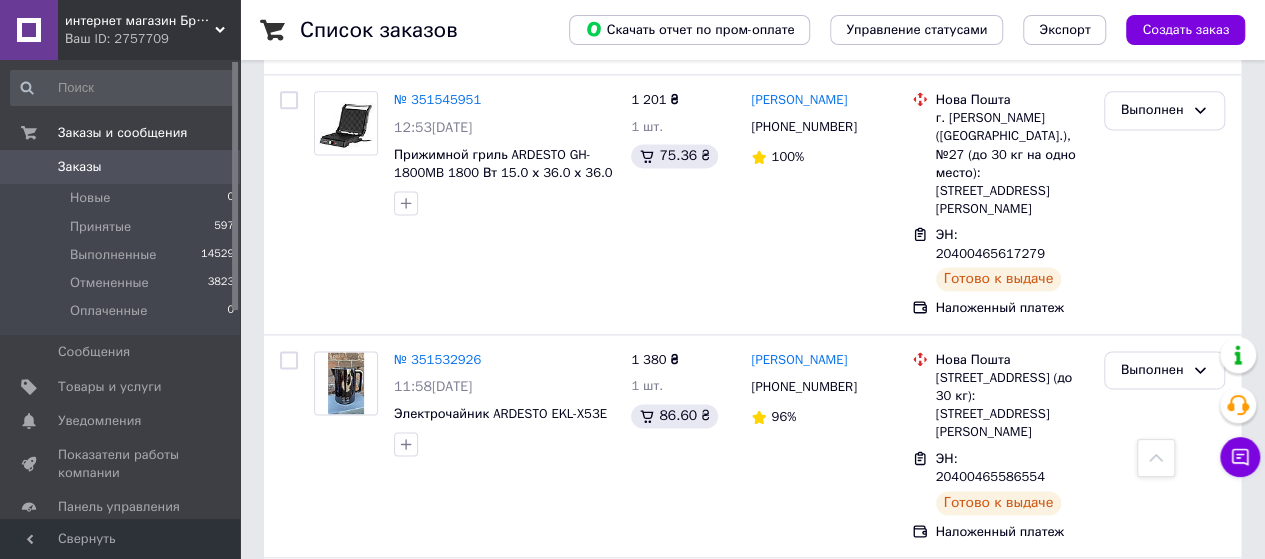click 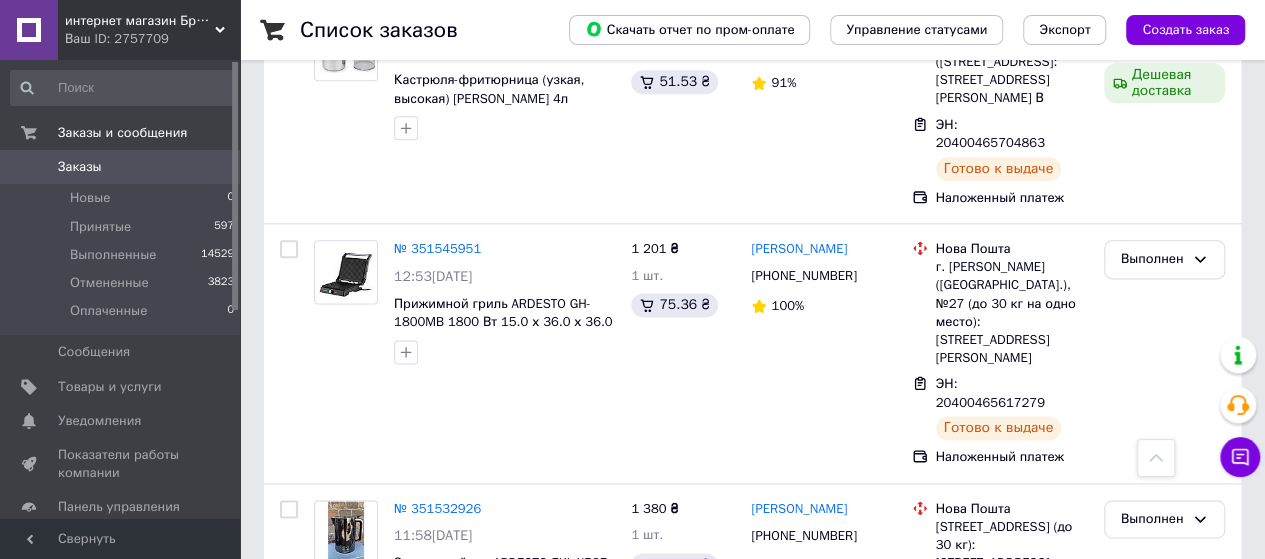scroll, scrollTop: 1158, scrollLeft: 0, axis: vertical 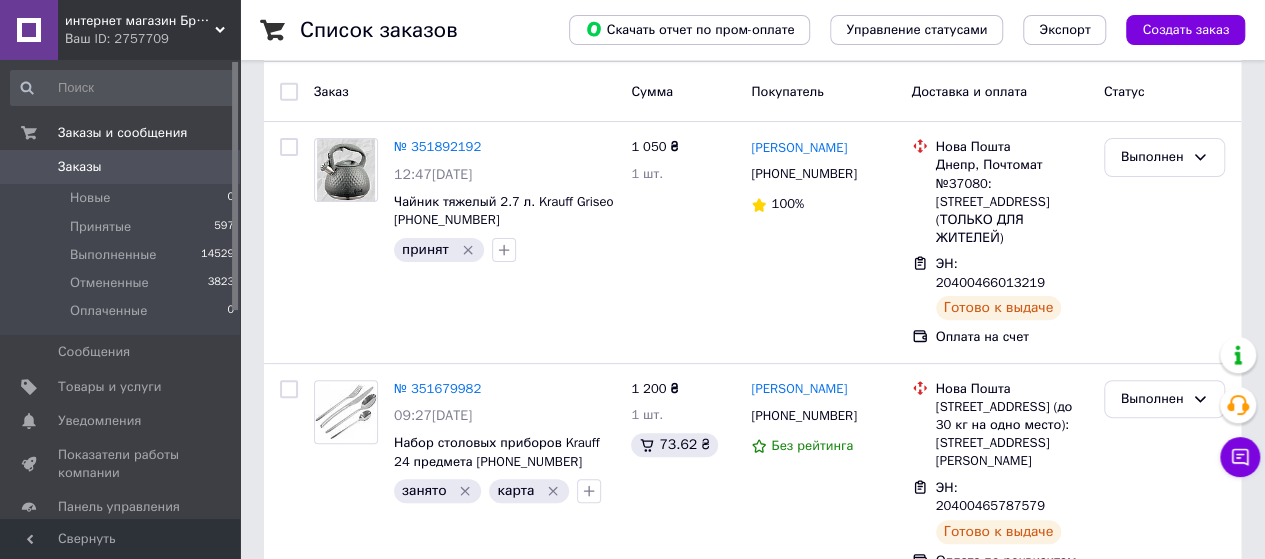 click on "Заказы" at bounding box center [80, 167] 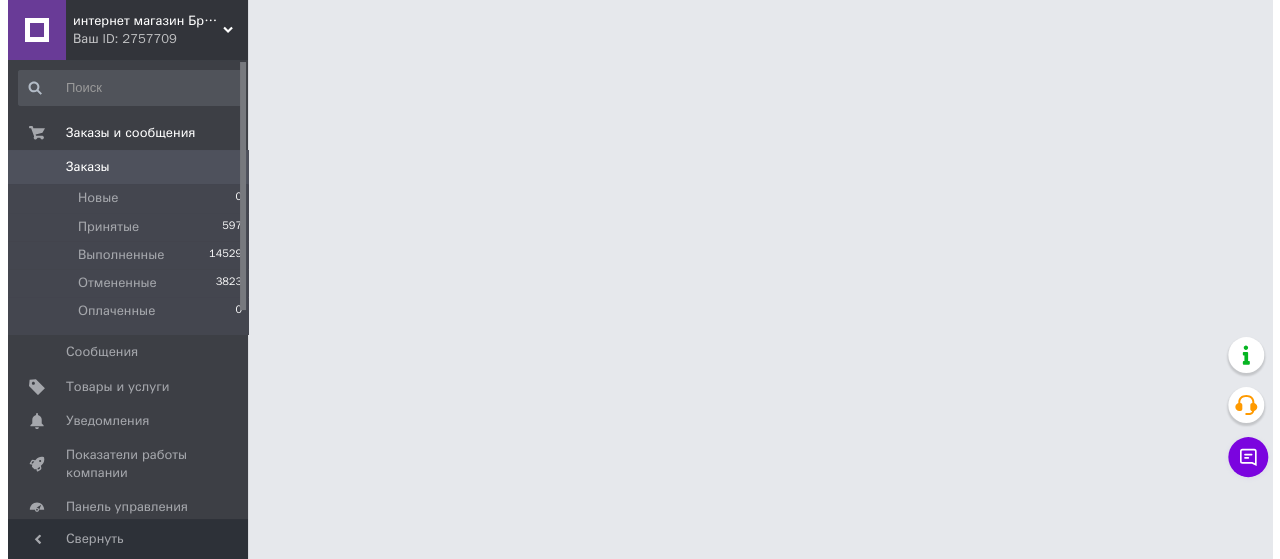 scroll, scrollTop: 0, scrollLeft: 0, axis: both 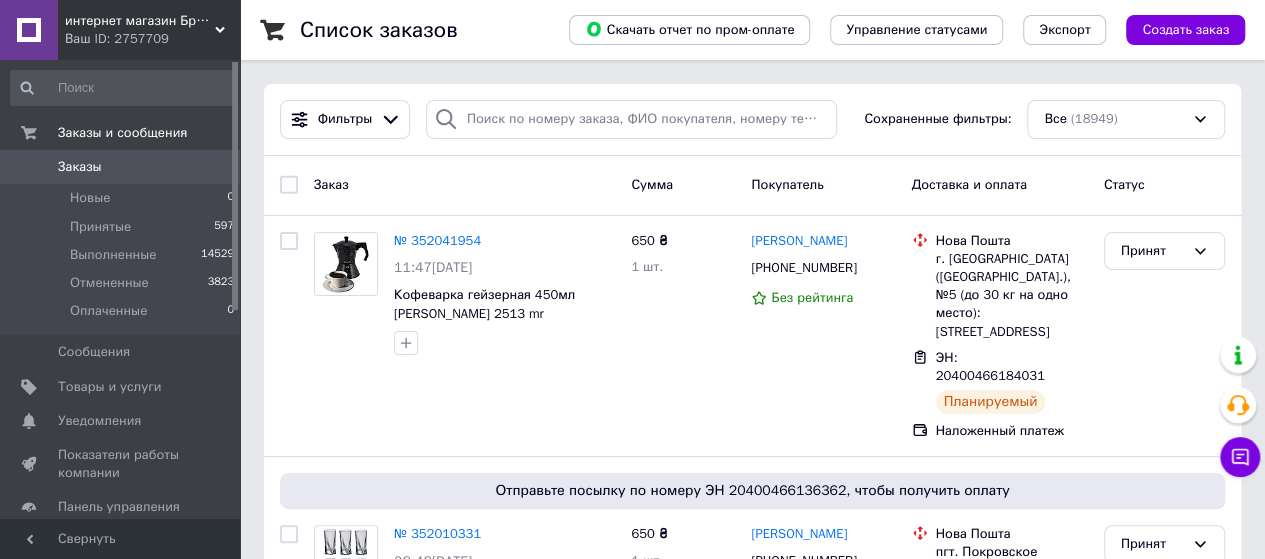 click on "Заказы" at bounding box center [80, 167] 